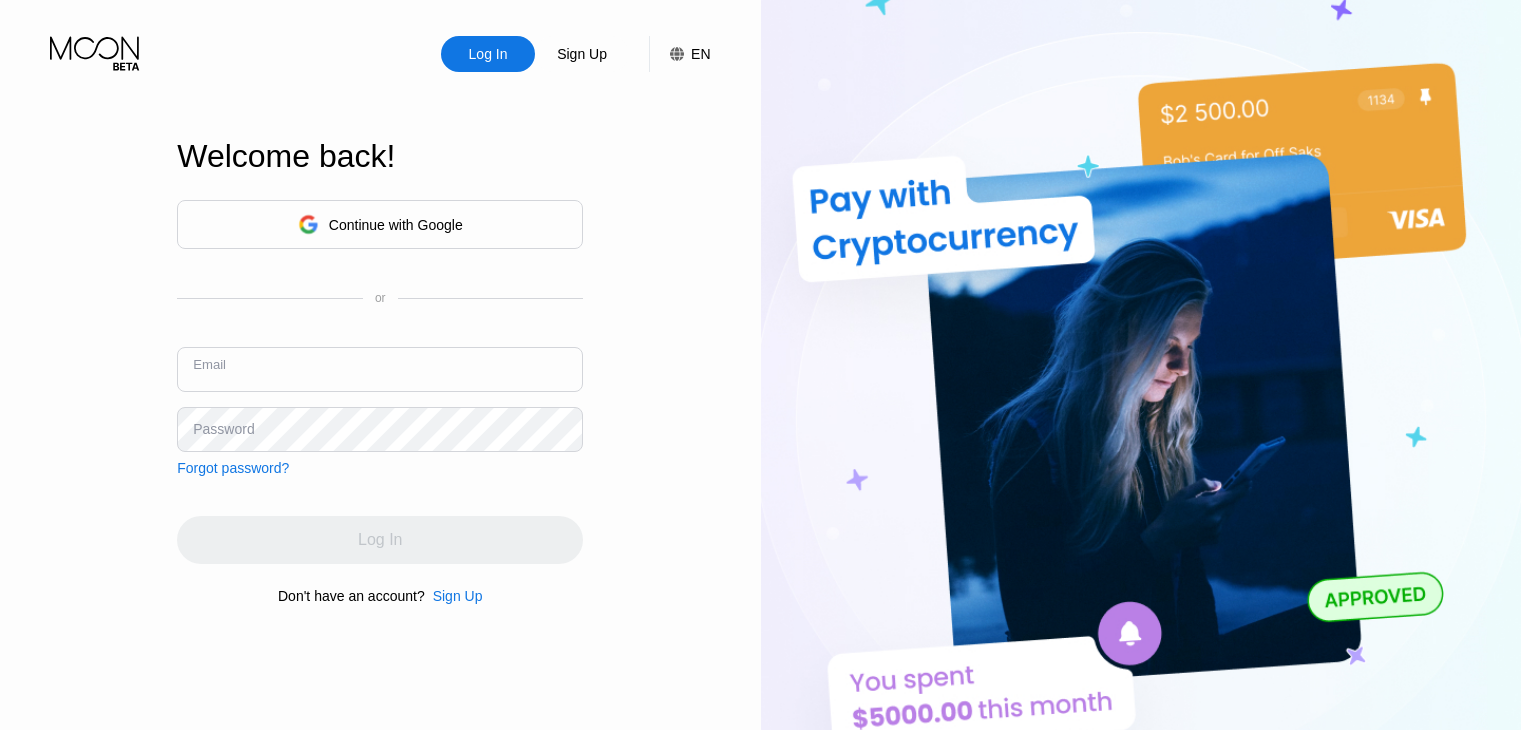 scroll, scrollTop: 0, scrollLeft: 0, axis: both 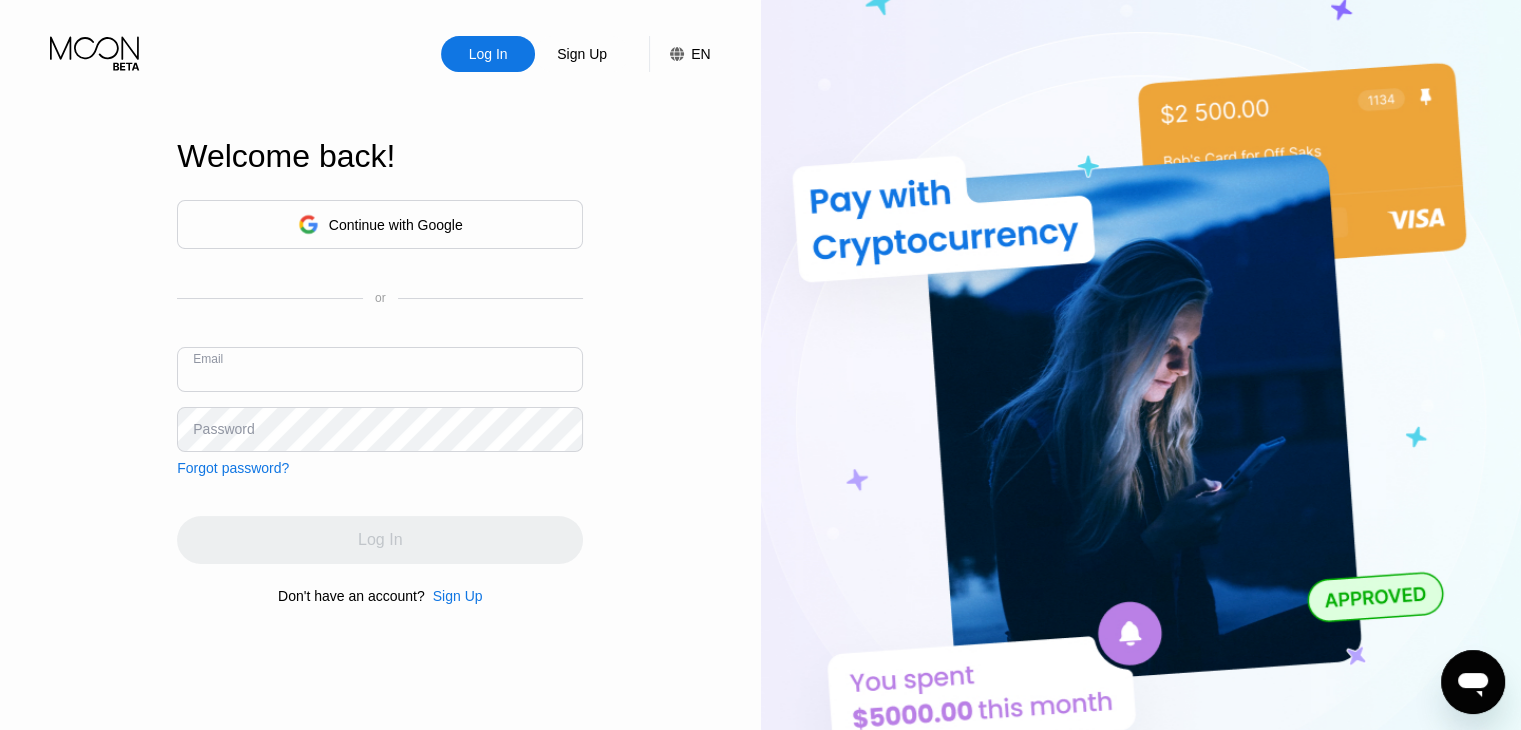 click at bounding box center [380, 369] 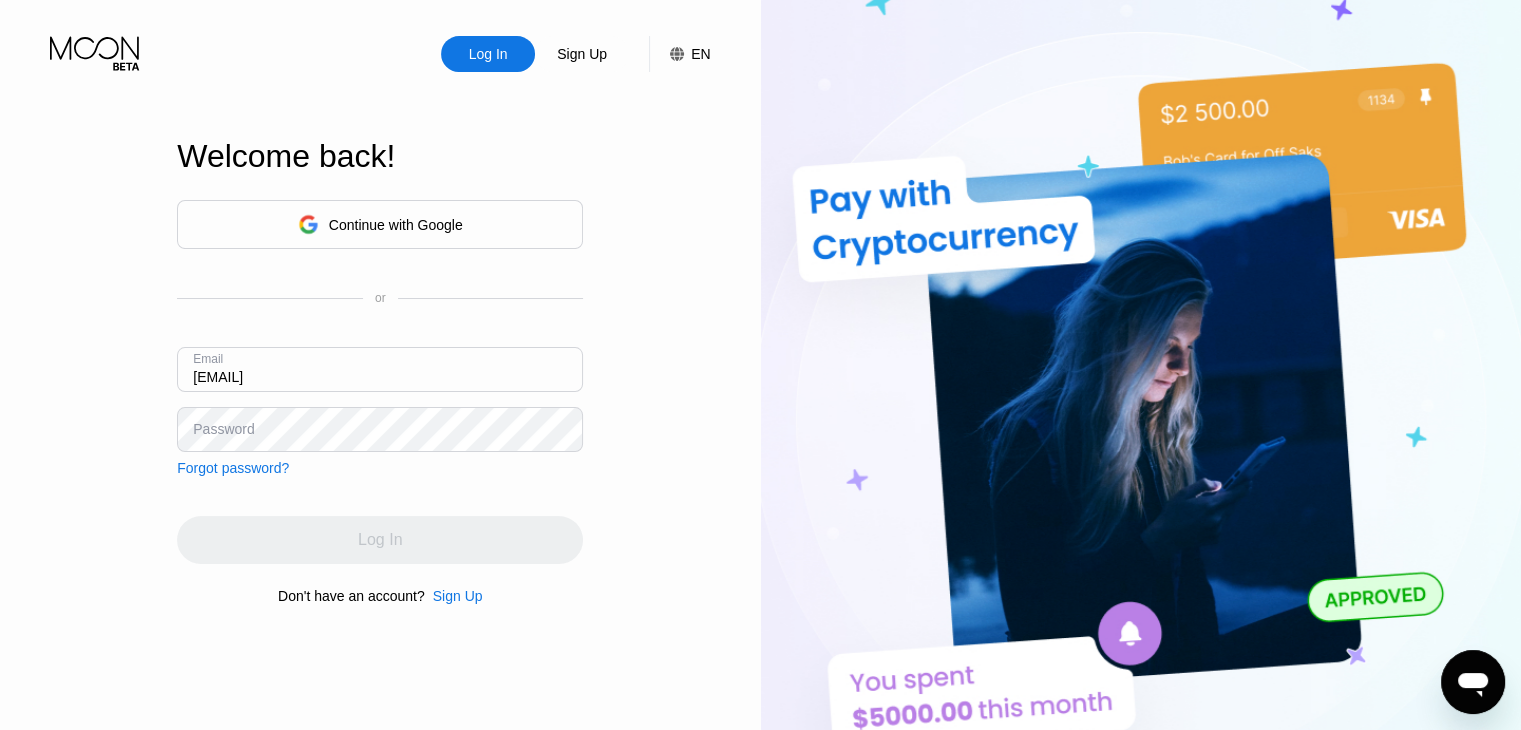 type on "VisaCard@zzamgk.com" 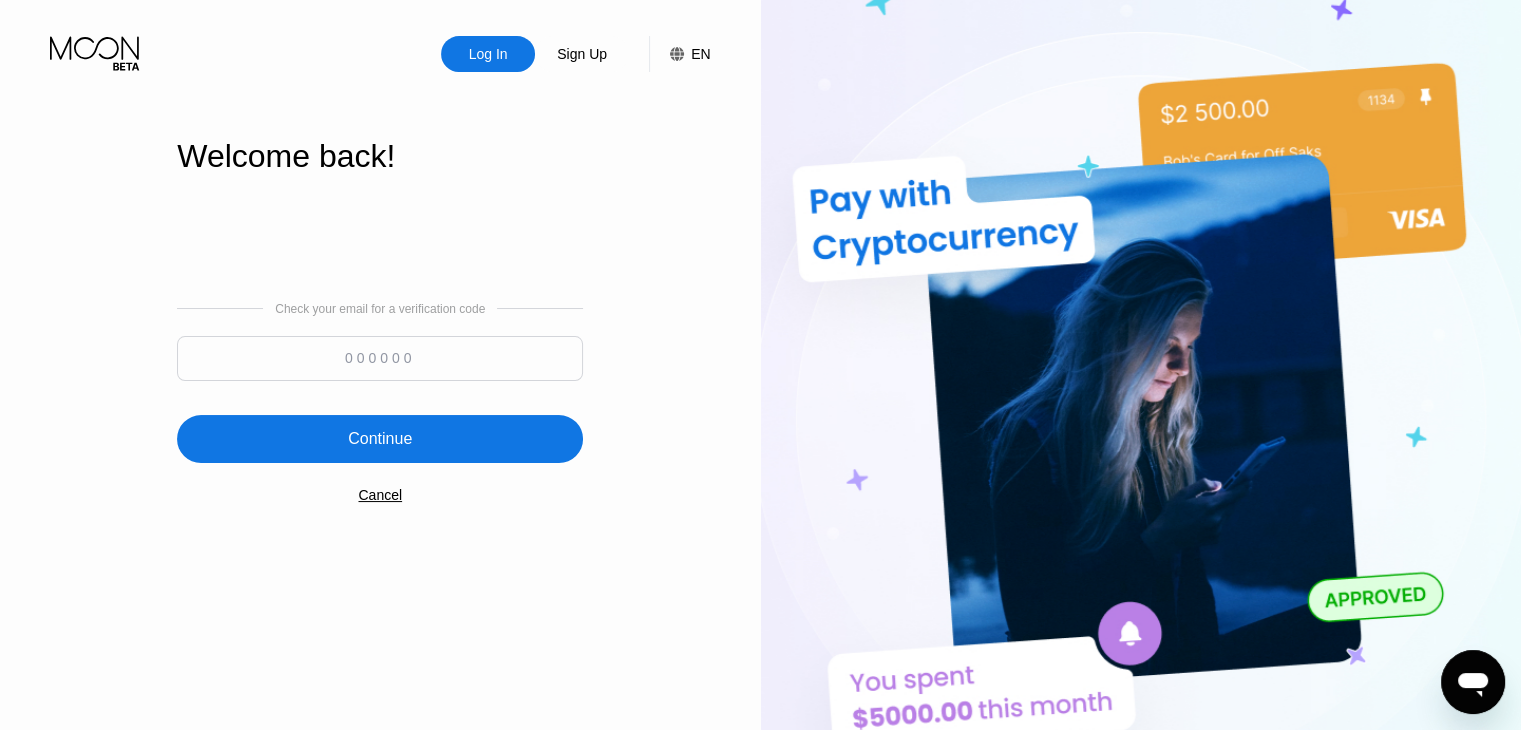click at bounding box center [380, 358] 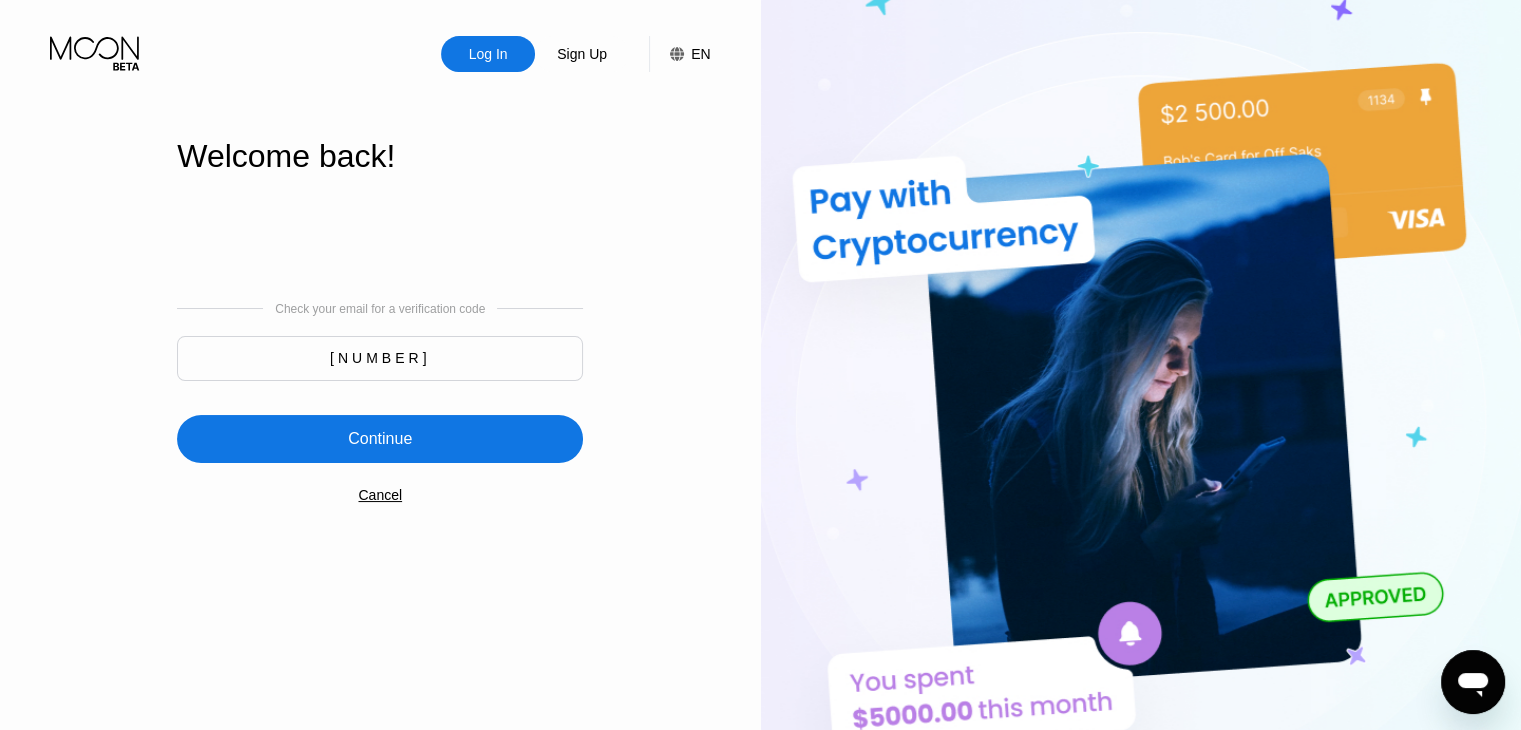 type on "833903" 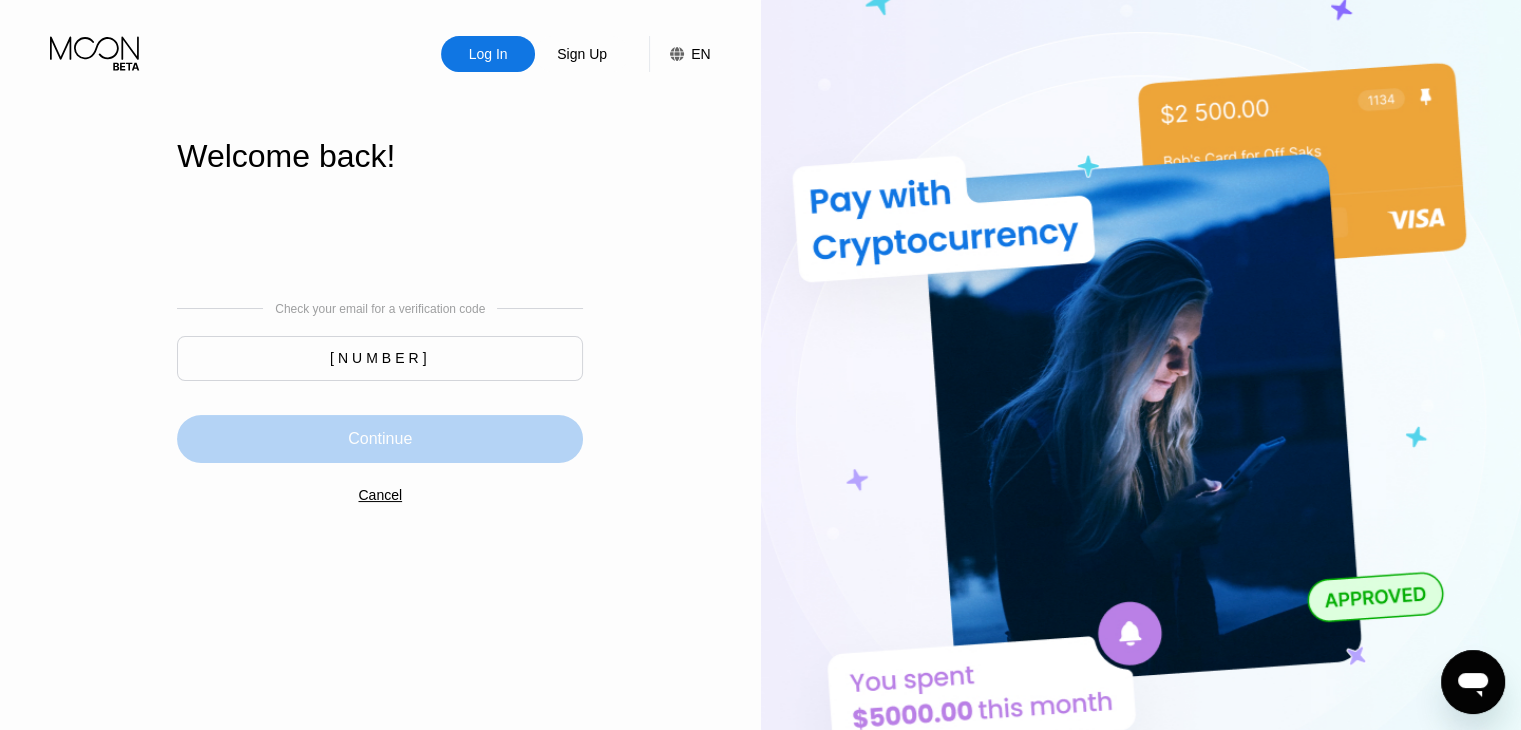 click on "Continue" at bounding box center (380, 439) 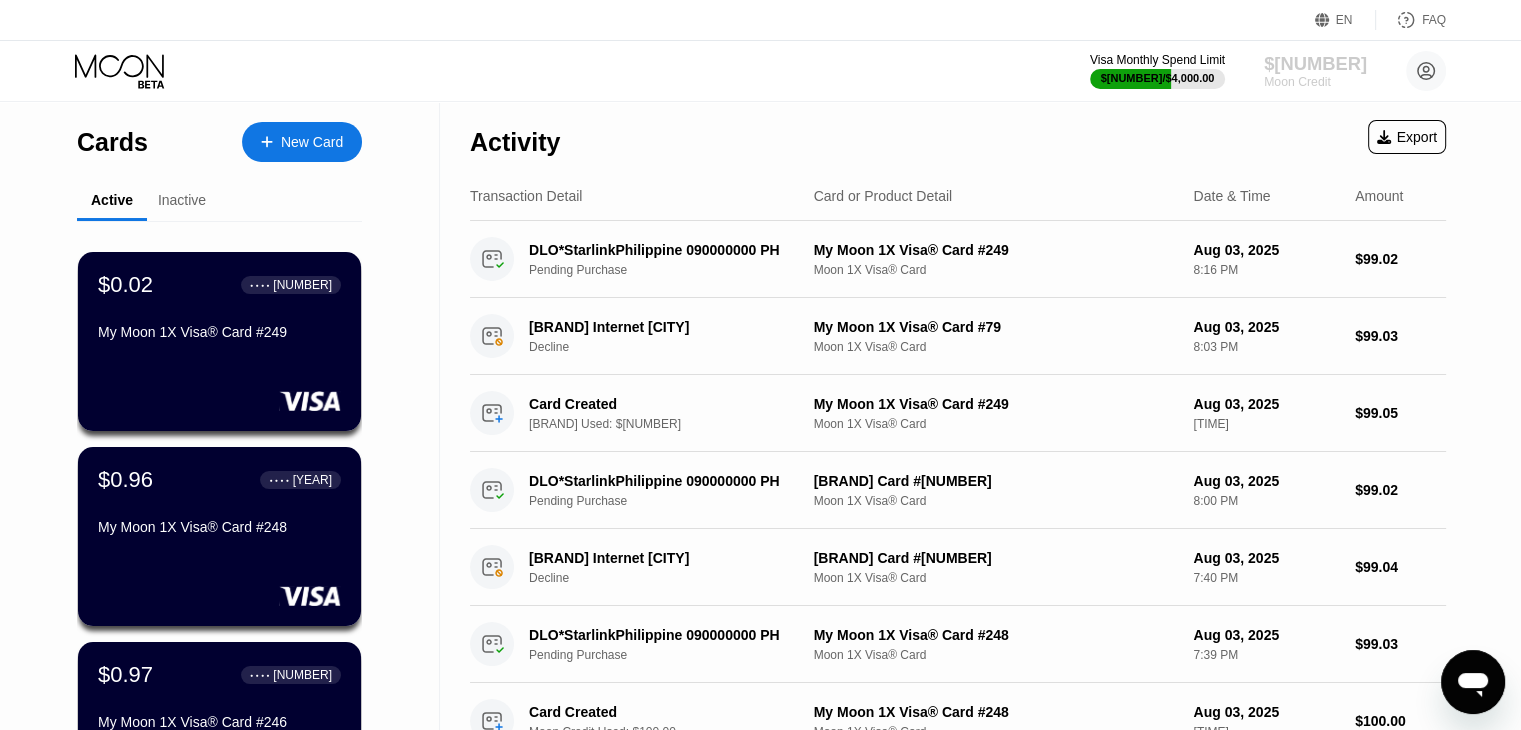 click on "$56.25" at bounding box center [1315, 63] 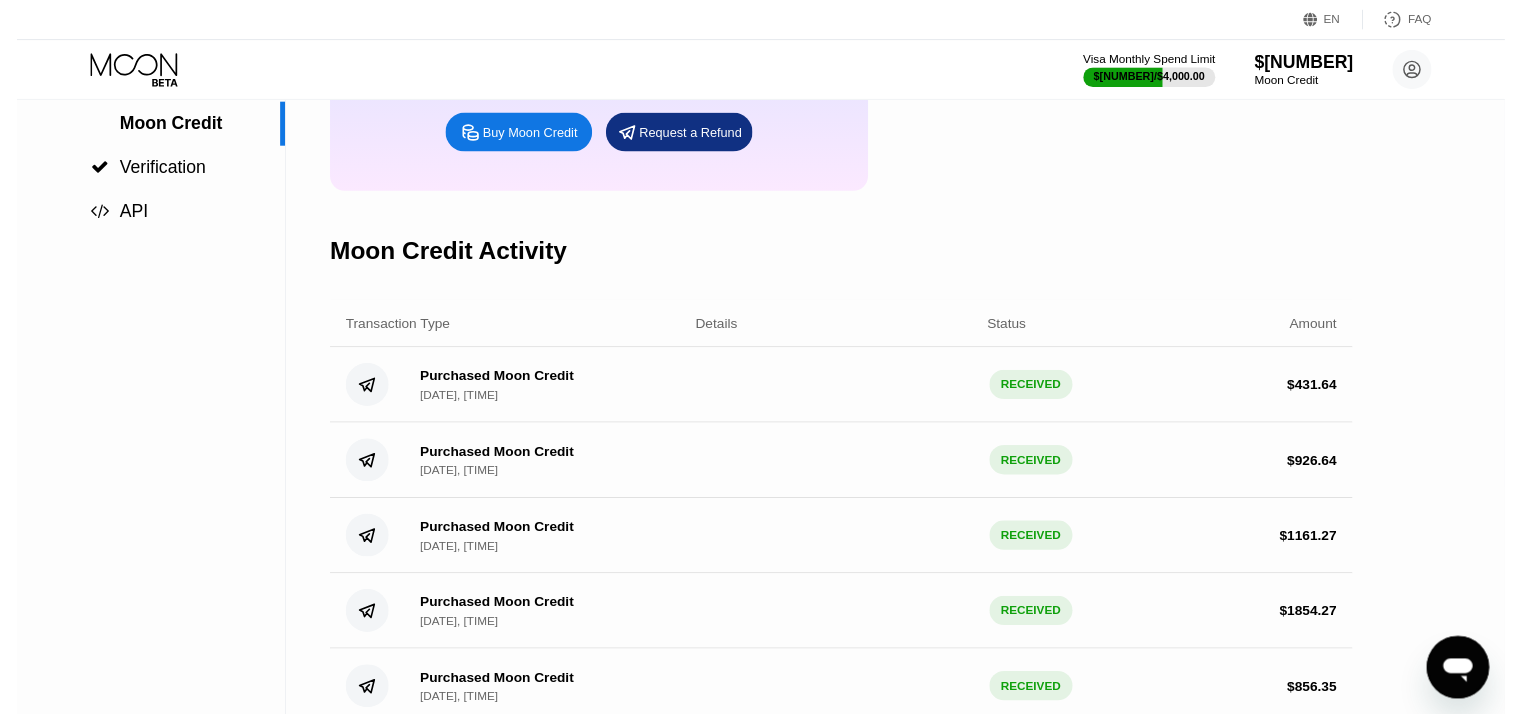 scroll, scrollTop: 0, scrollLeft: 0, axis: both 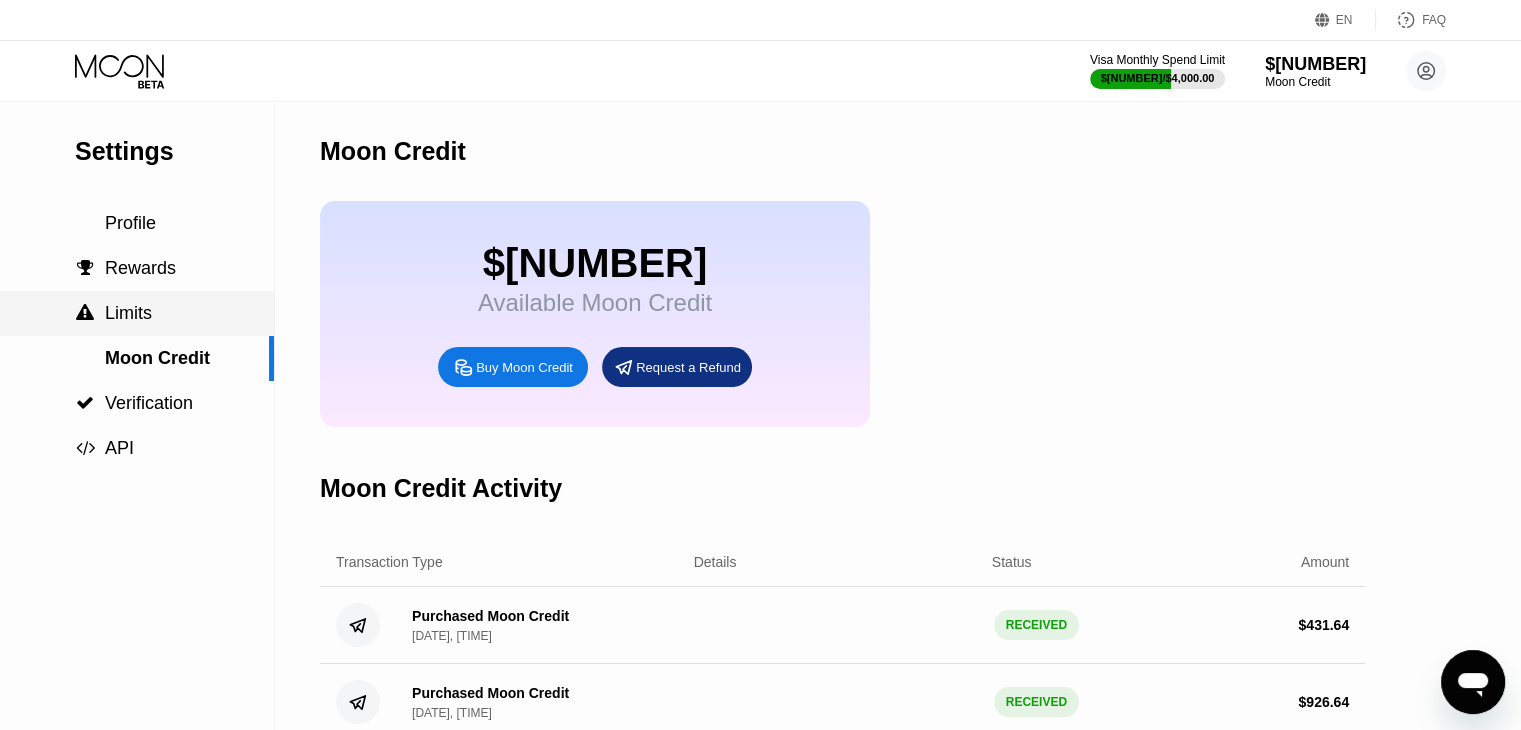 click on " Limits" at bounding box center (137, 313) 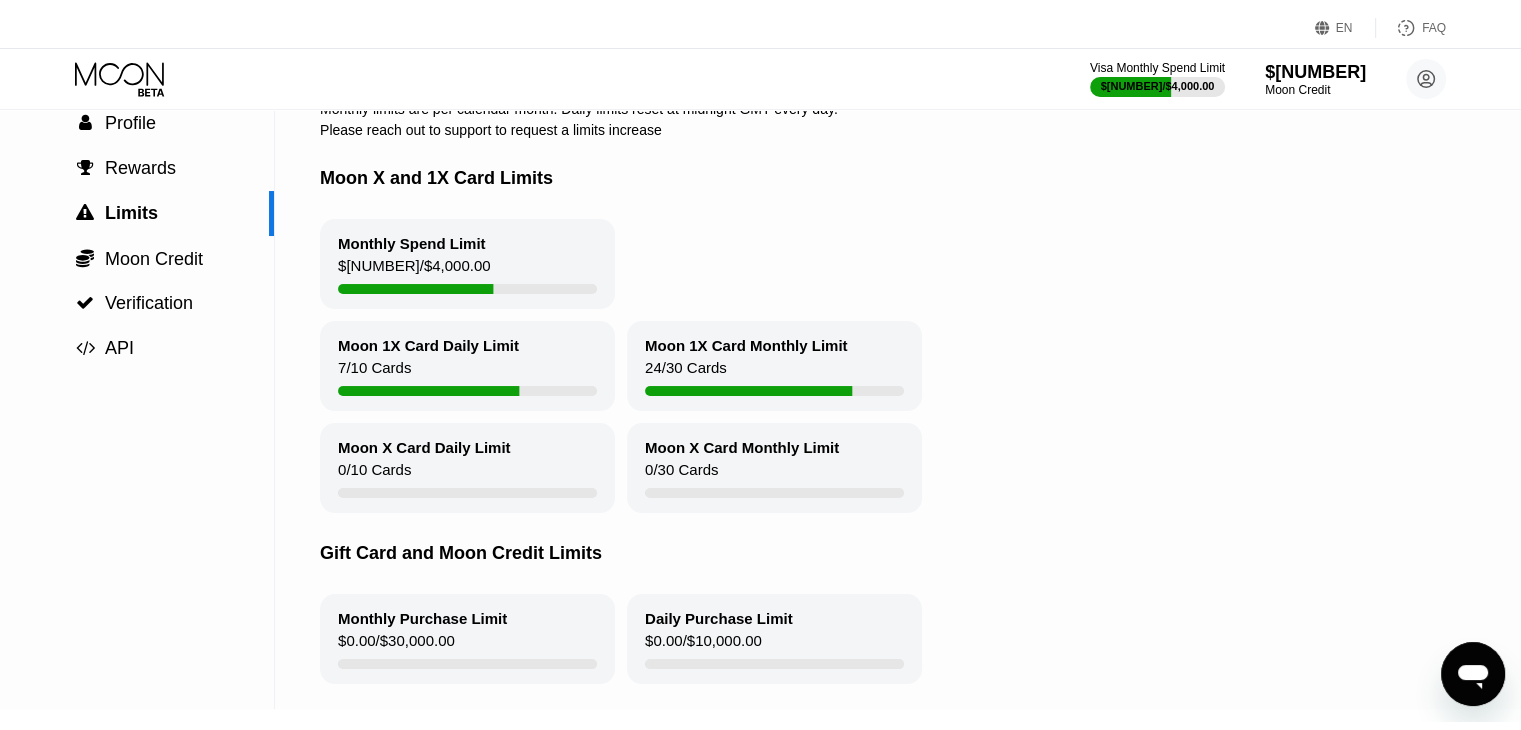 scroll, scrollTop: 0, scrollLeft: 0, axis: both 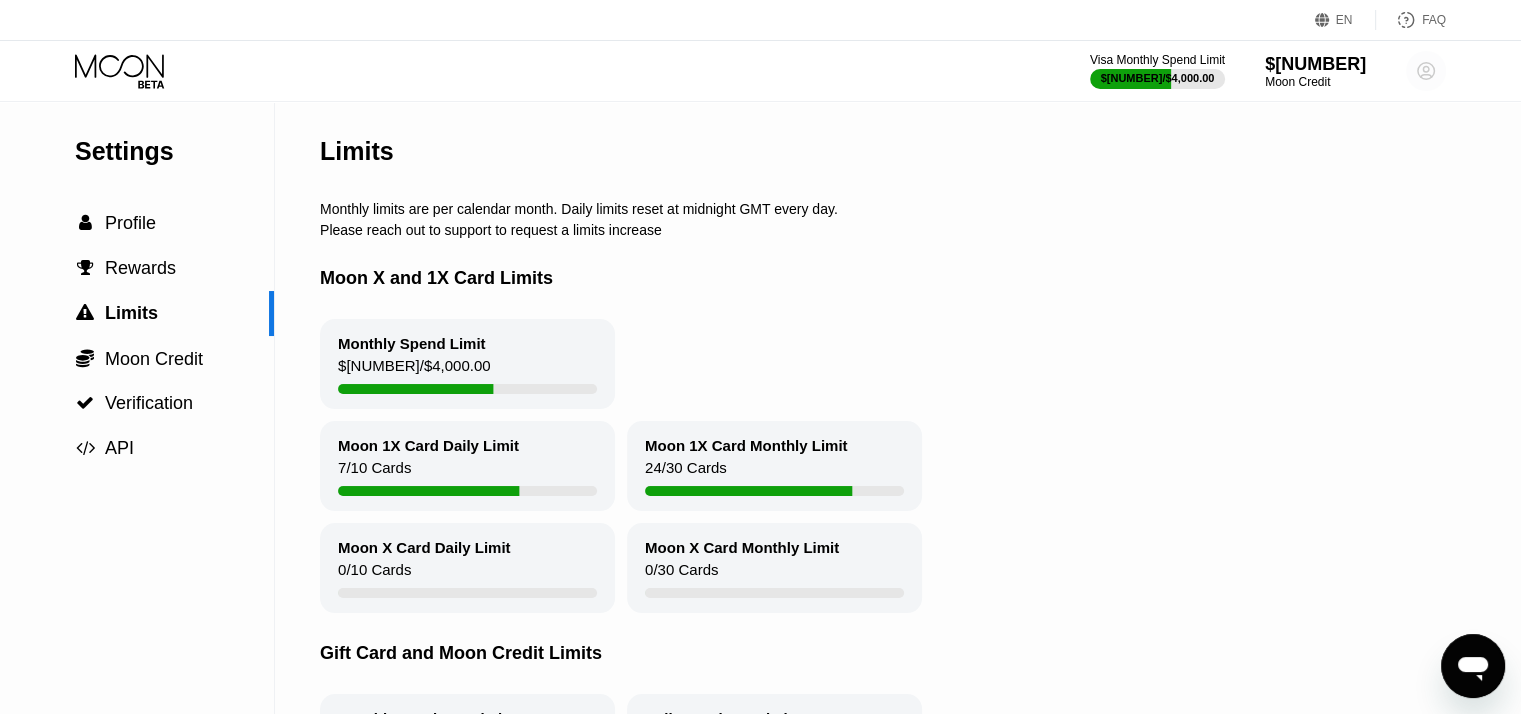 click 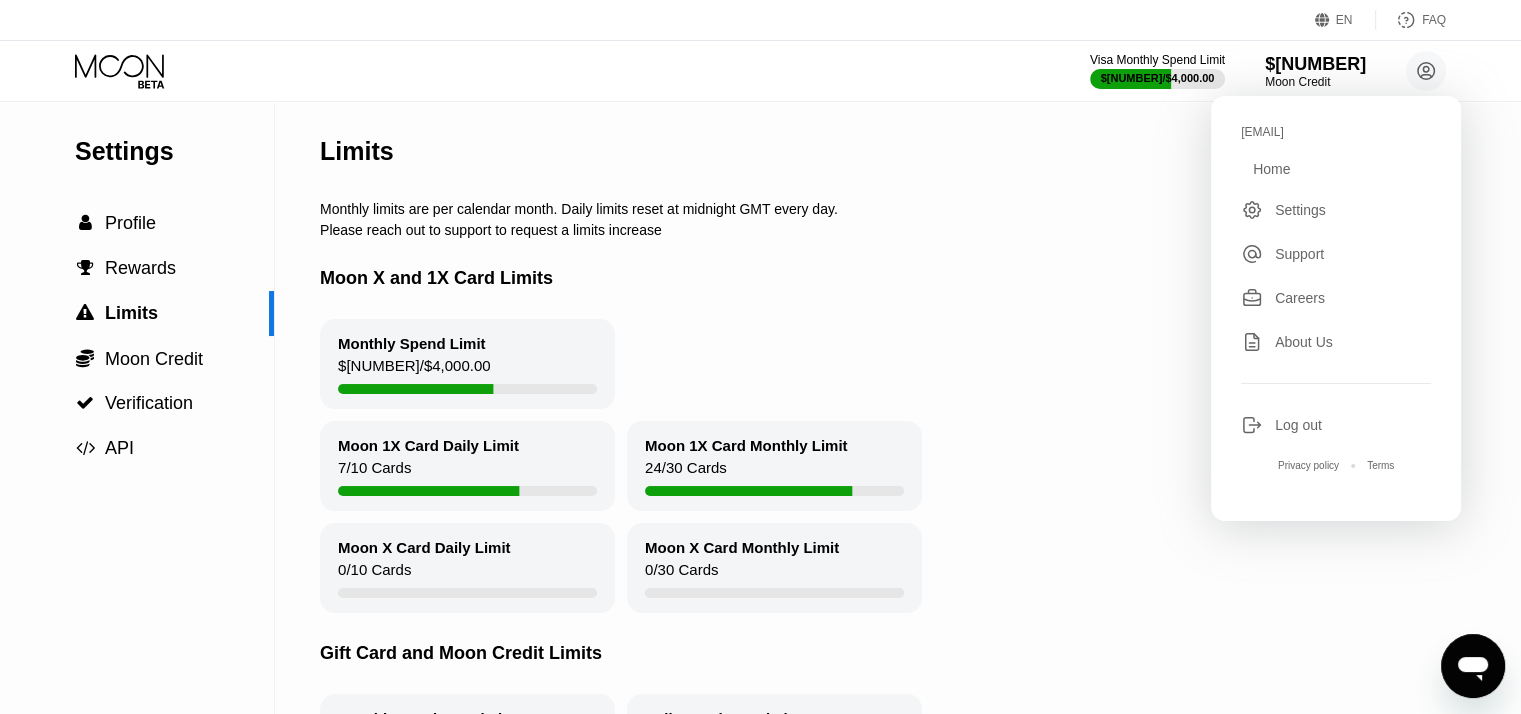click on "visacard@zzamgk.com Home Settings Support Careers About Us Log out Privacy policy Terms" at bounding box center [1336, 308] 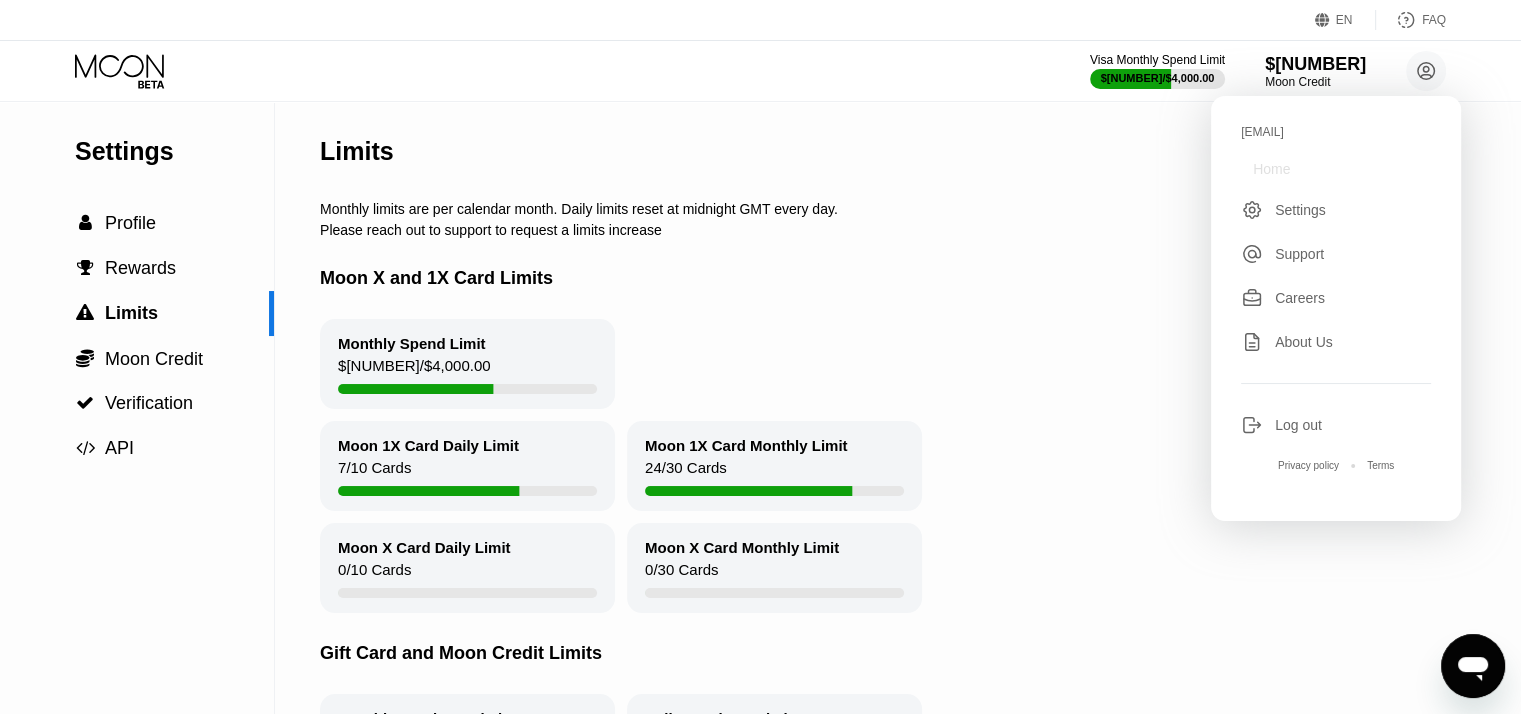 click on "Home" at bounding box center [1271, 169] 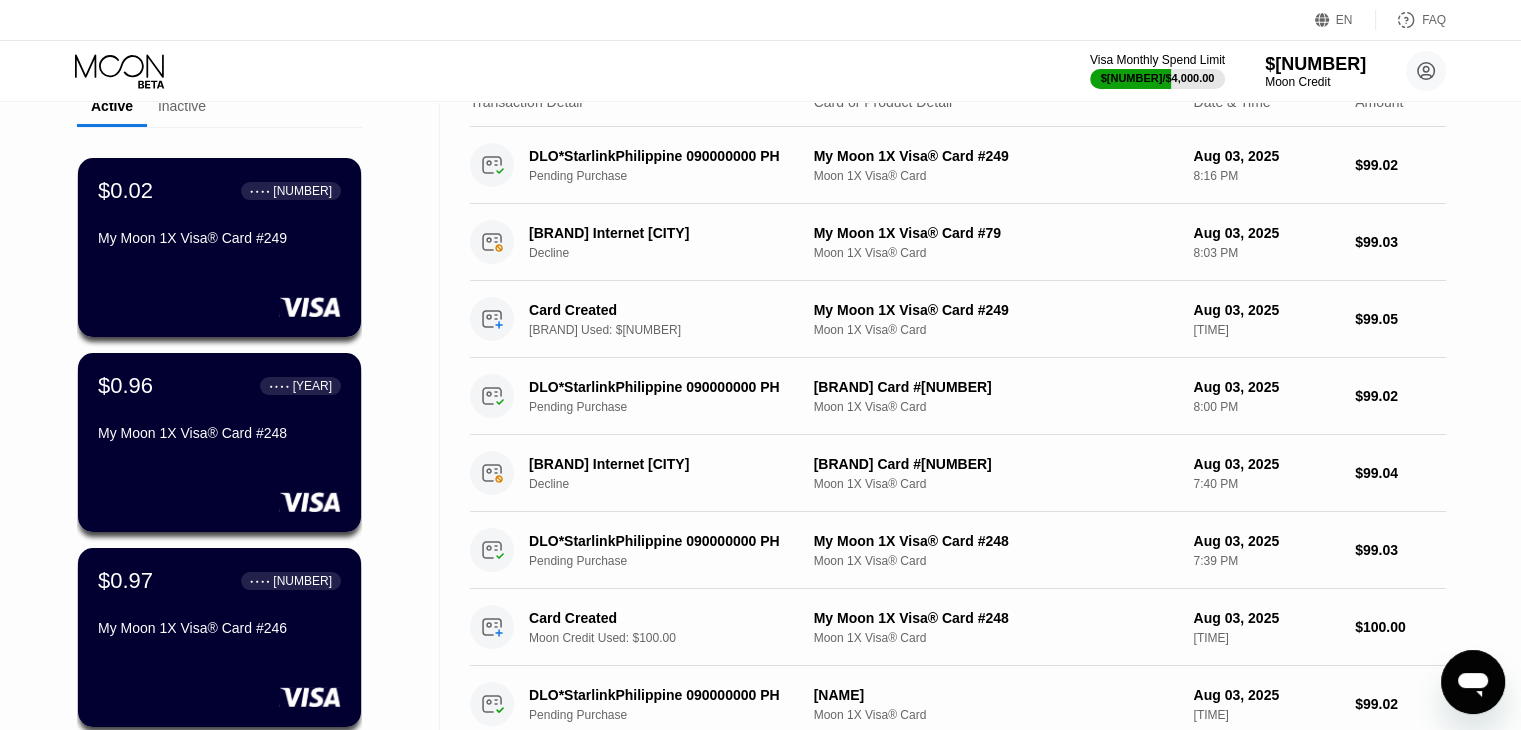 scroll, scrollTop: 0, scrollLeft: 0, axis: both 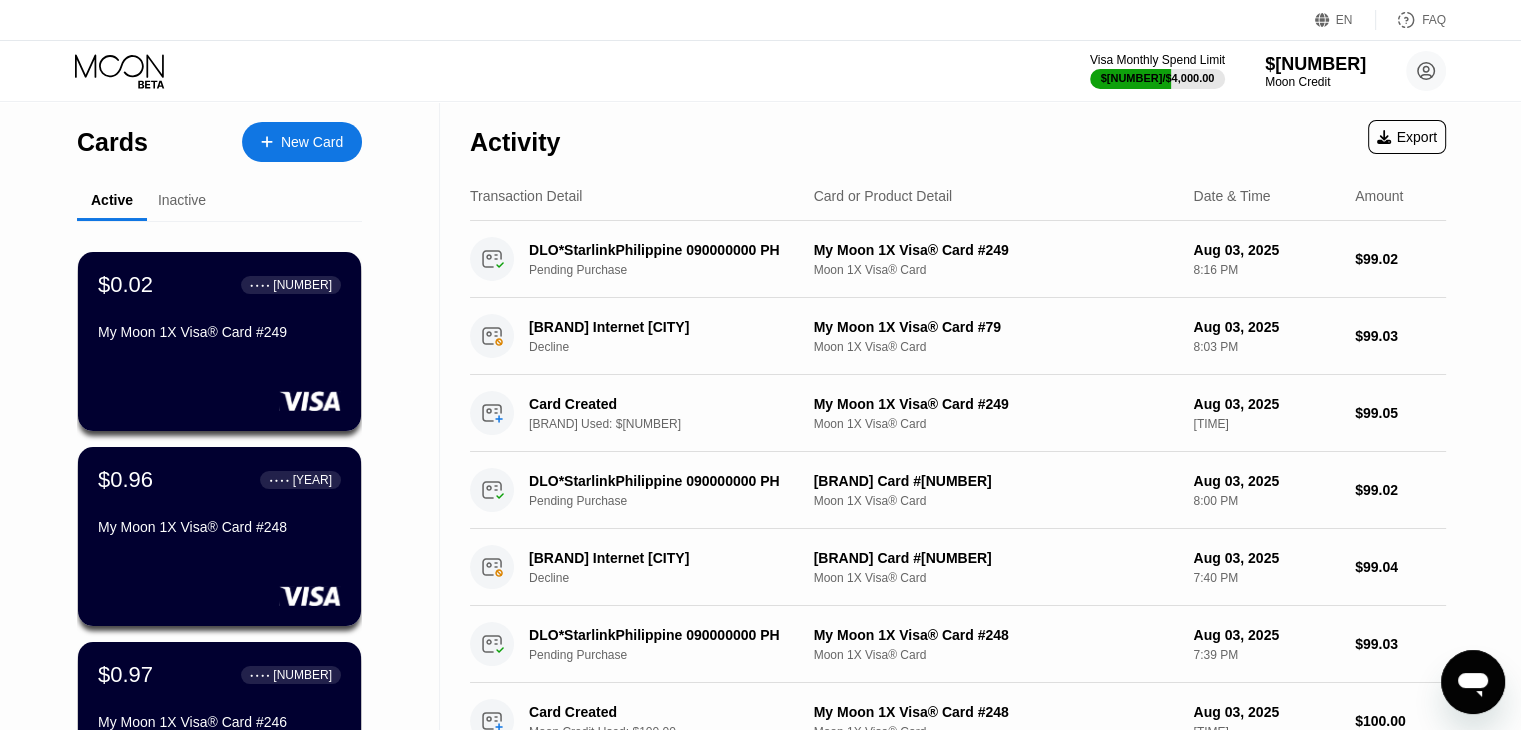 click on "Inactive" at bounding box center (182, 200) 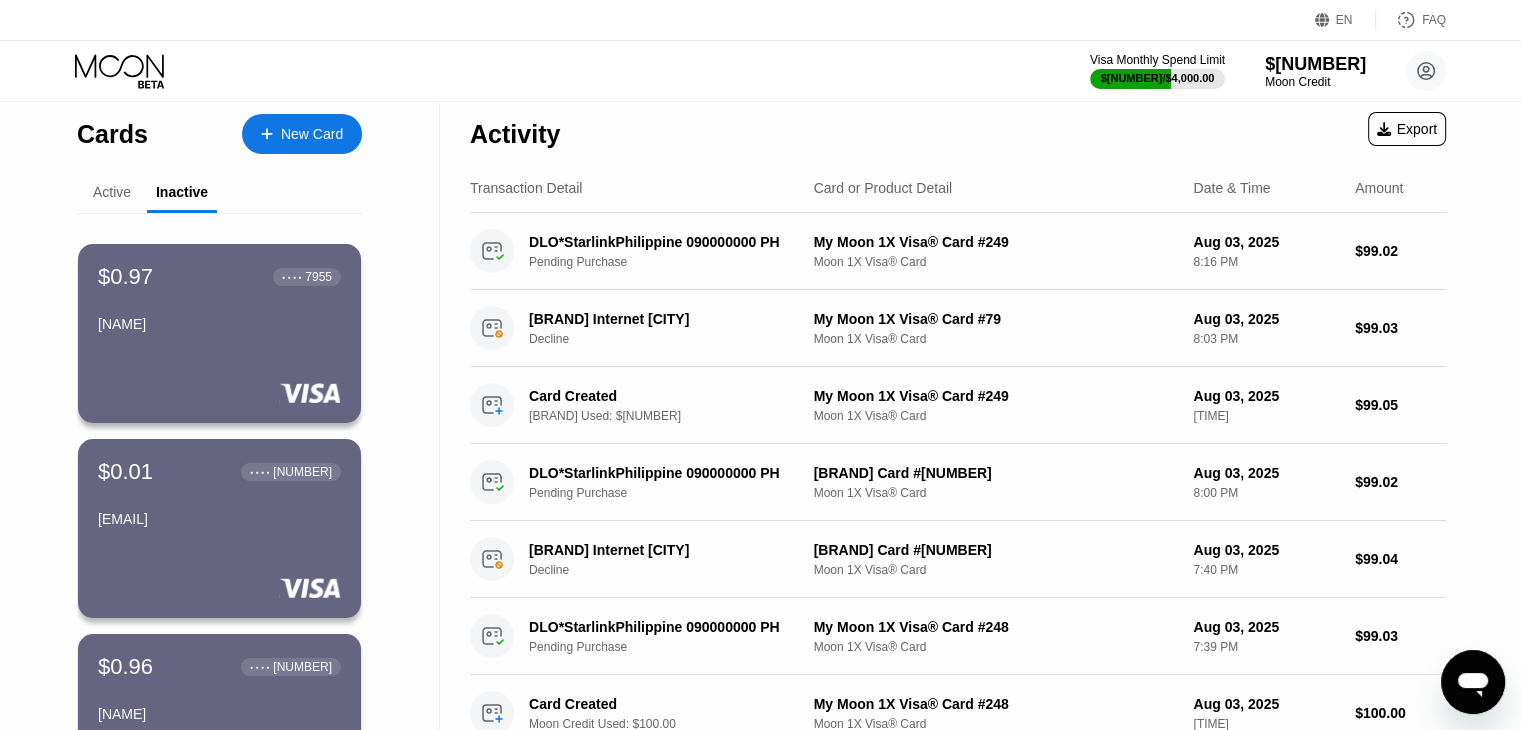 scroll, scrollTop: 0, scrollLeft: 0, axis: both 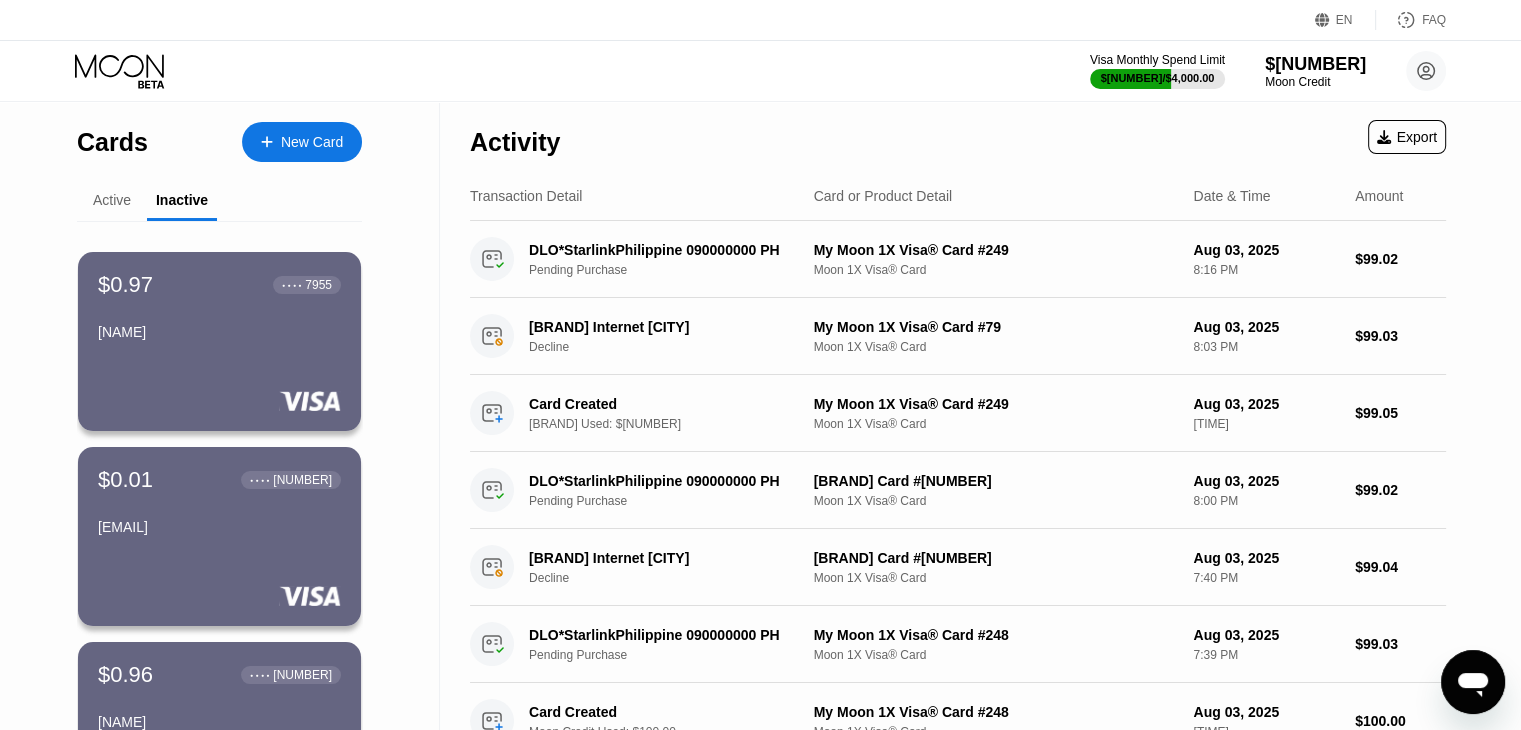 click on "Active" at bounding box center [112, 200] 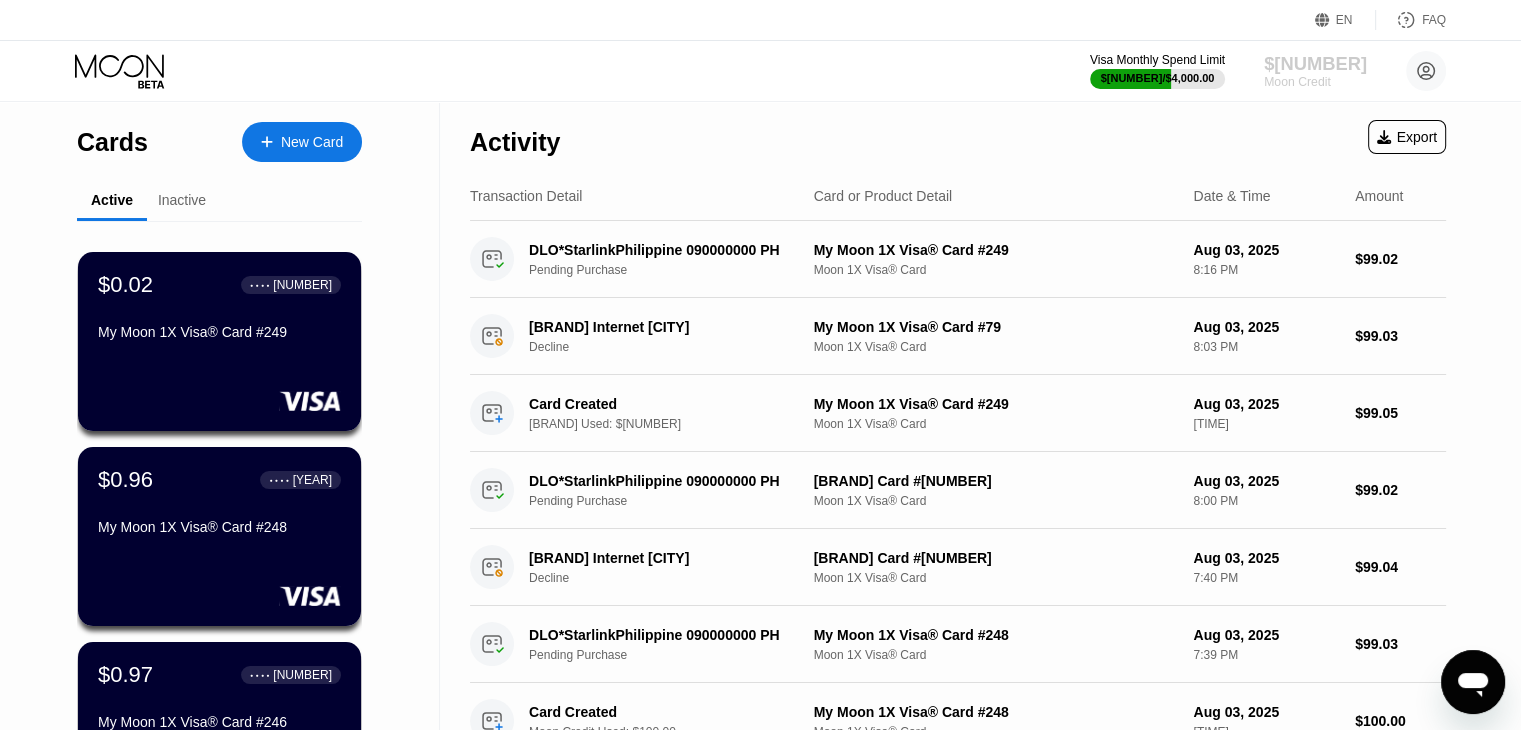 click on "Moon Credit" at bounding box center [1315, 82] 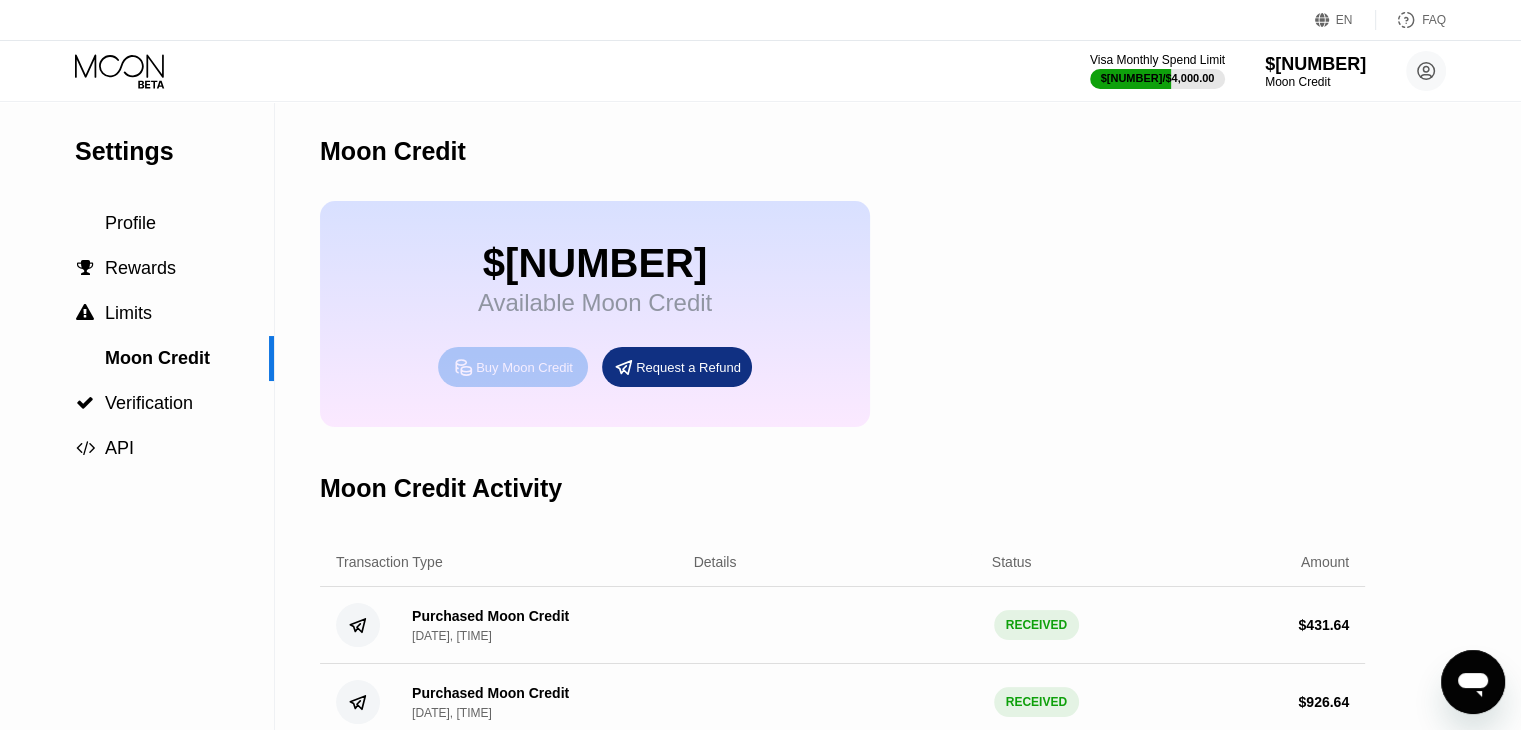 click on "Buy Moon Credit" at bounding box center [524, 367] 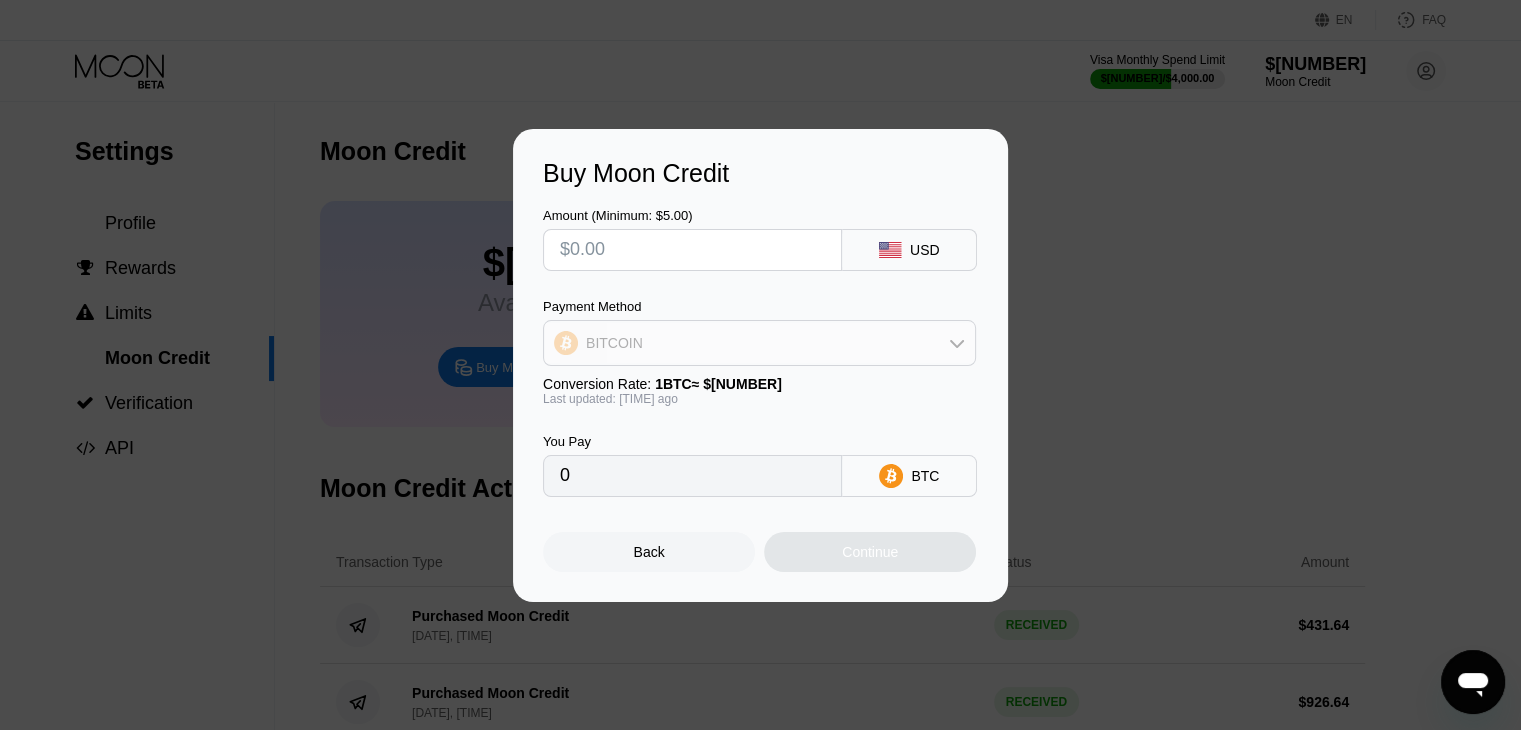 click on "BITCOIN" at bounding box center [759, 343] 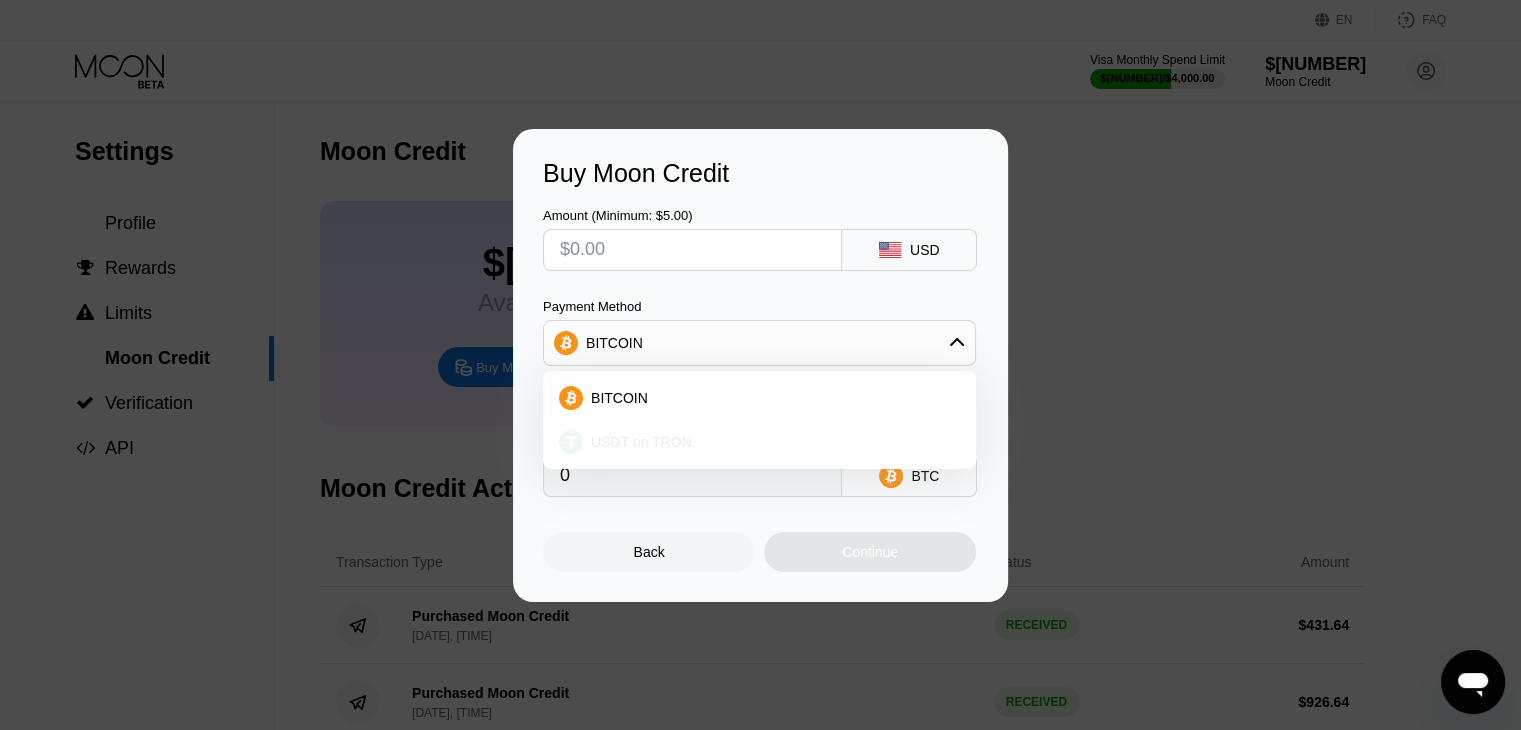 click on "USDT on TRON" at bounding box center (771, 442) 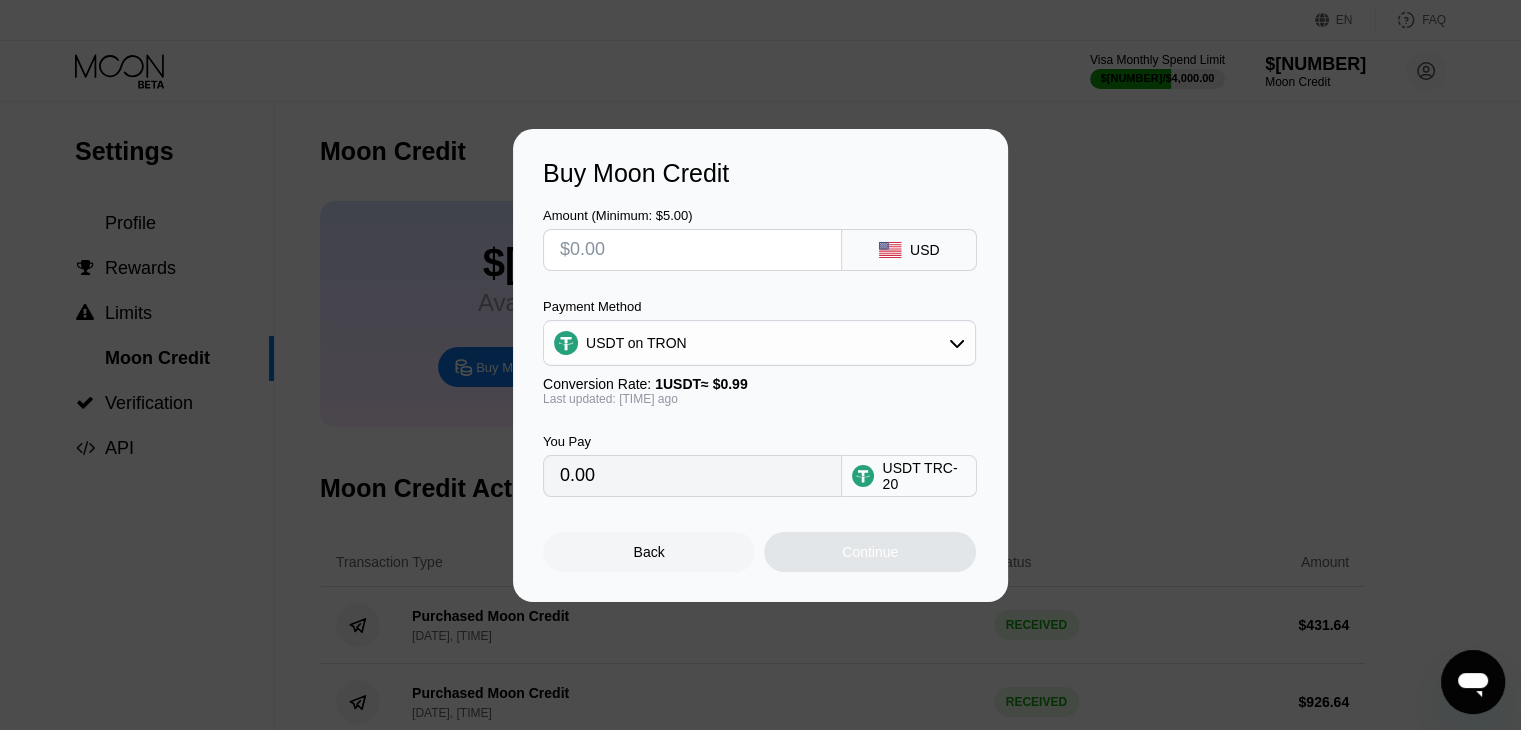 click at bounding box center [692, 250] 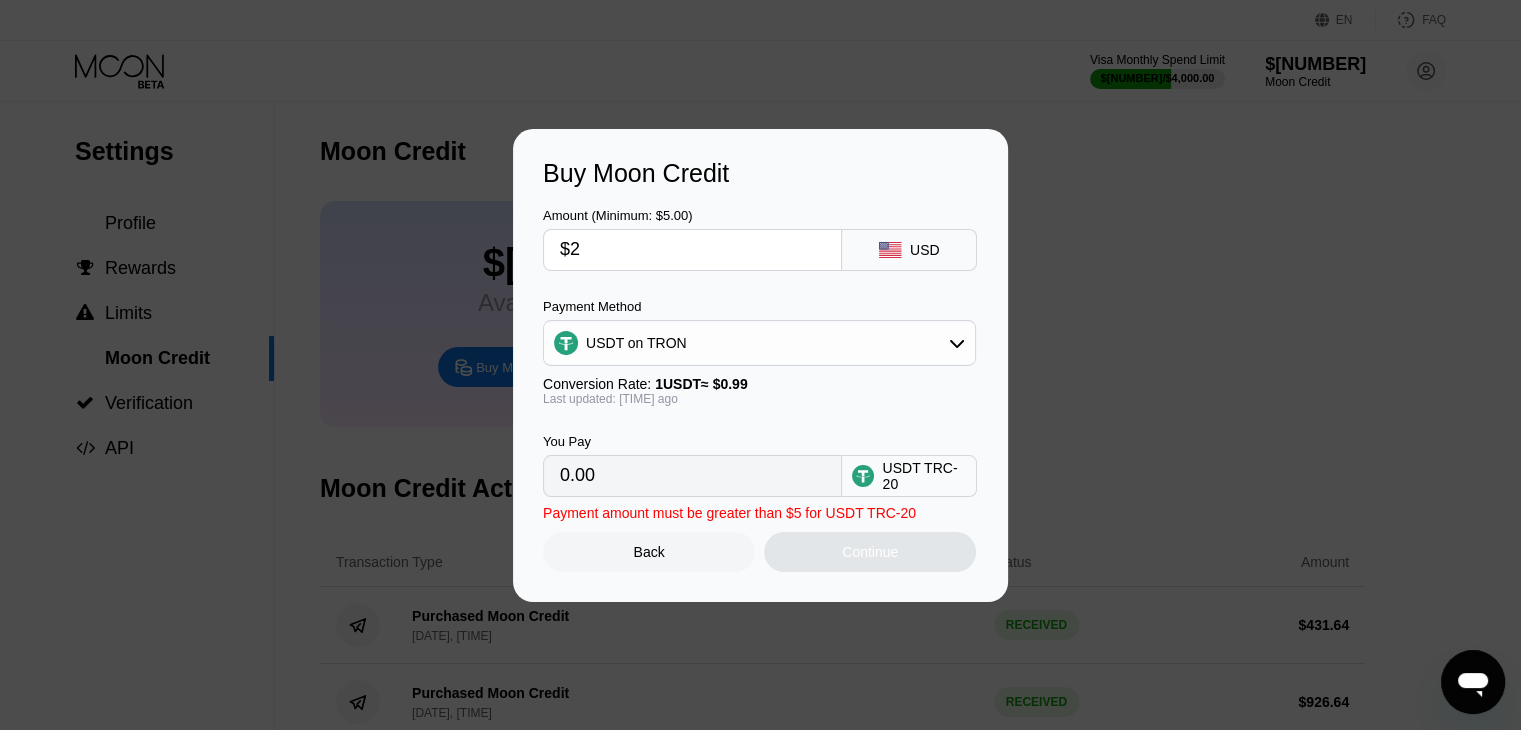 type on "2.02" 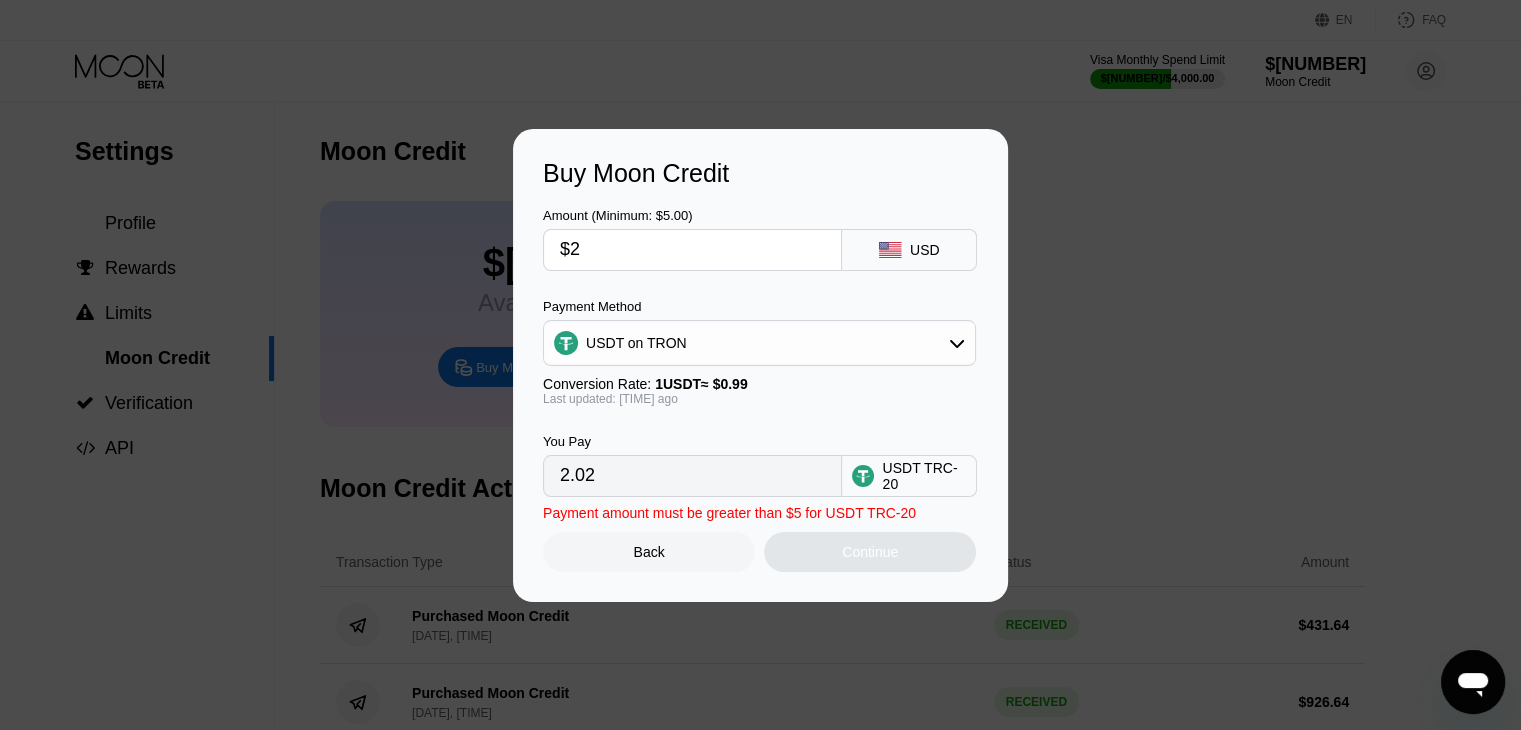 type on "$21" 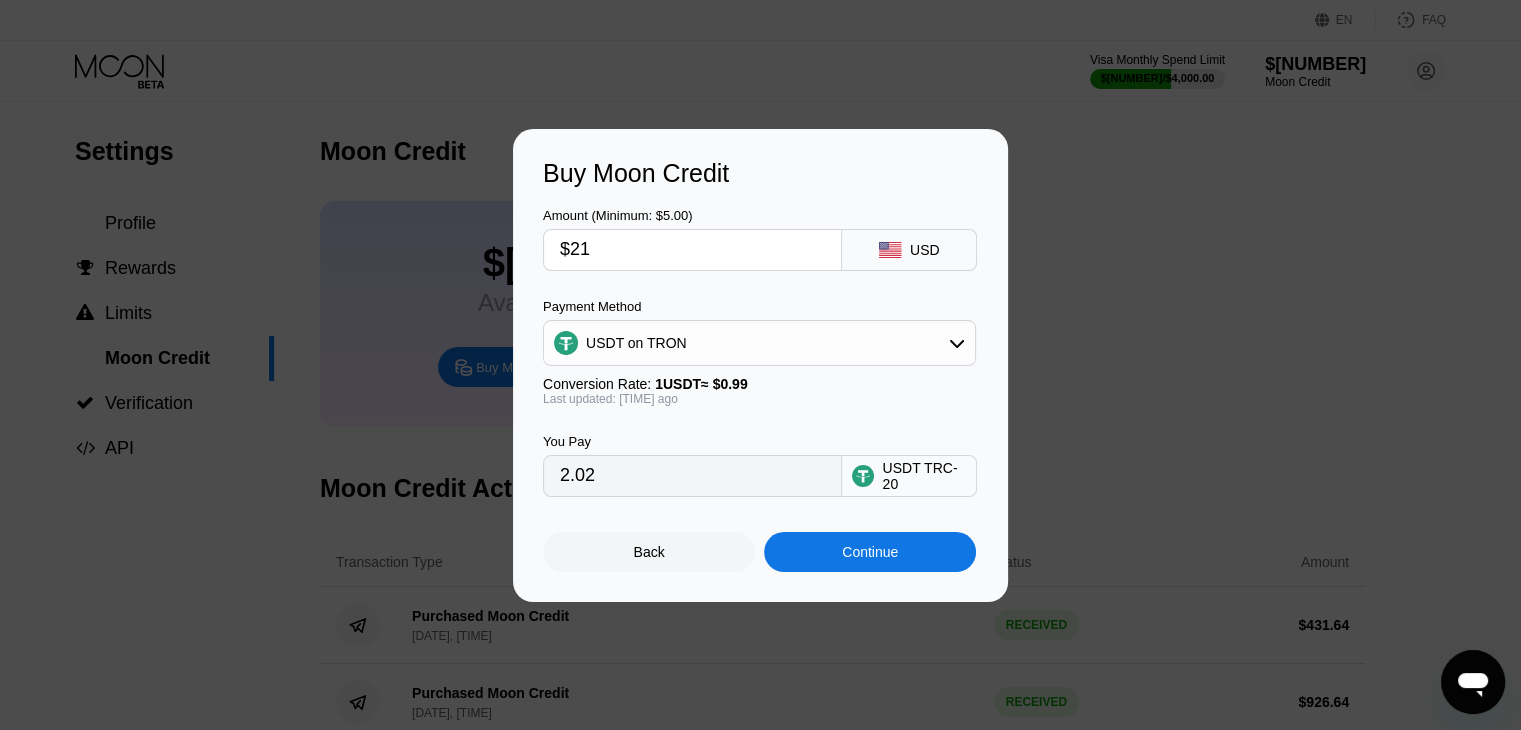 type on "21.21" 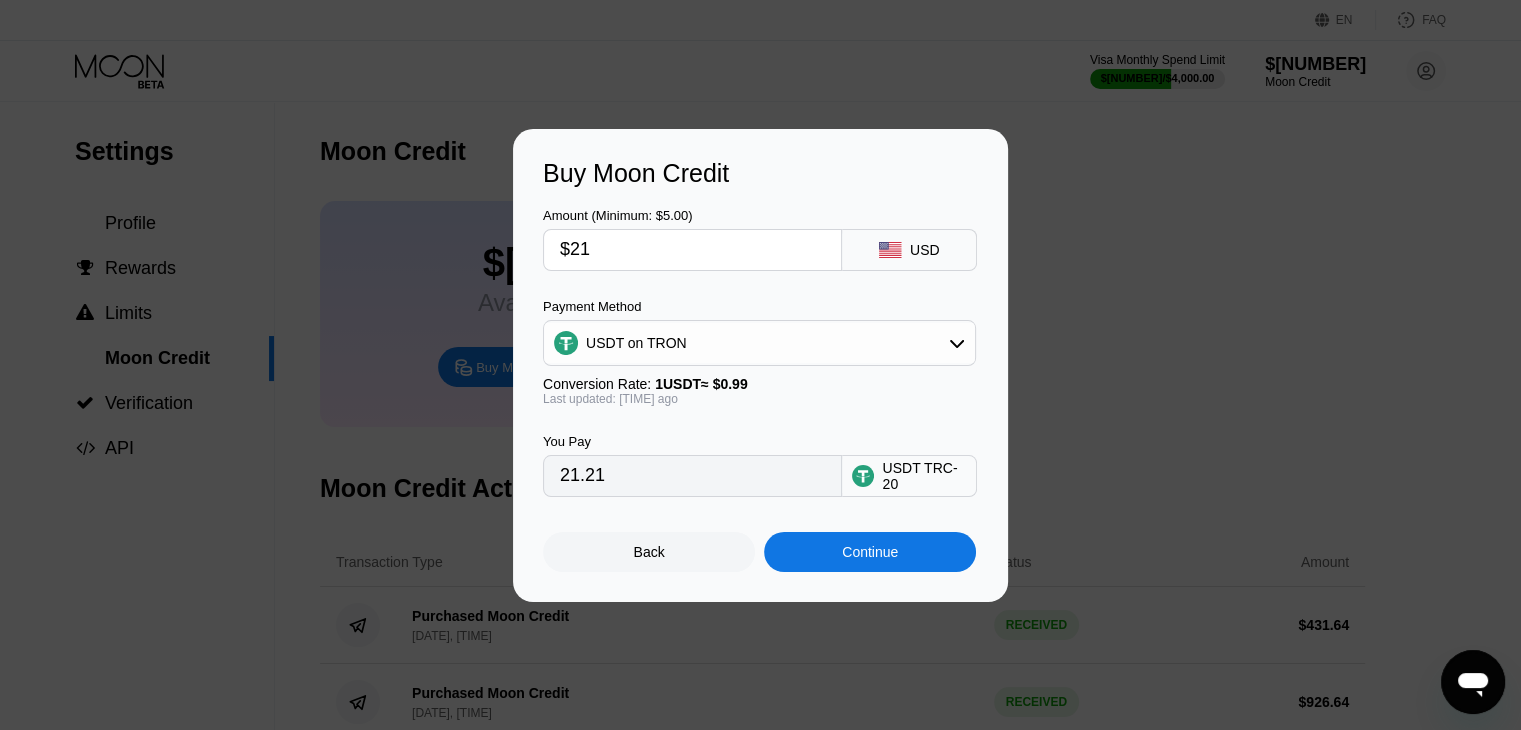 type on "$215" 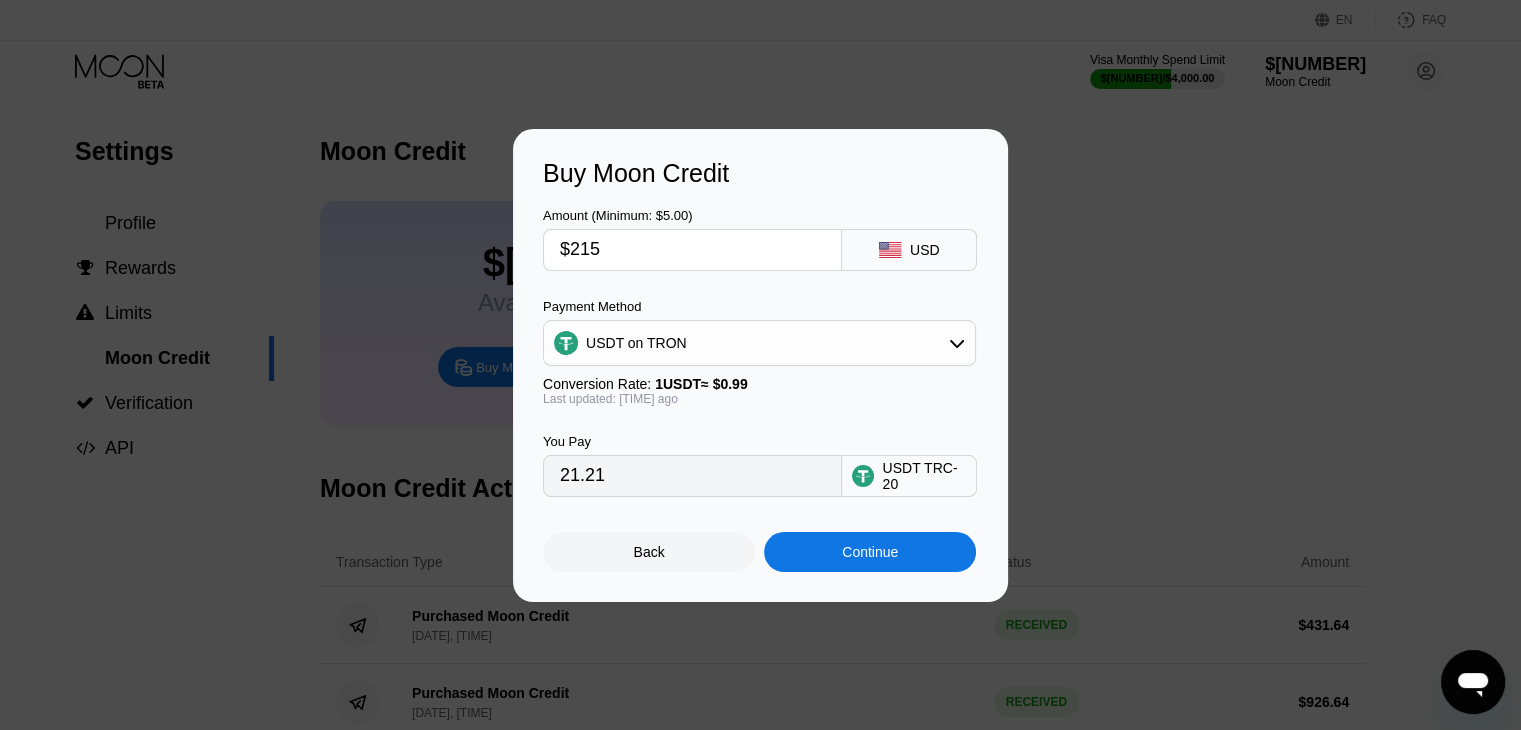 type on "217.17" 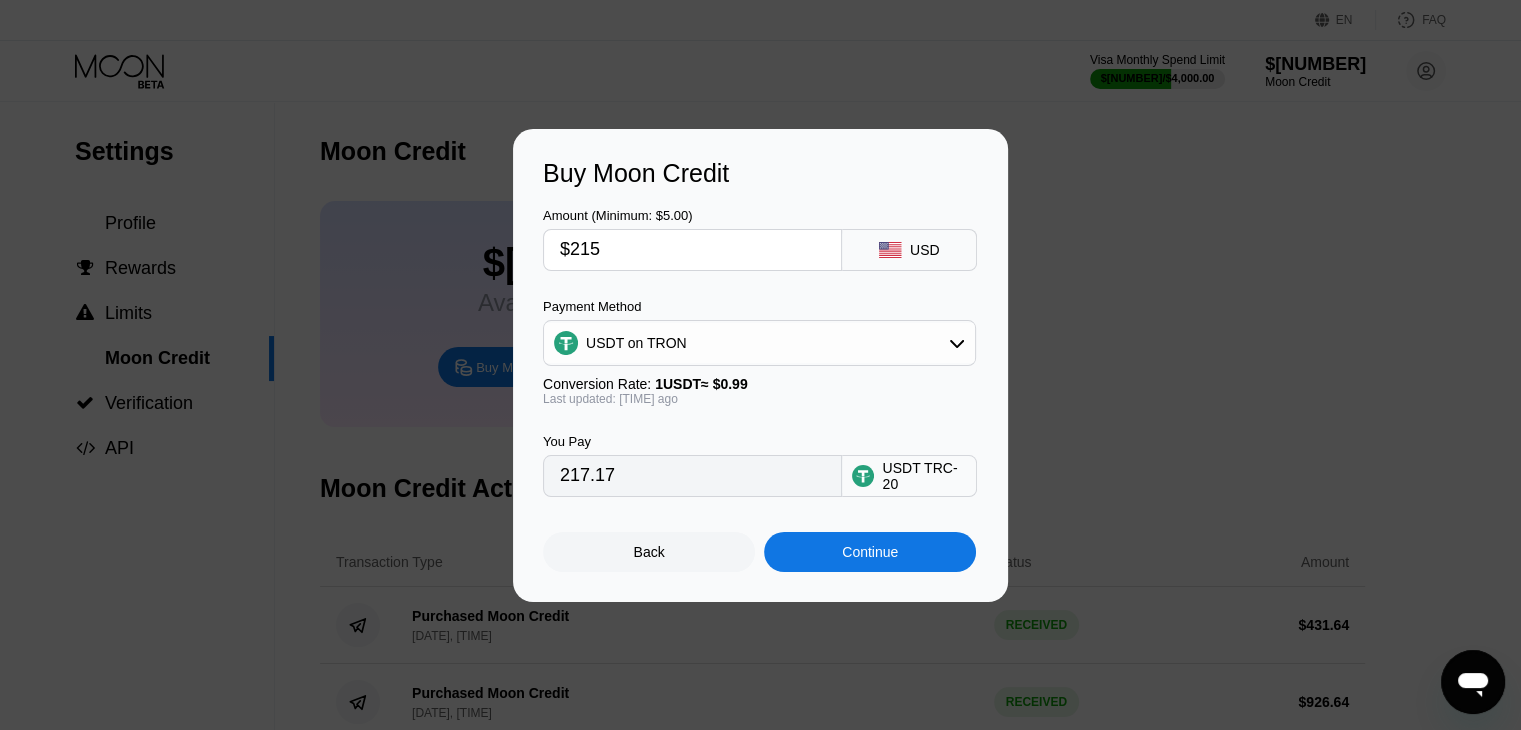 type on "$2151" 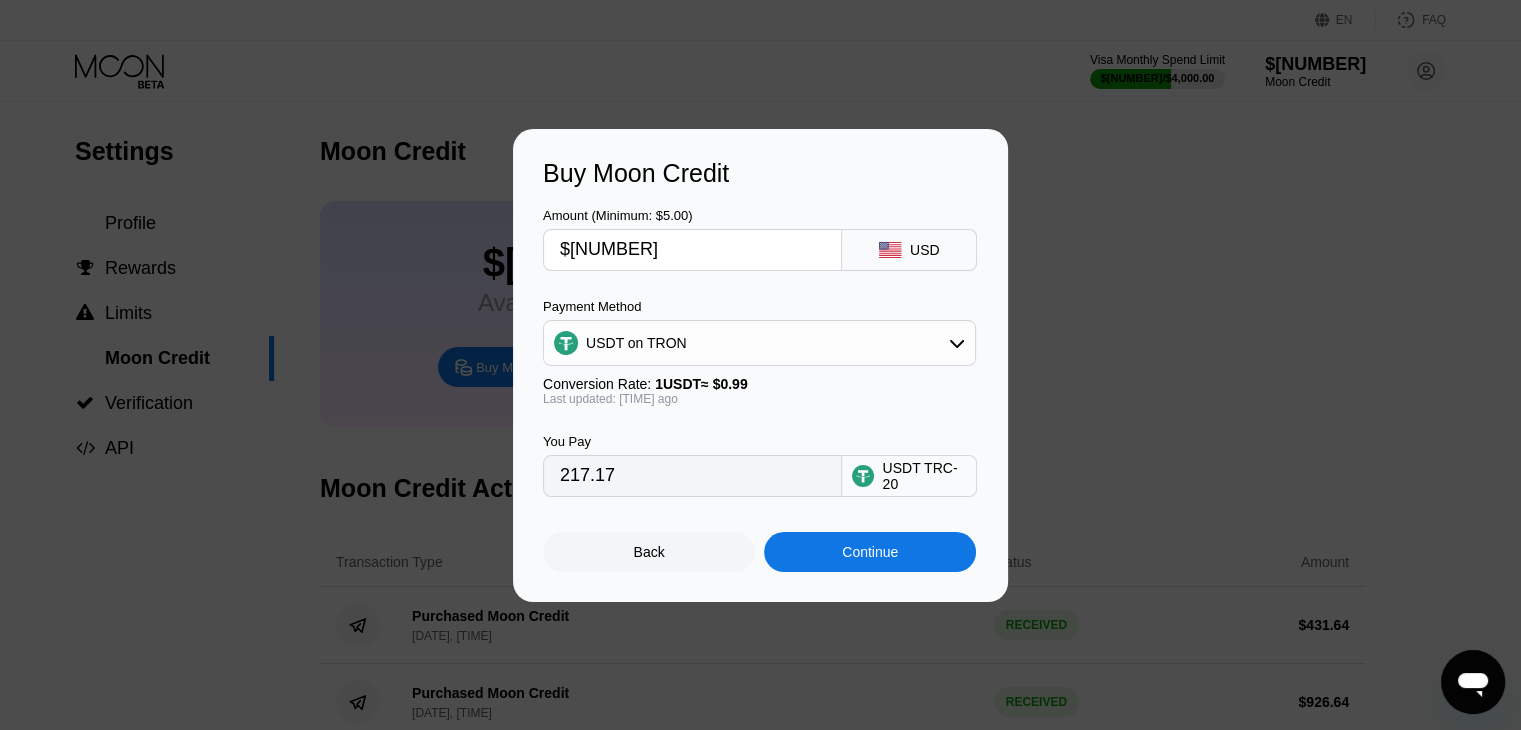 type on "2172.73" 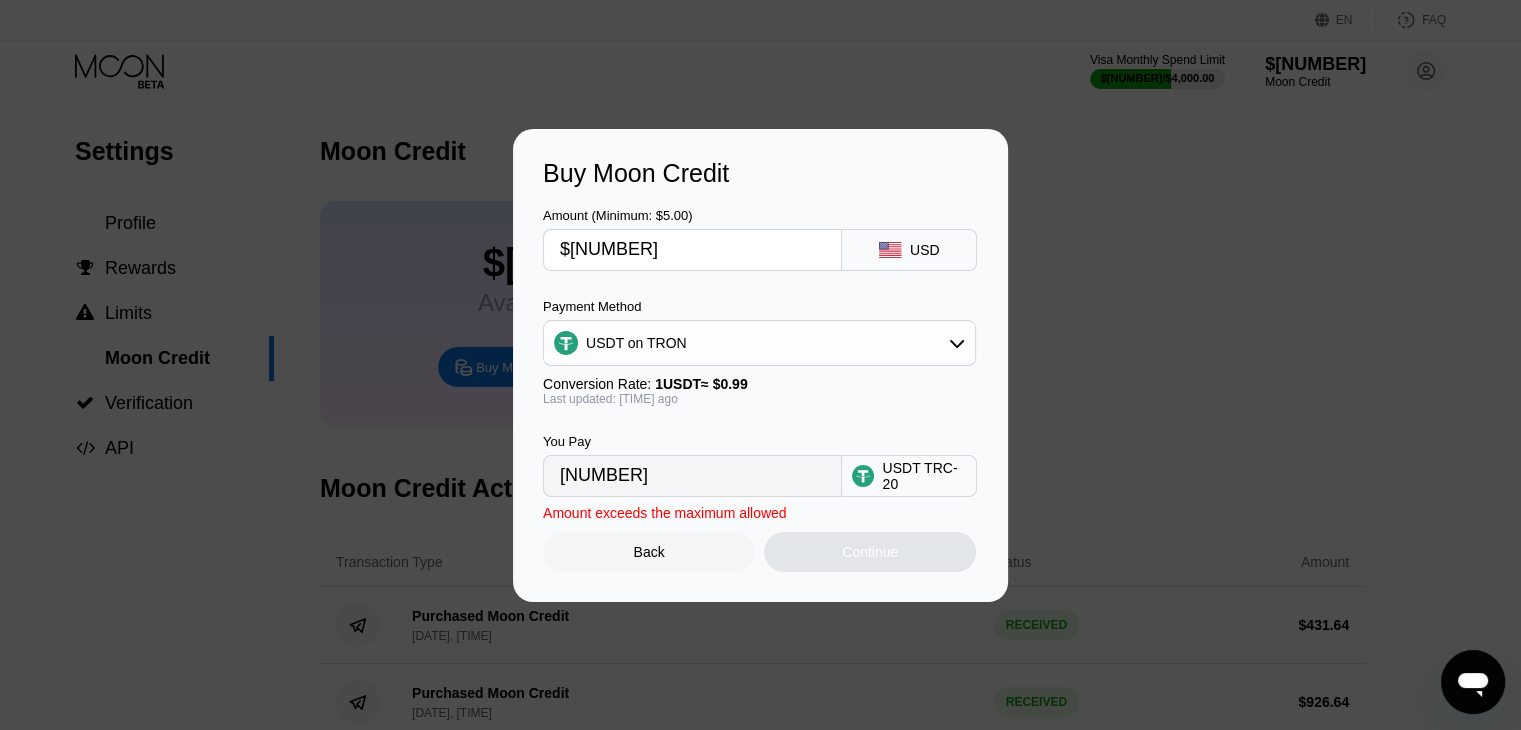 type on "$2151.2" 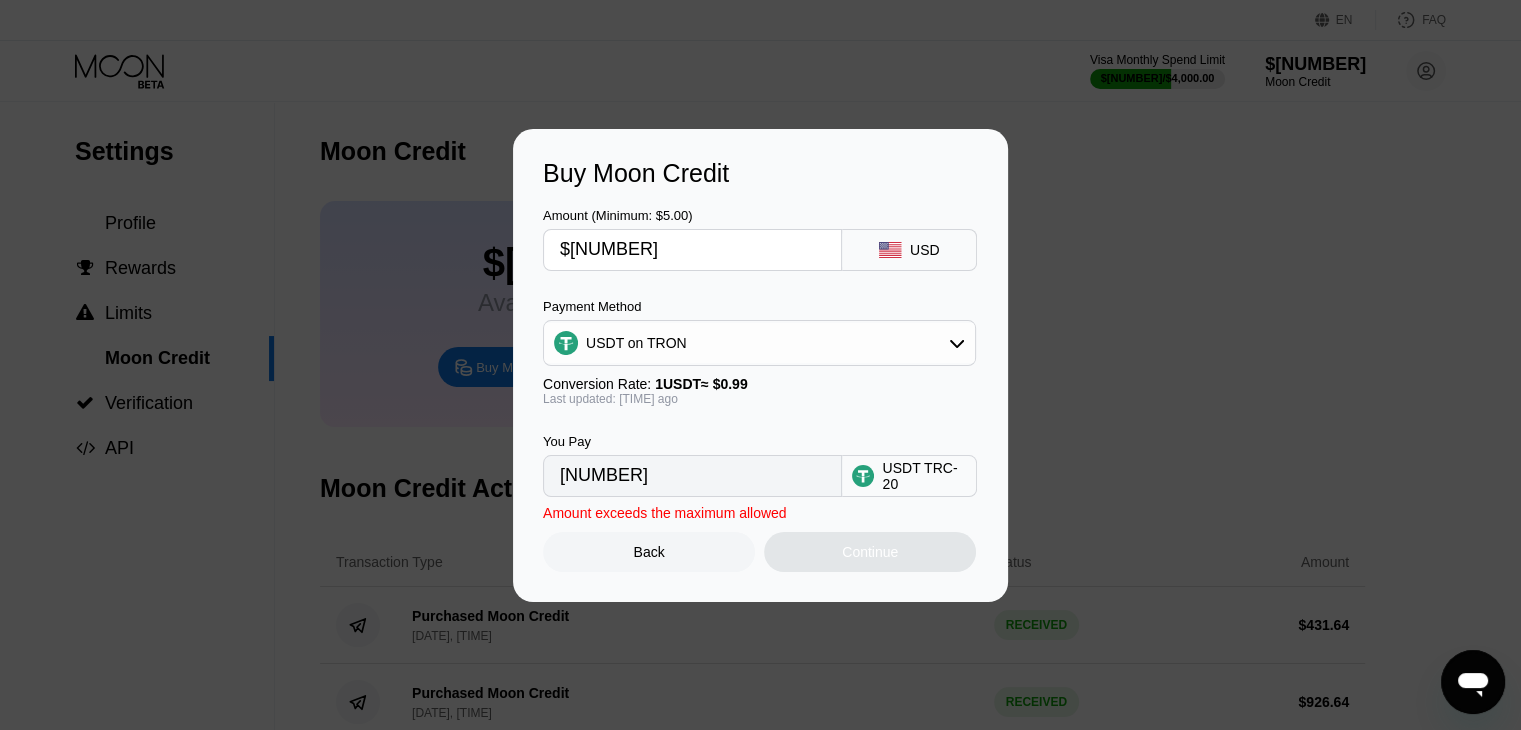 type on "2172.93" 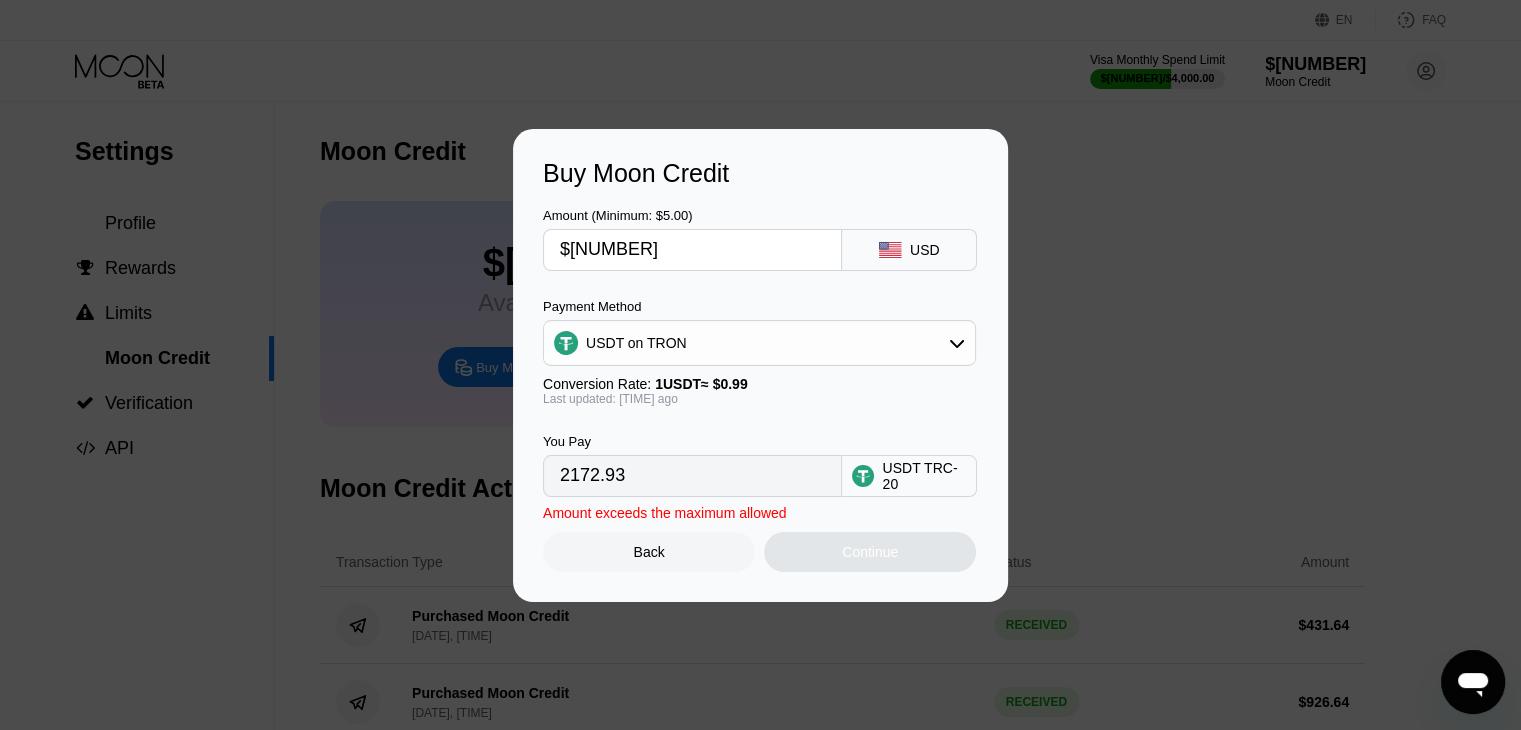 type on "$2151.27" 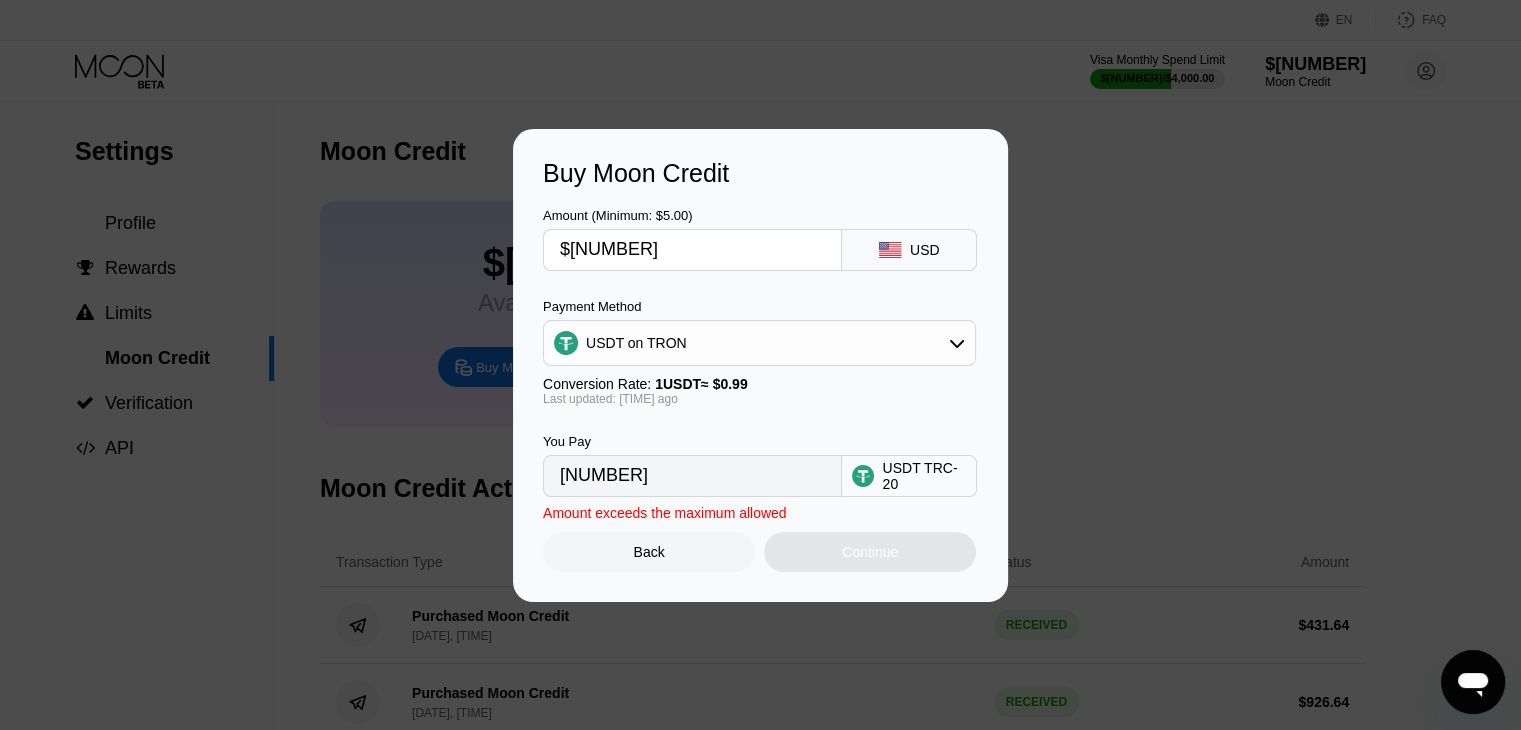 click on "$2151.27" at bounding box center (692, 250) 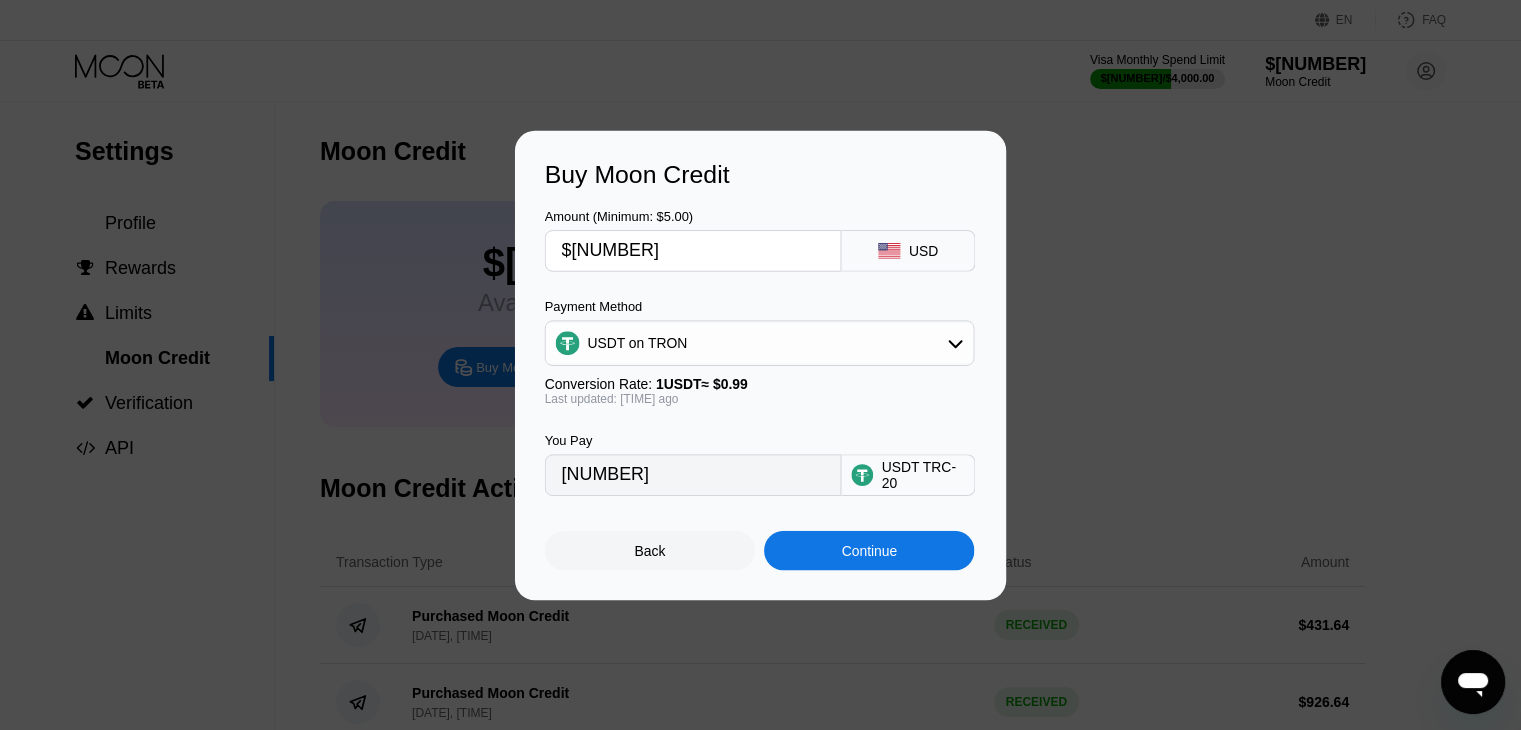 type on "$1999.99" 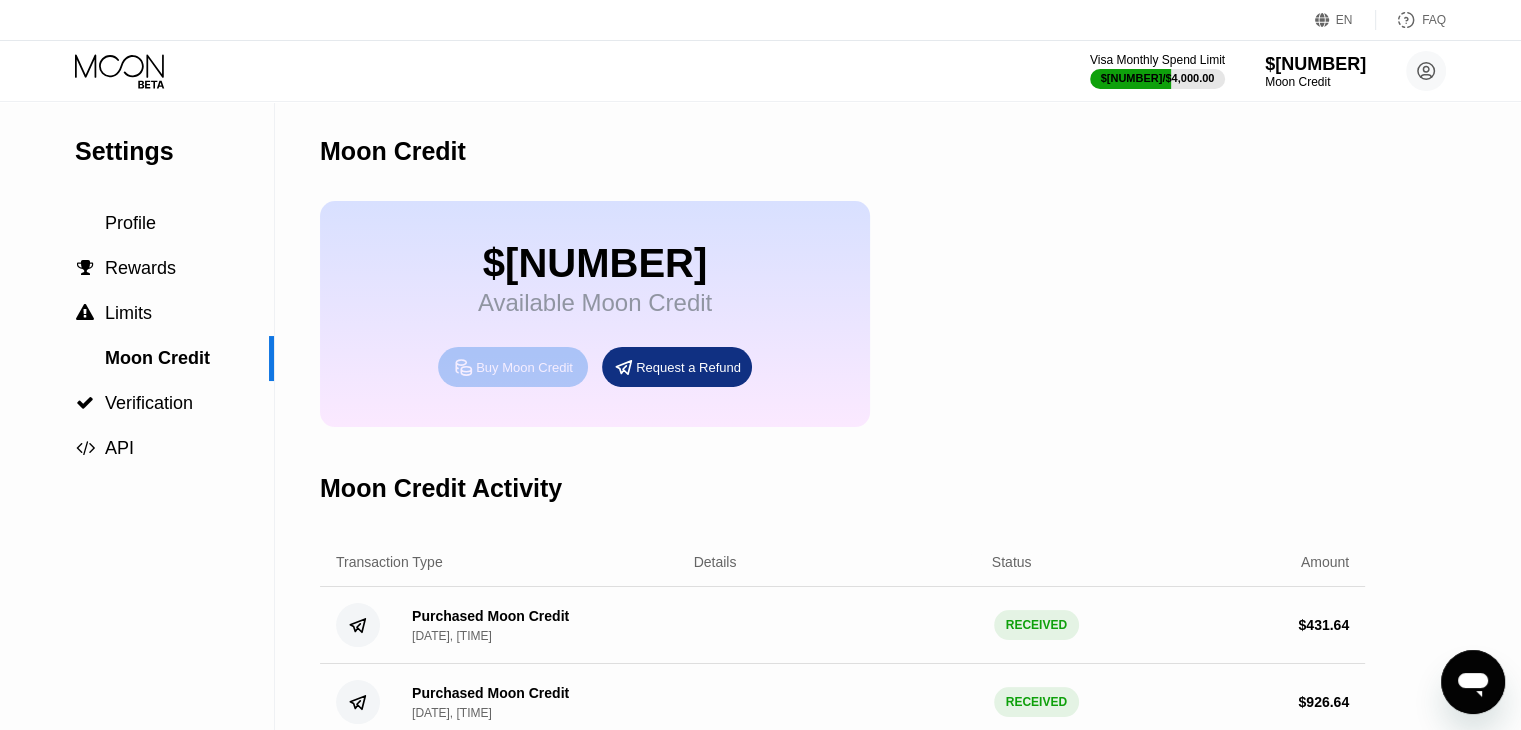 click on "Buy Moon Credit" at bounding box center [524, 367] 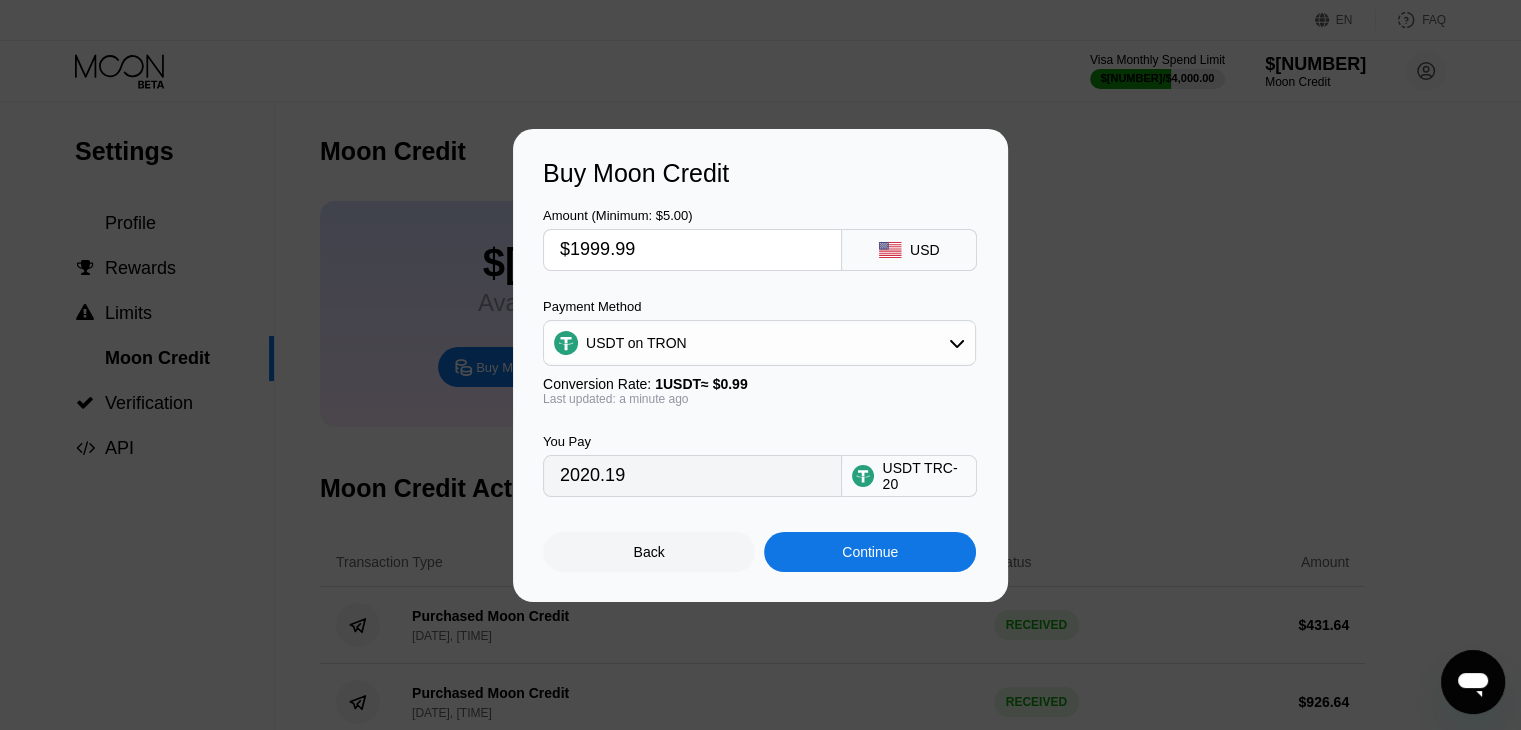 click on "$1999.99" at bounding box center [692, 250] 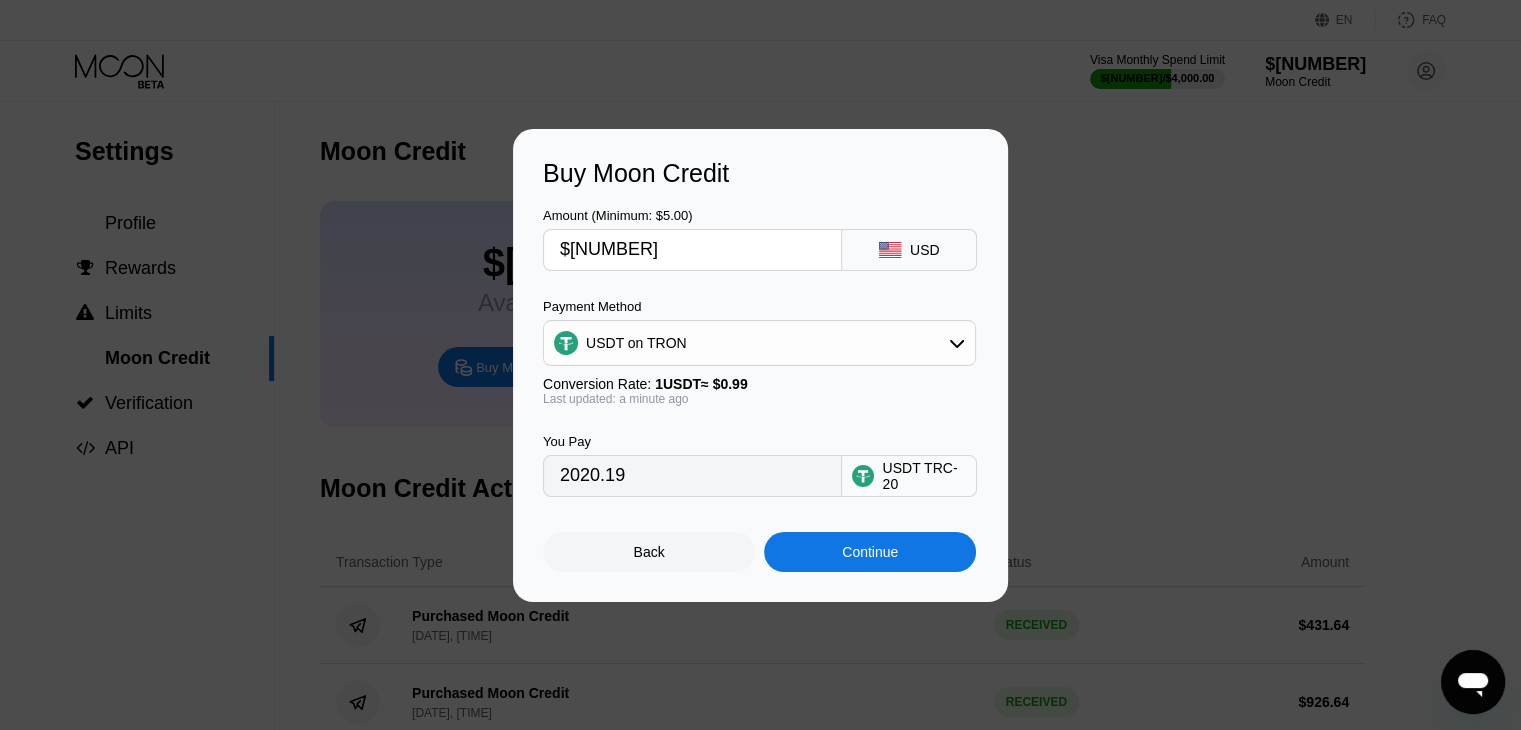 type on "$1999." 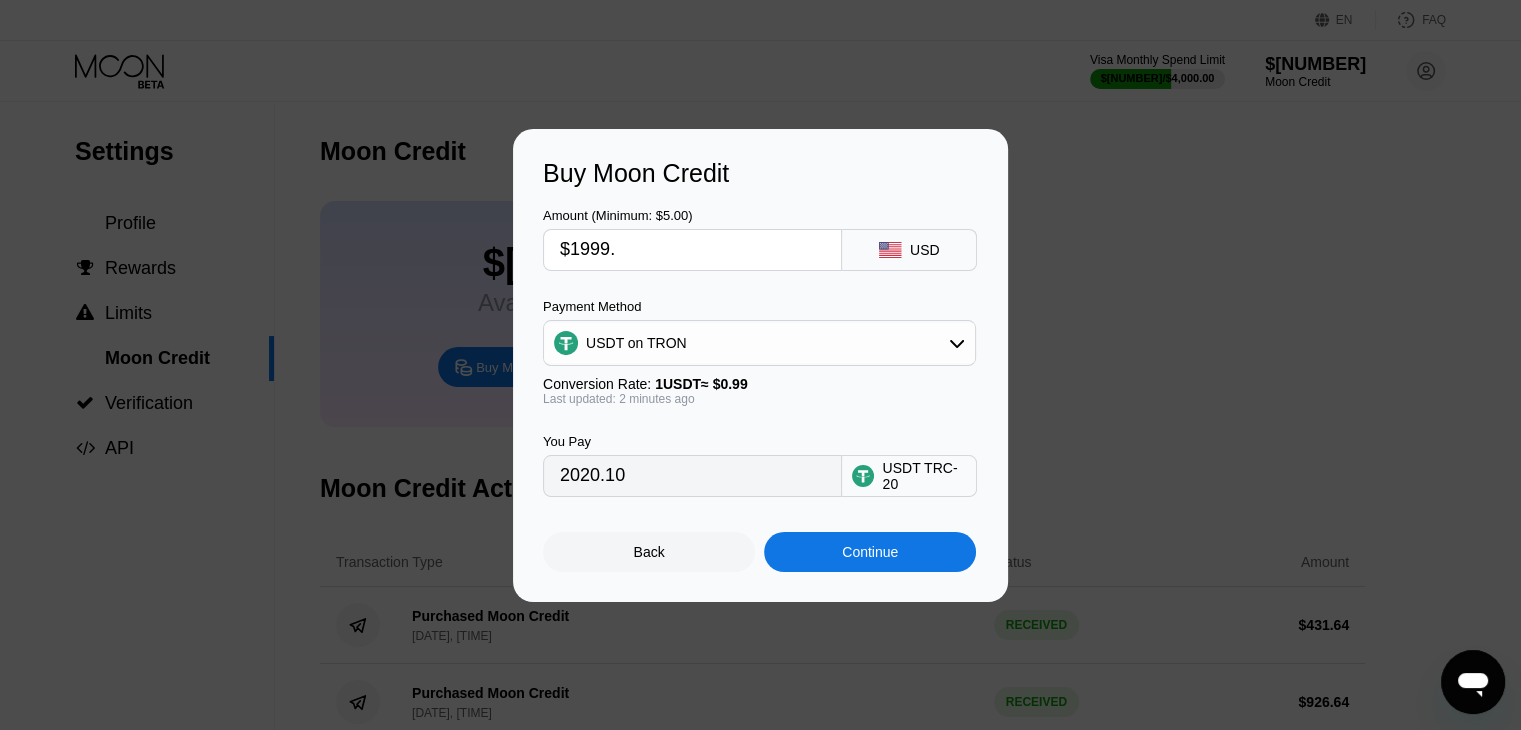 type on "2019.19" 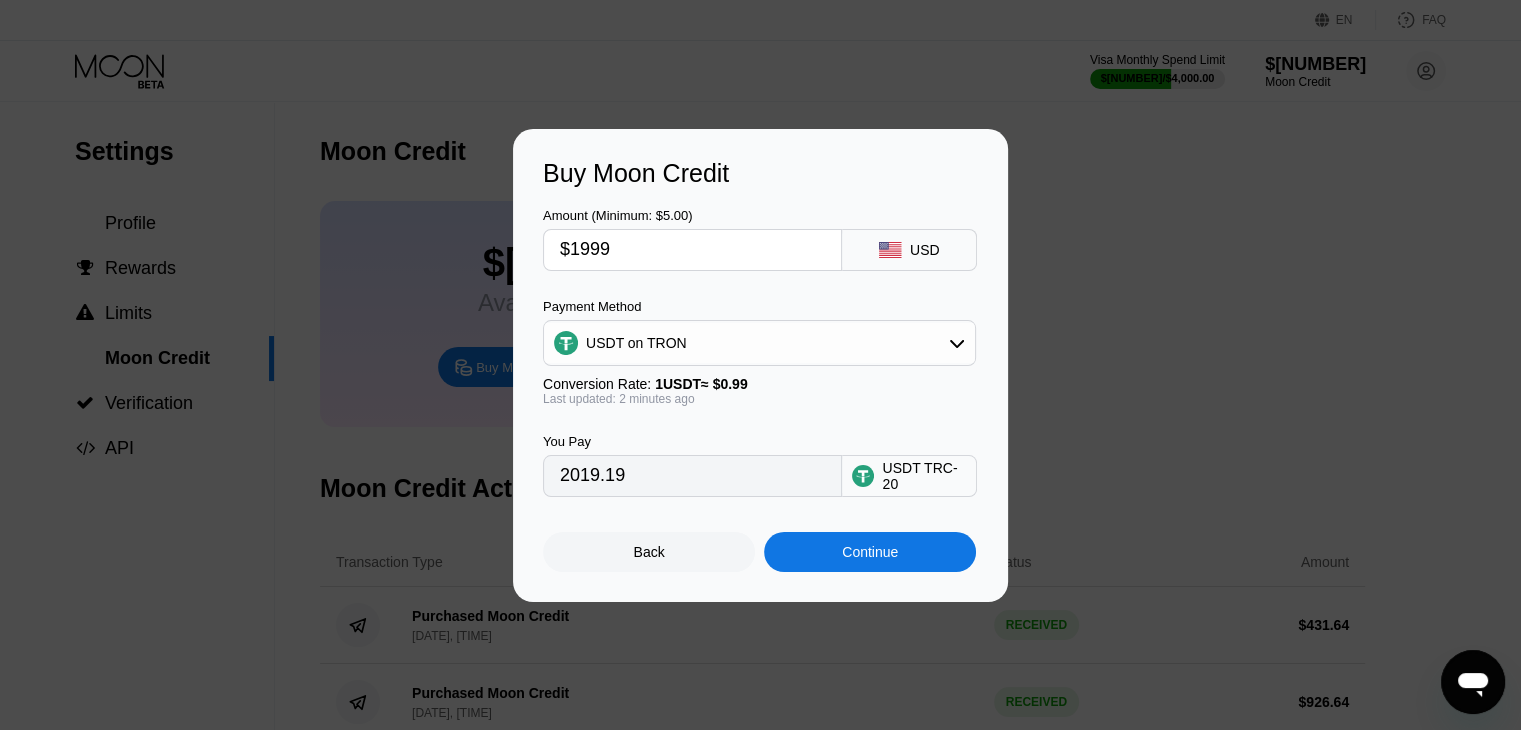 type on "$199" 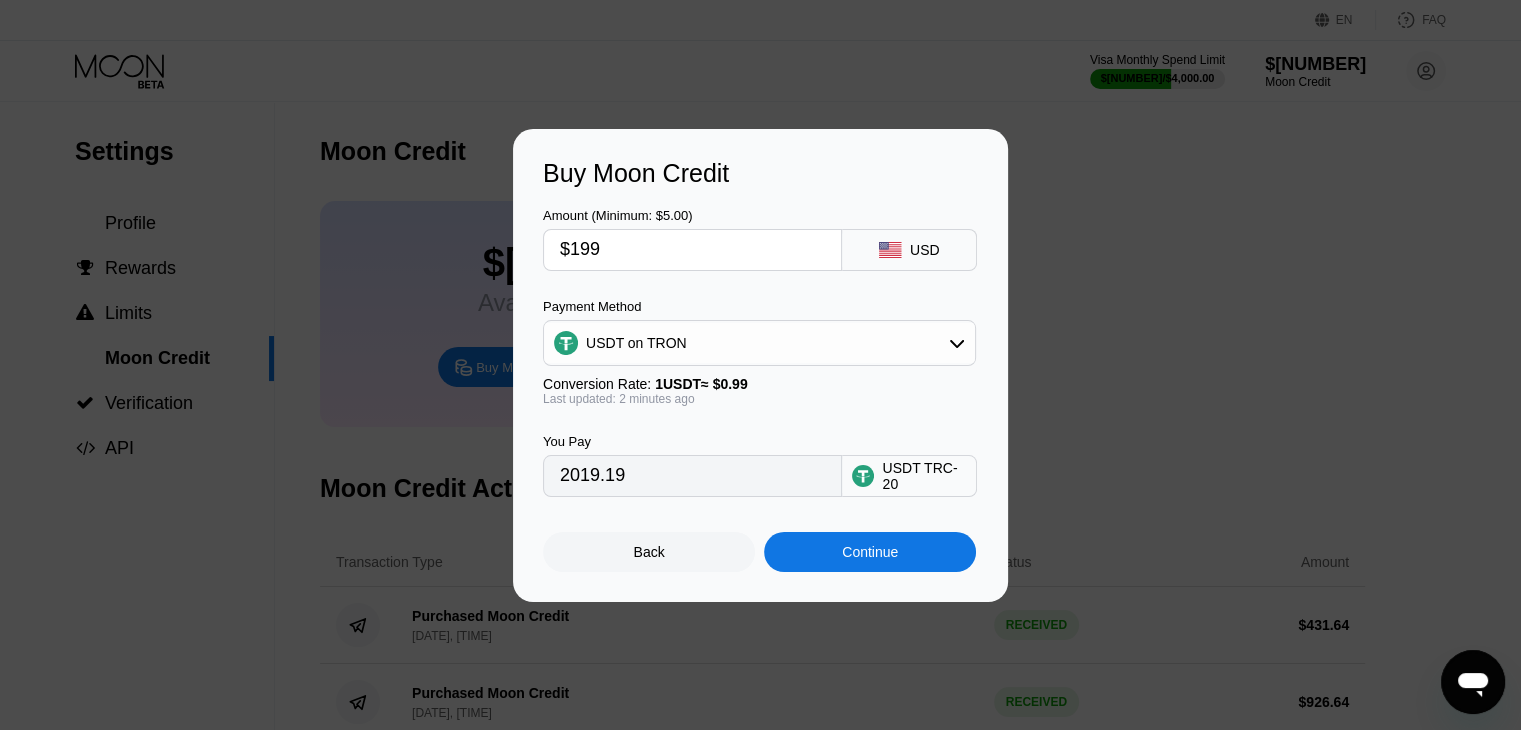 type on "201.01" 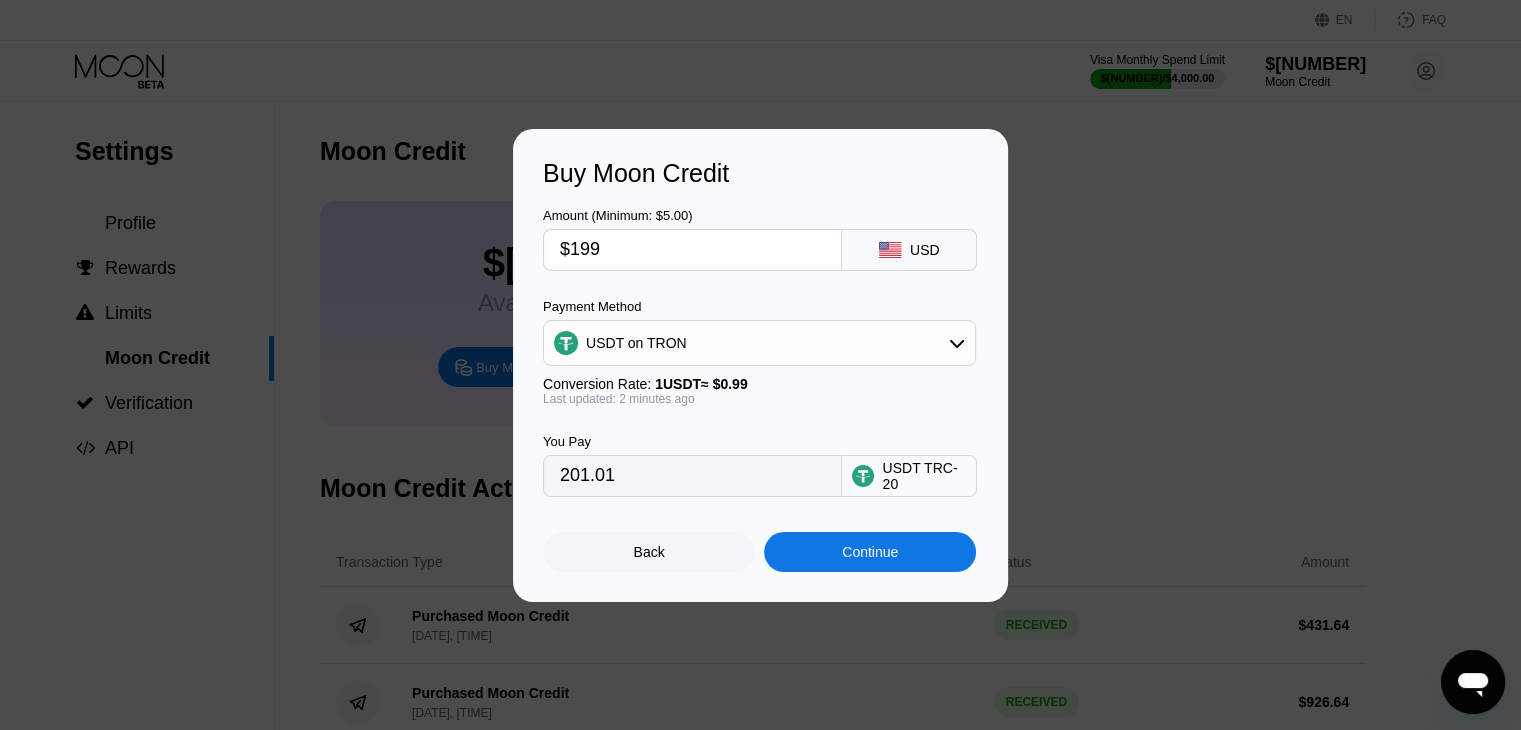 type on "$19" 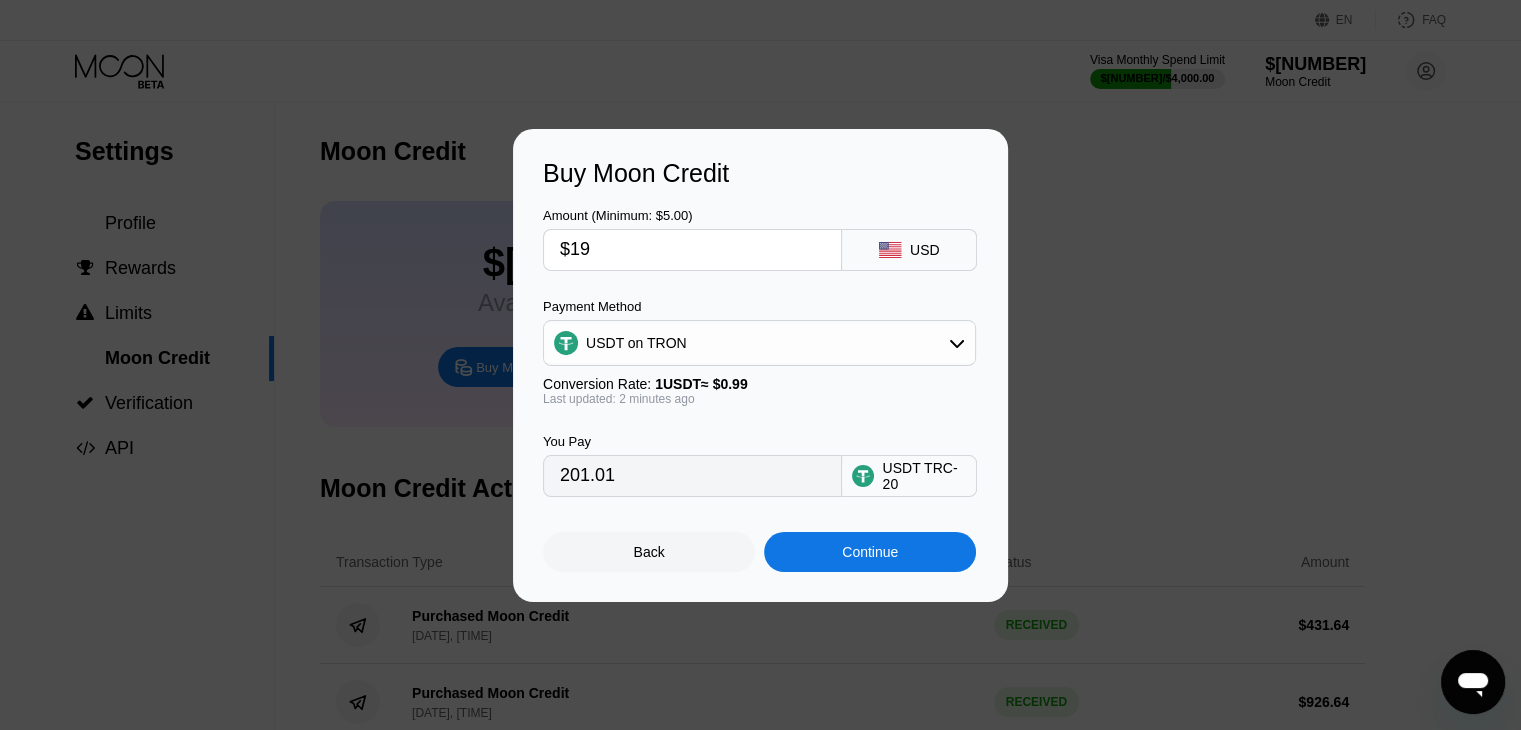 type on "19.19" 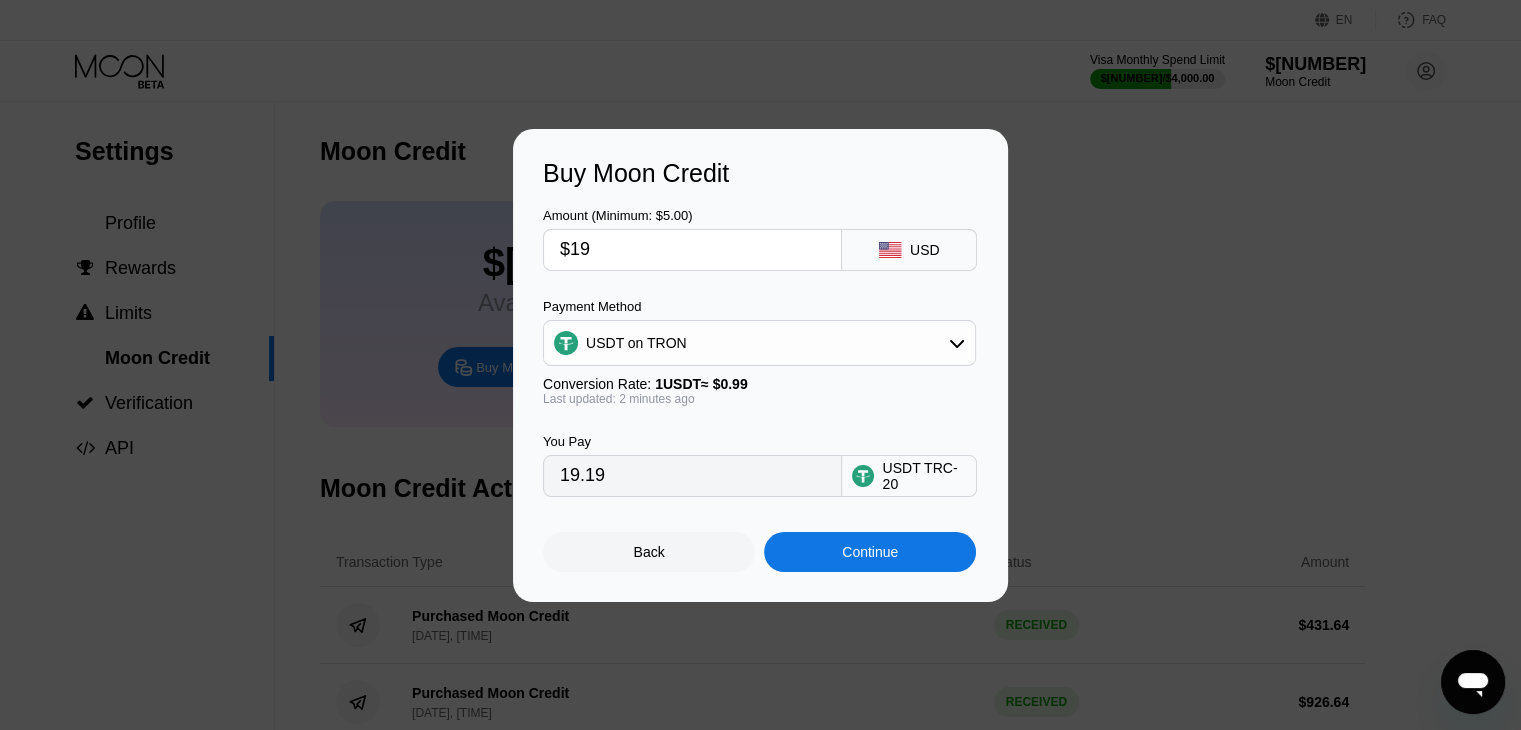 type on "$1" 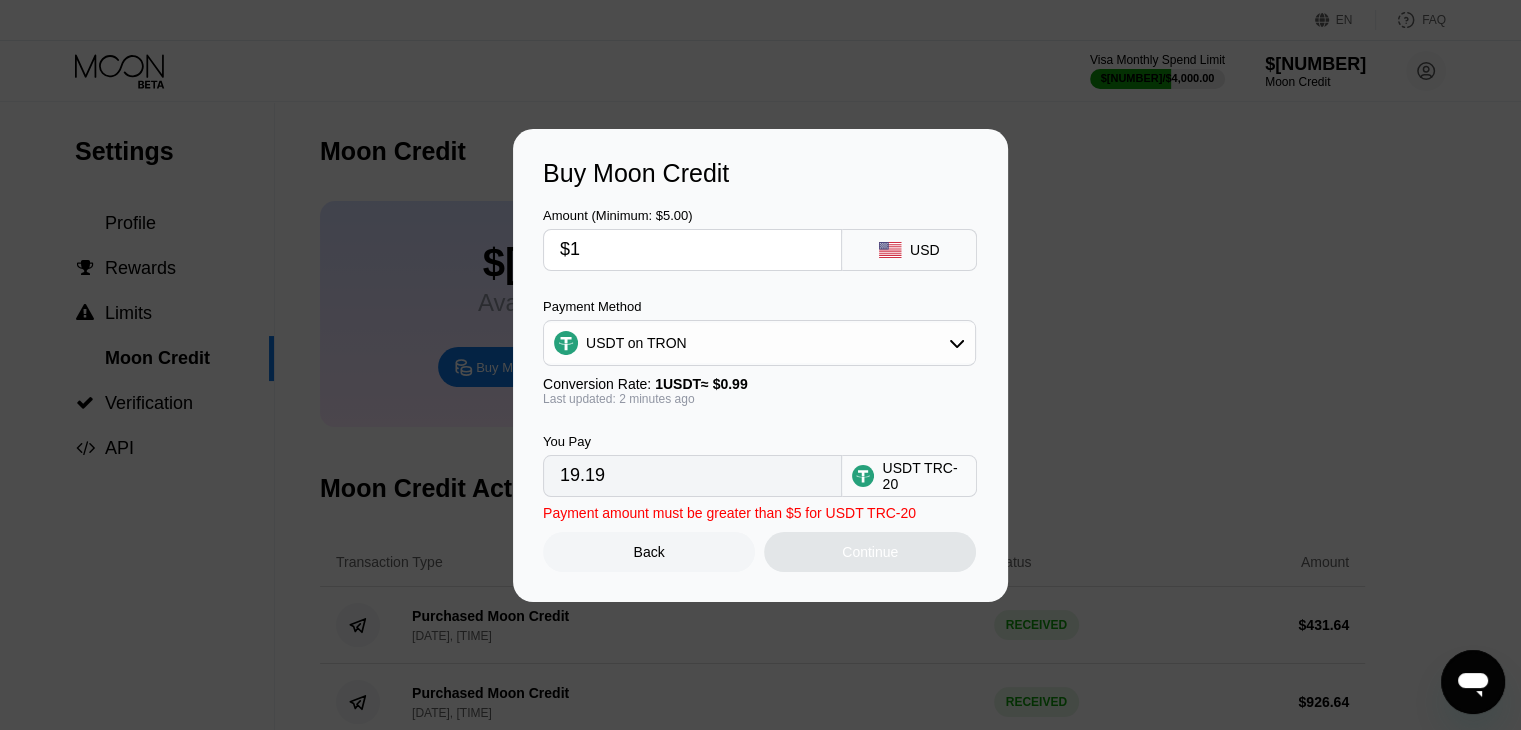 type on "1.01" 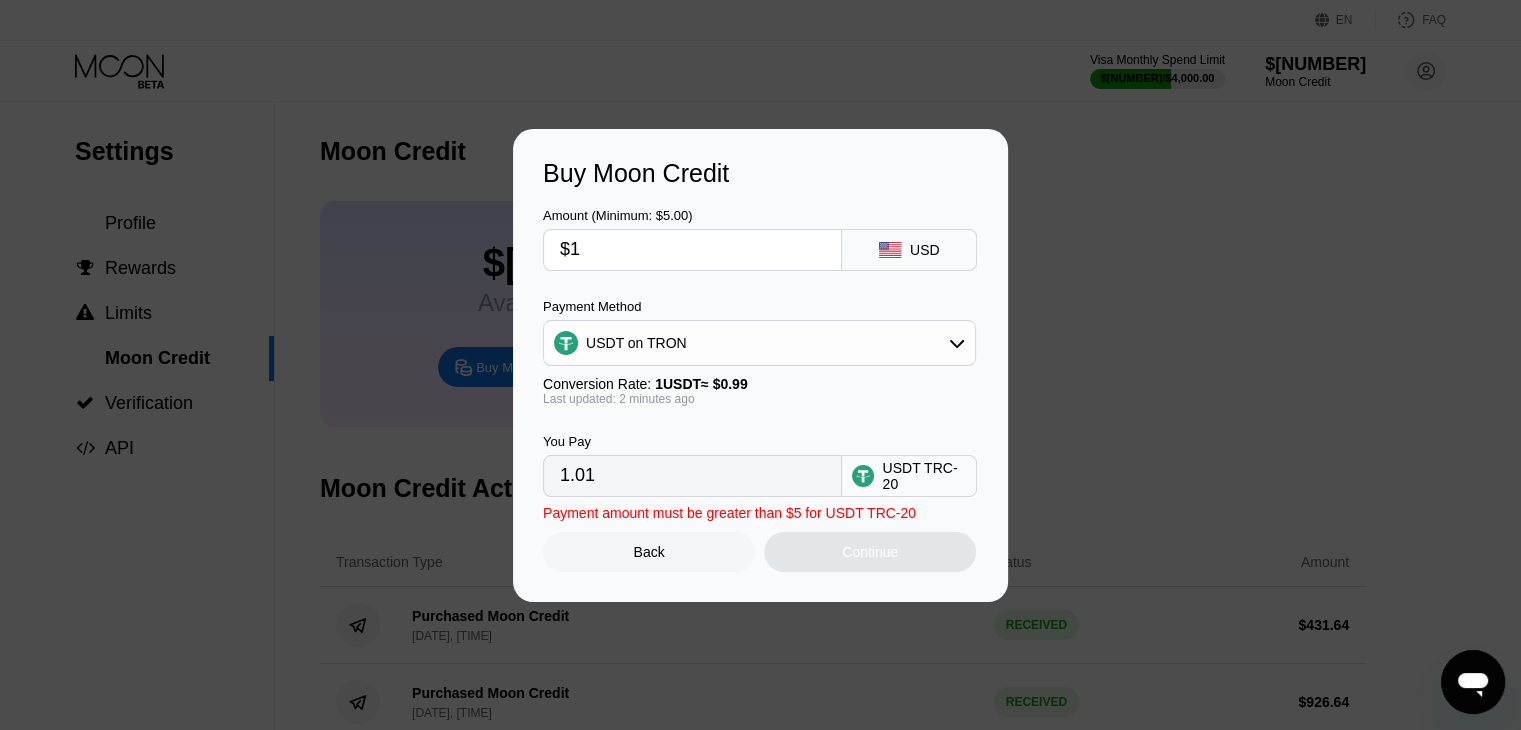 type on "$10" 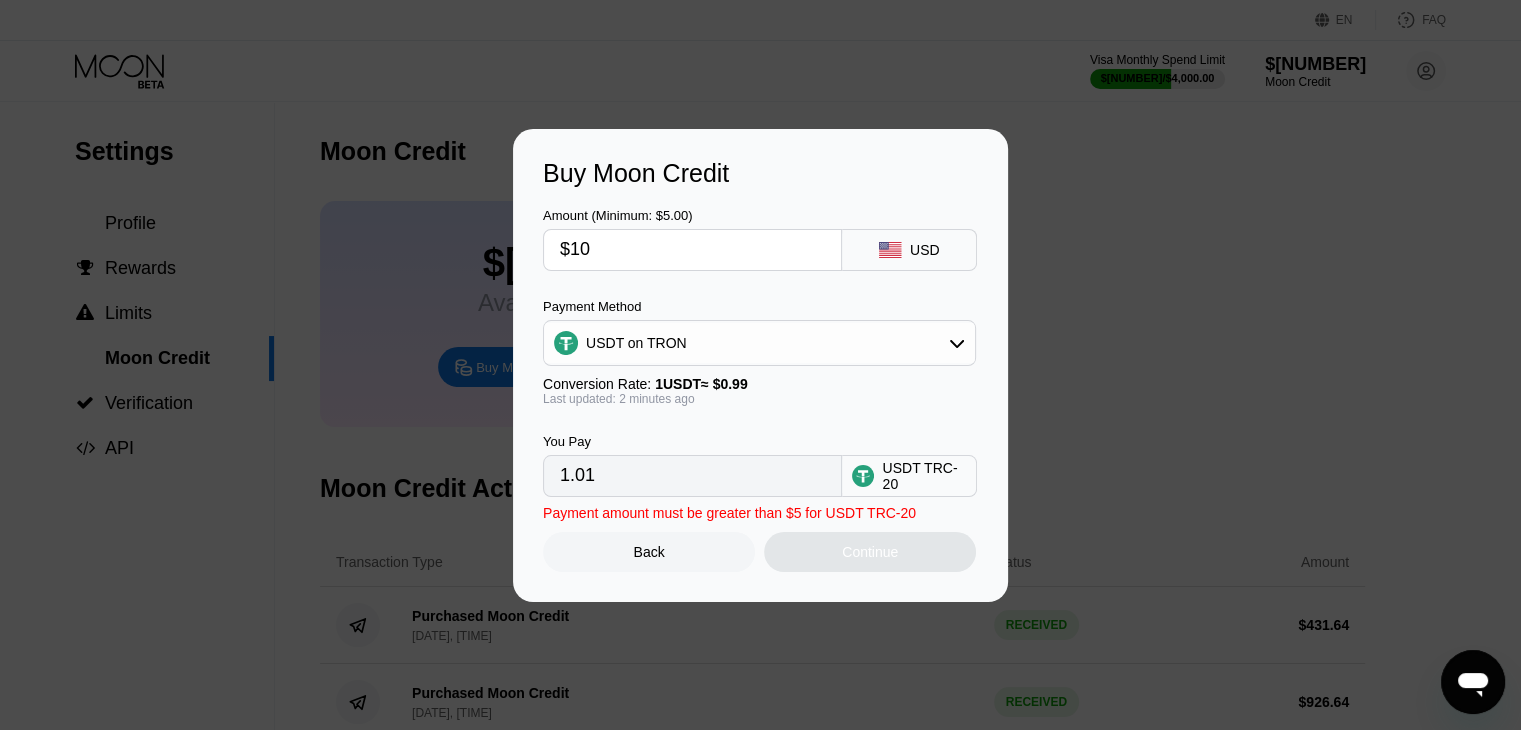 type on "10.10" 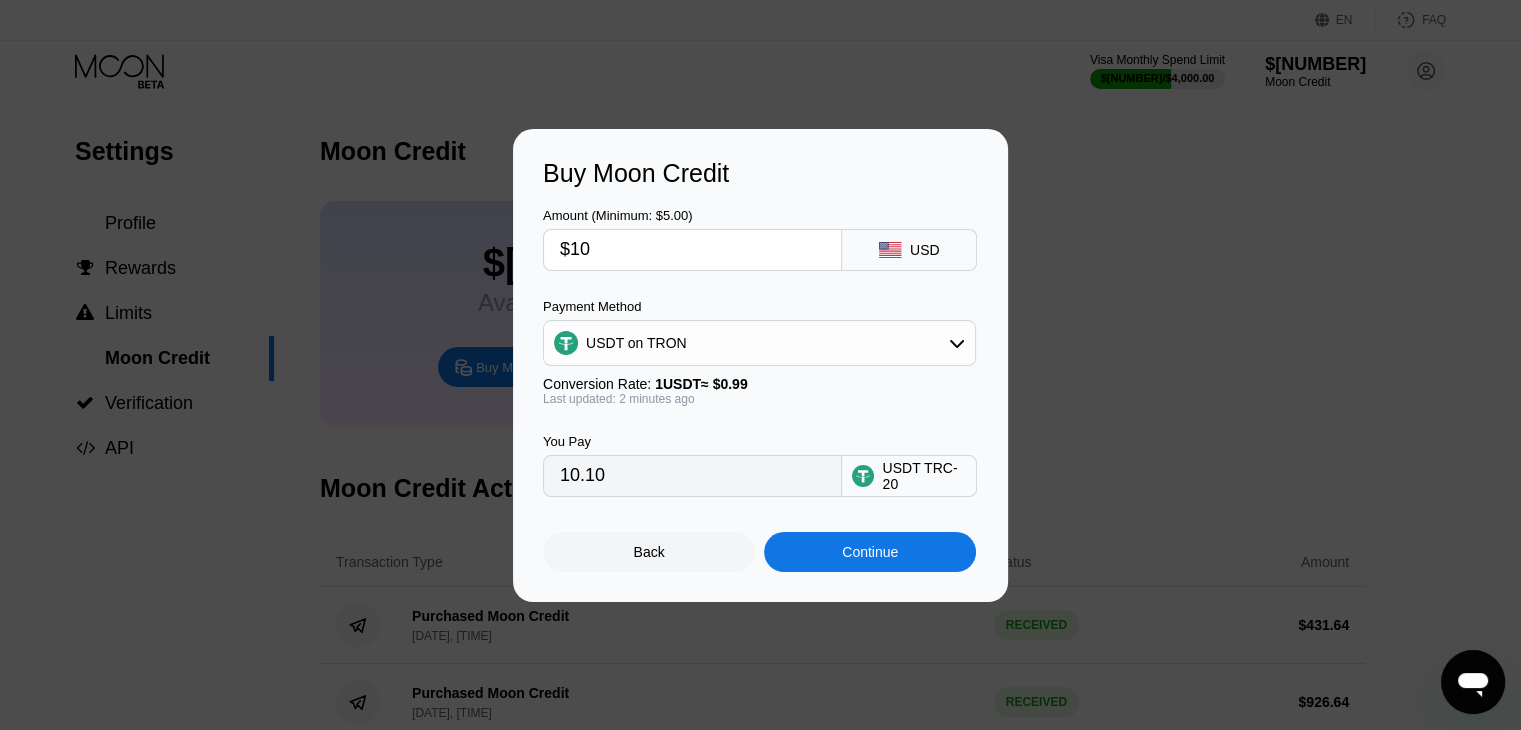 type on "$107" 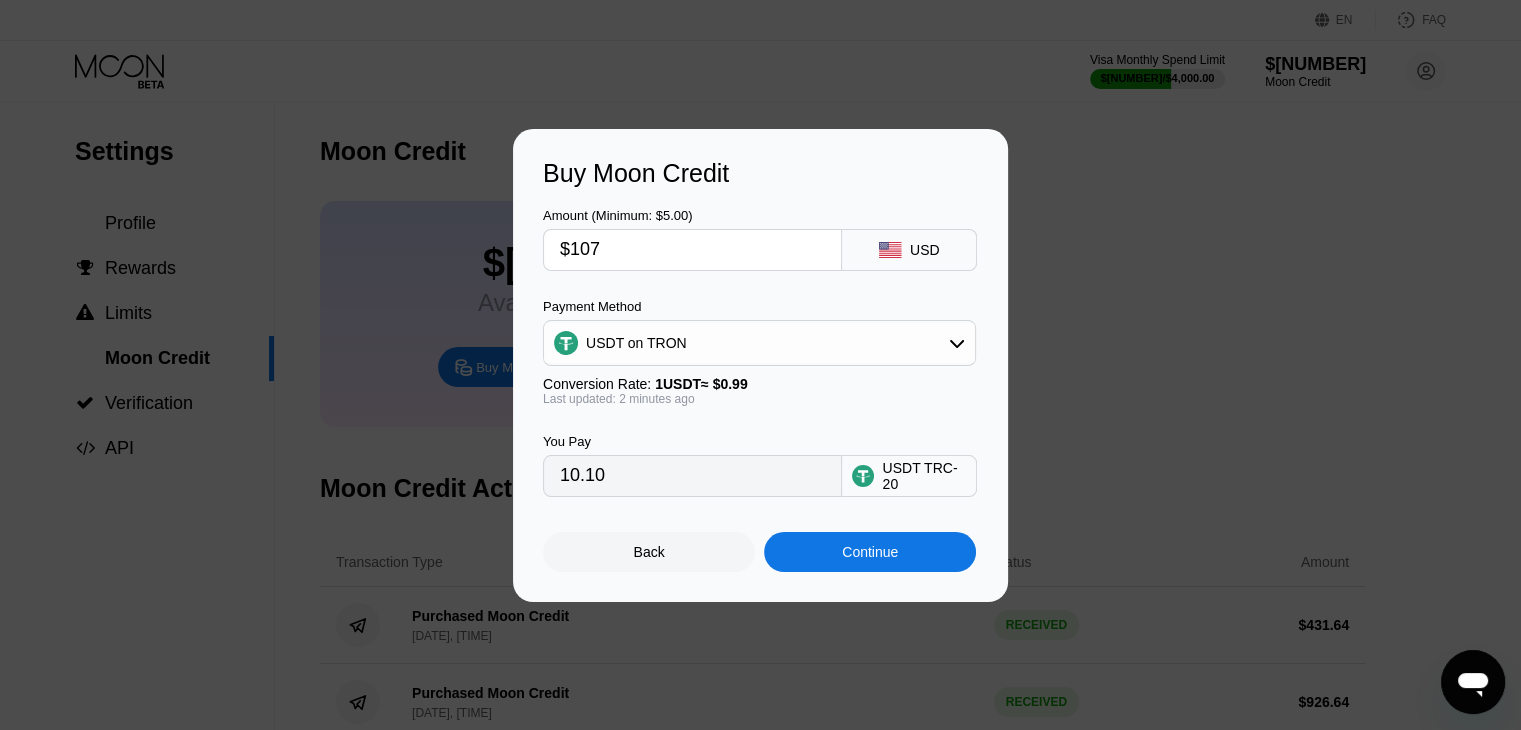type on "108.08" 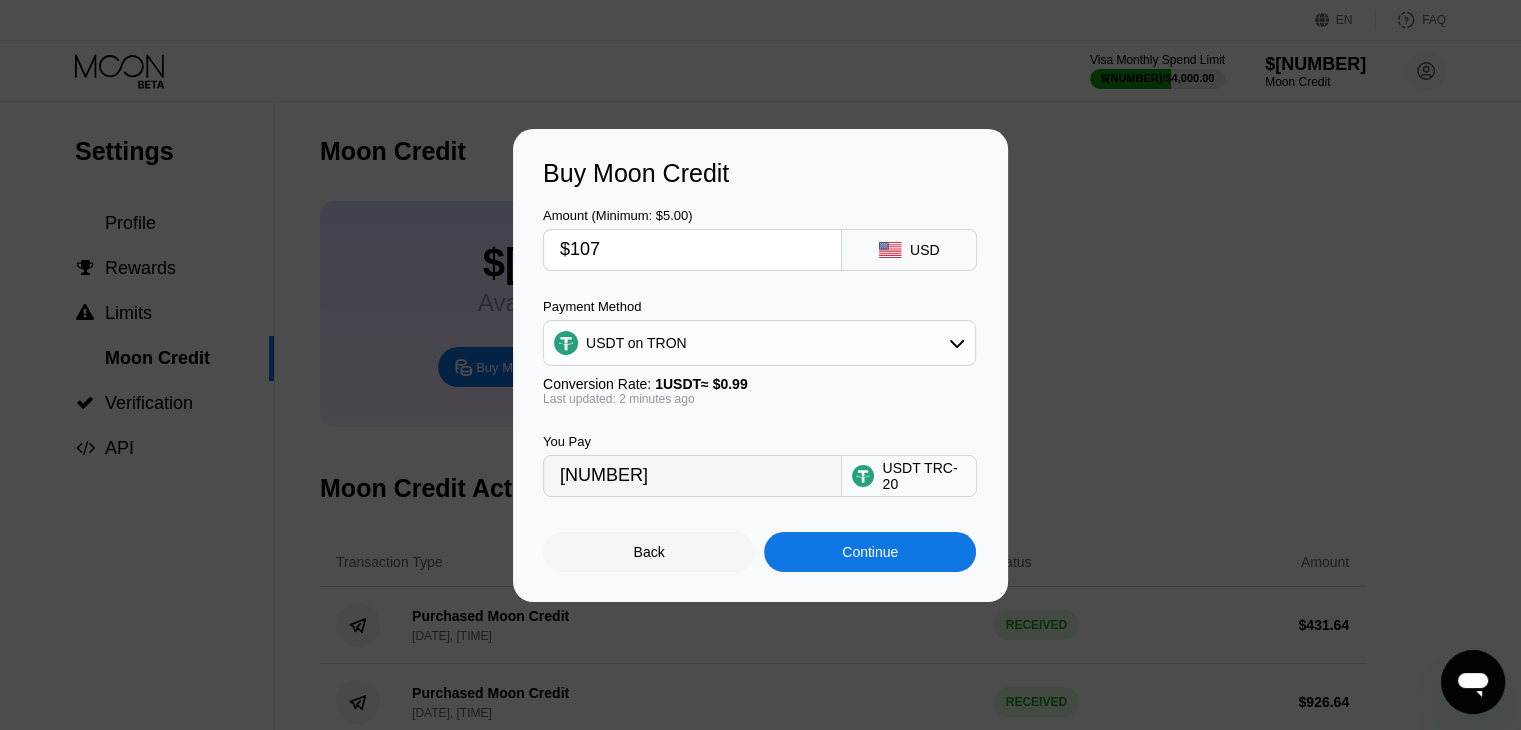 type on "$1075" 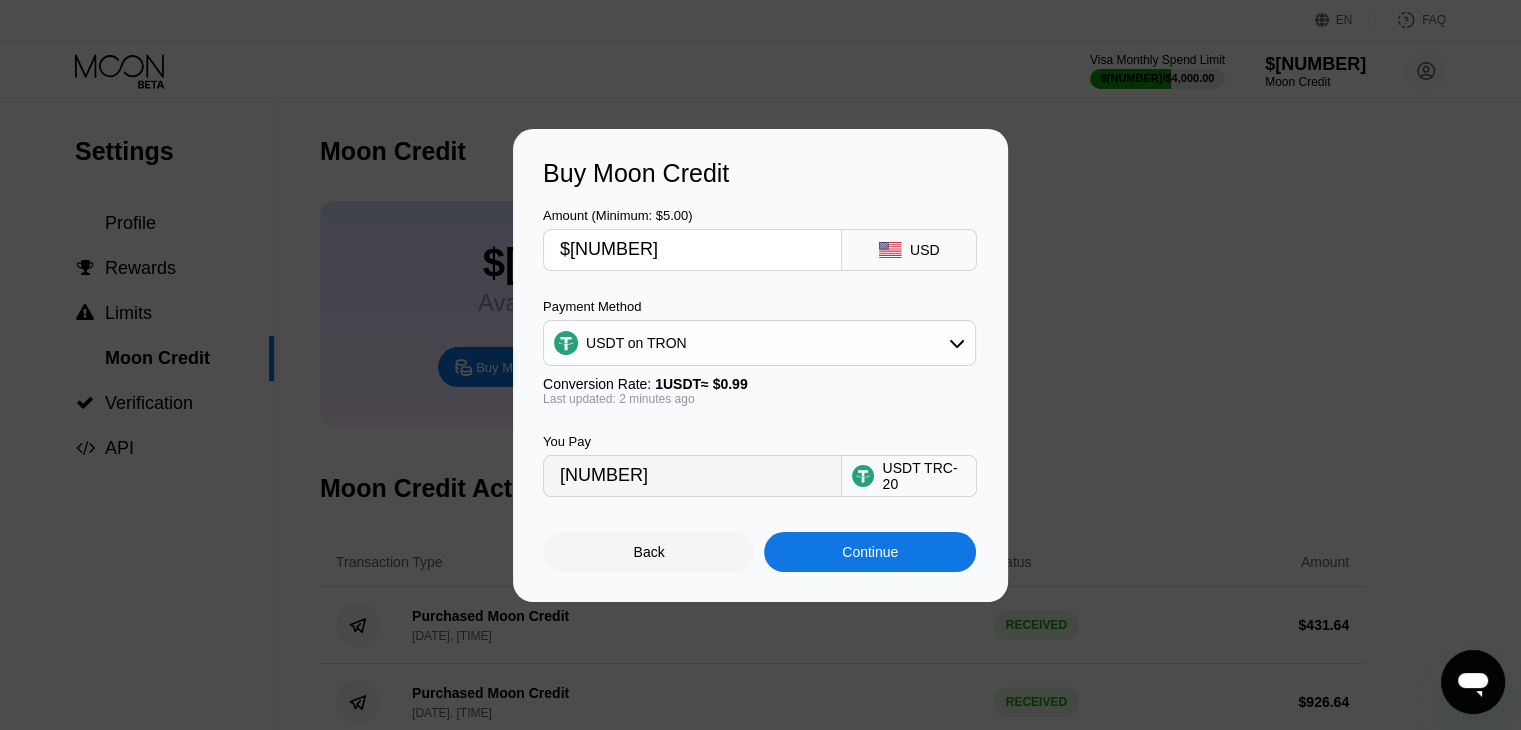 type on "1085.86" 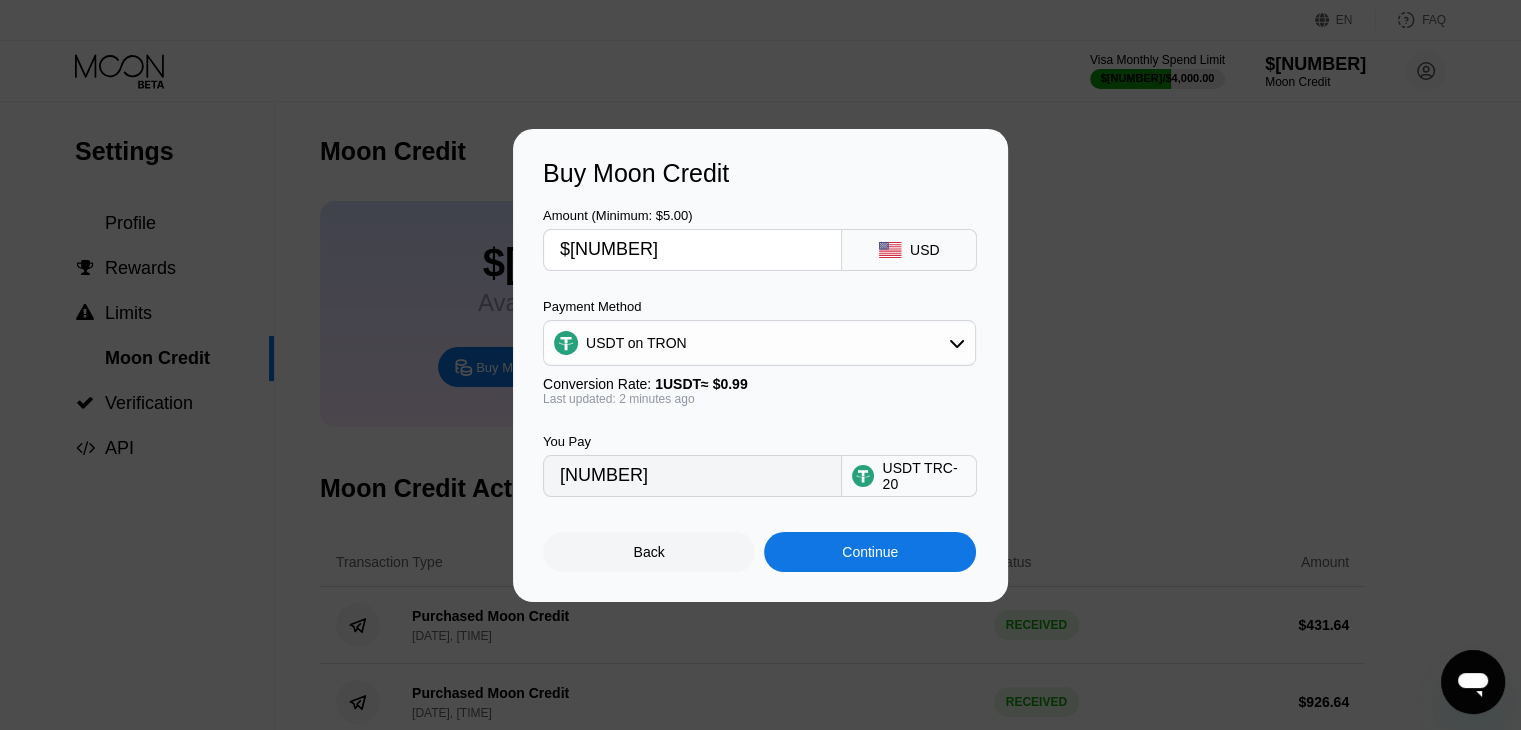 type on "$1075.14" 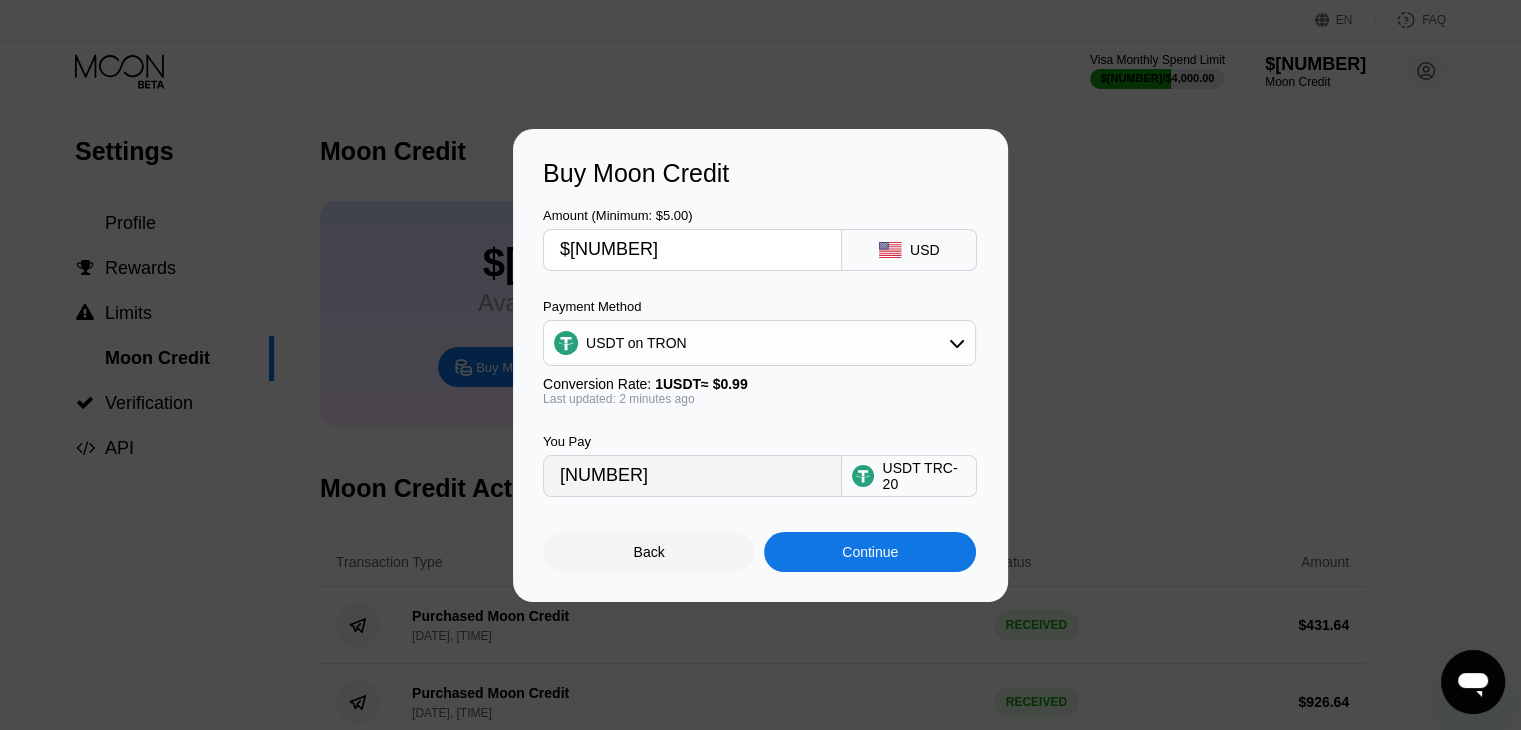 type on "1086.00" 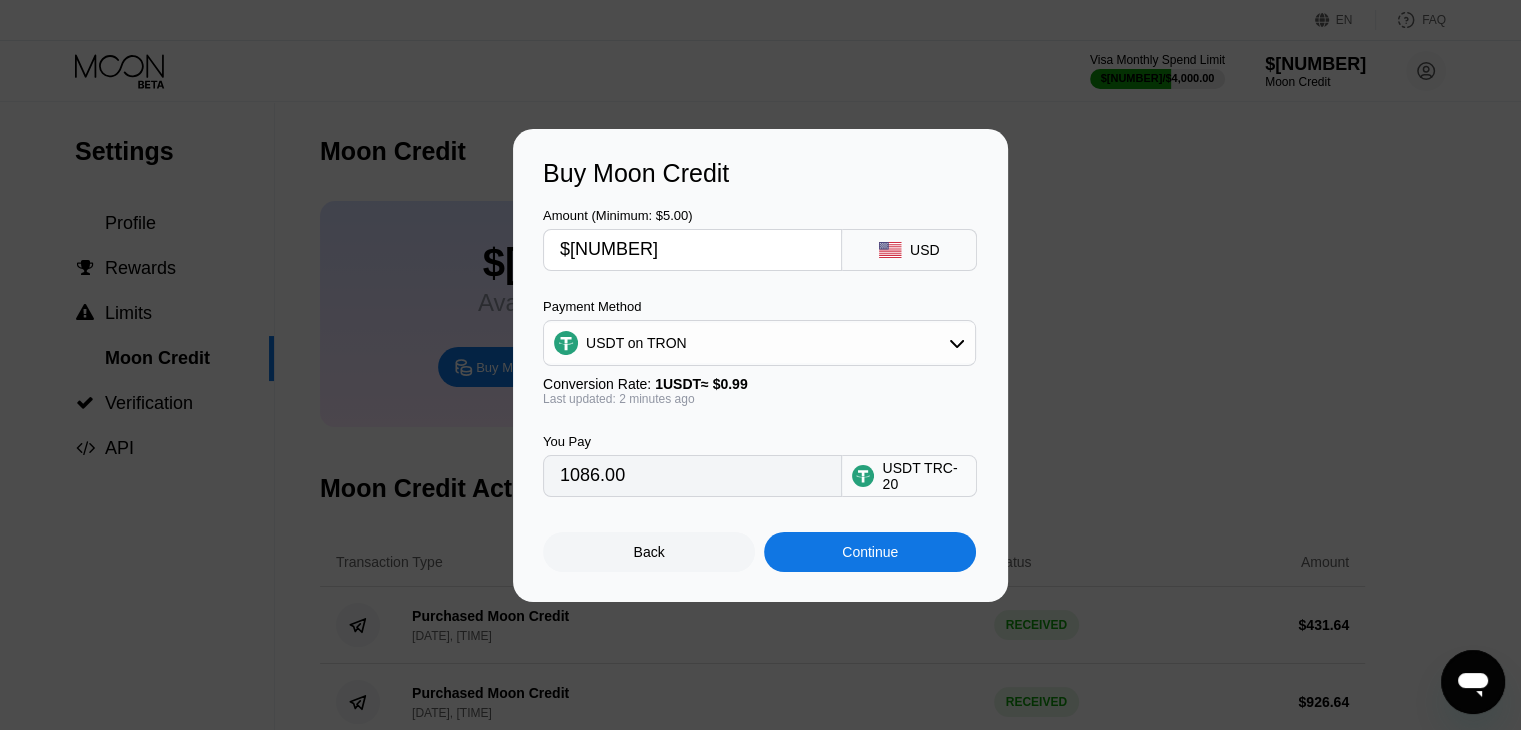 type on "$1075.14" 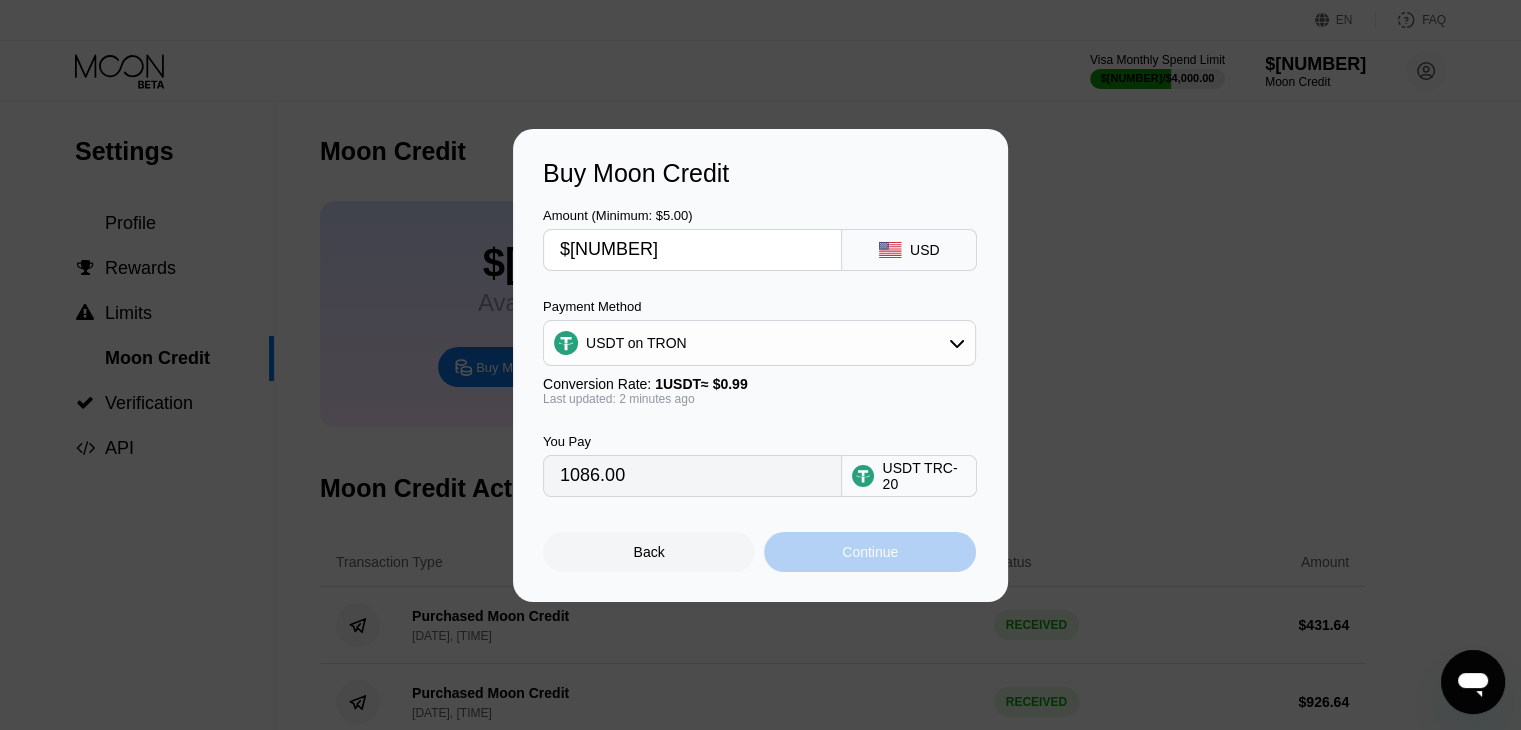 click on "Continue" at bounding box center (870, 552) 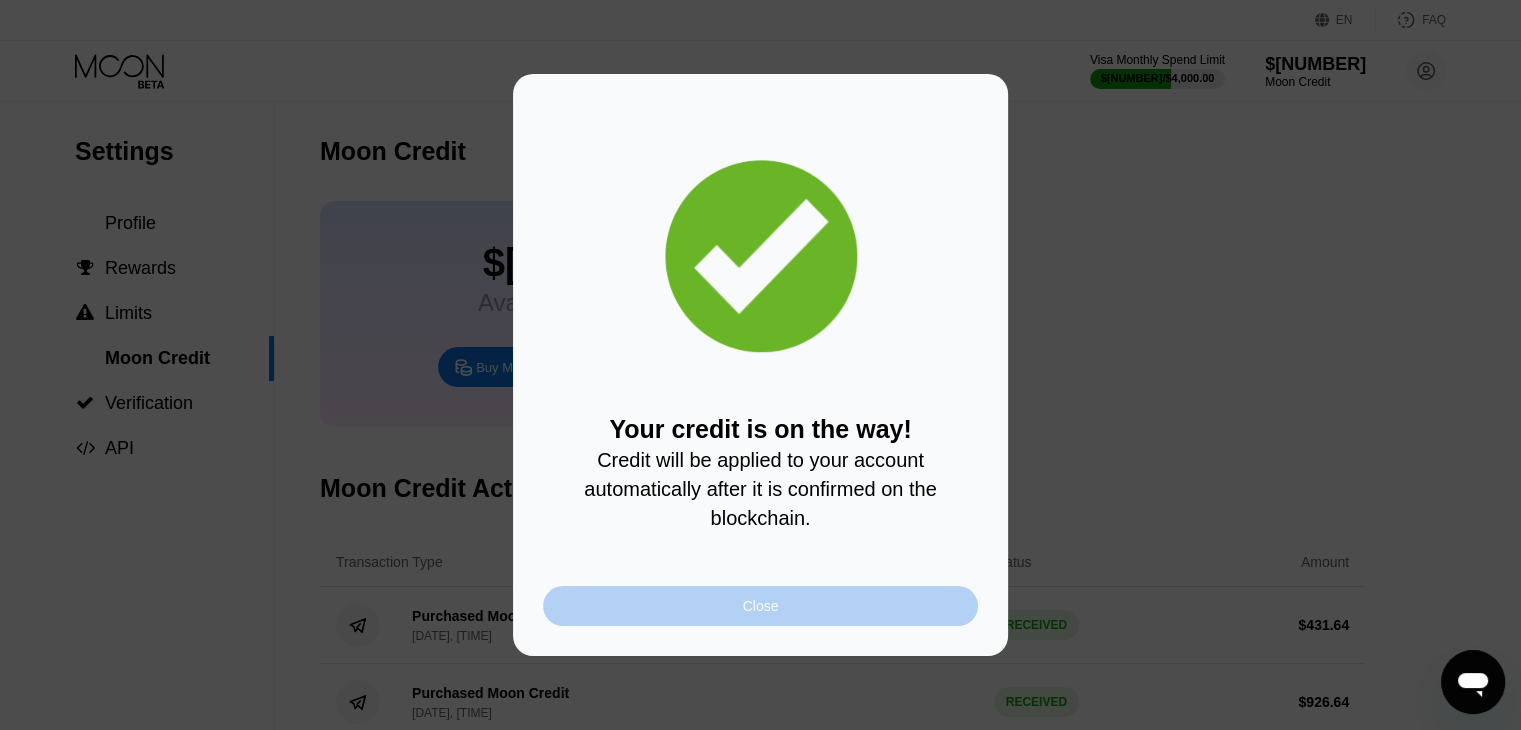 click on "Close" at bounding box center [760, 606] 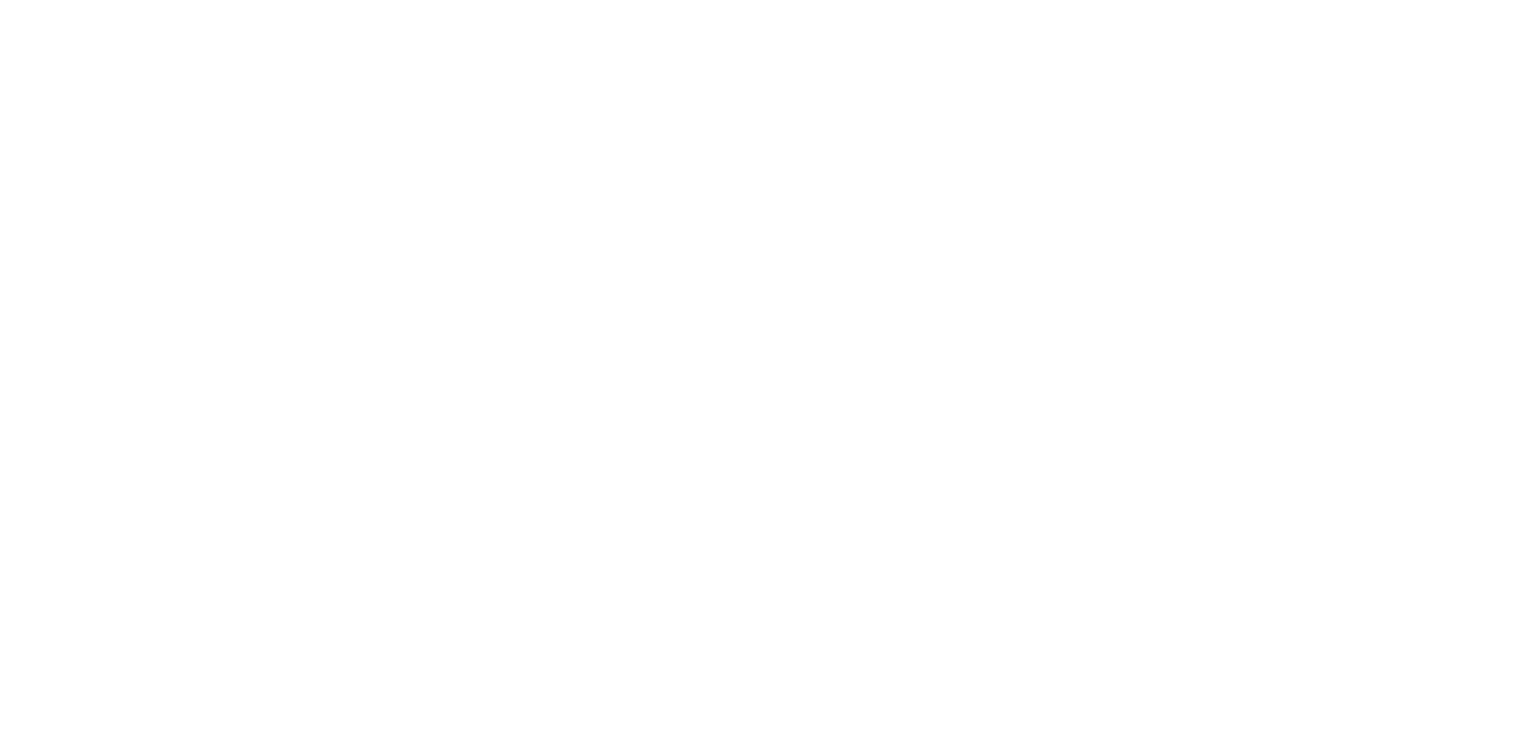 scroll, scrollTop: 0, scrollLeft: 0, axis: both 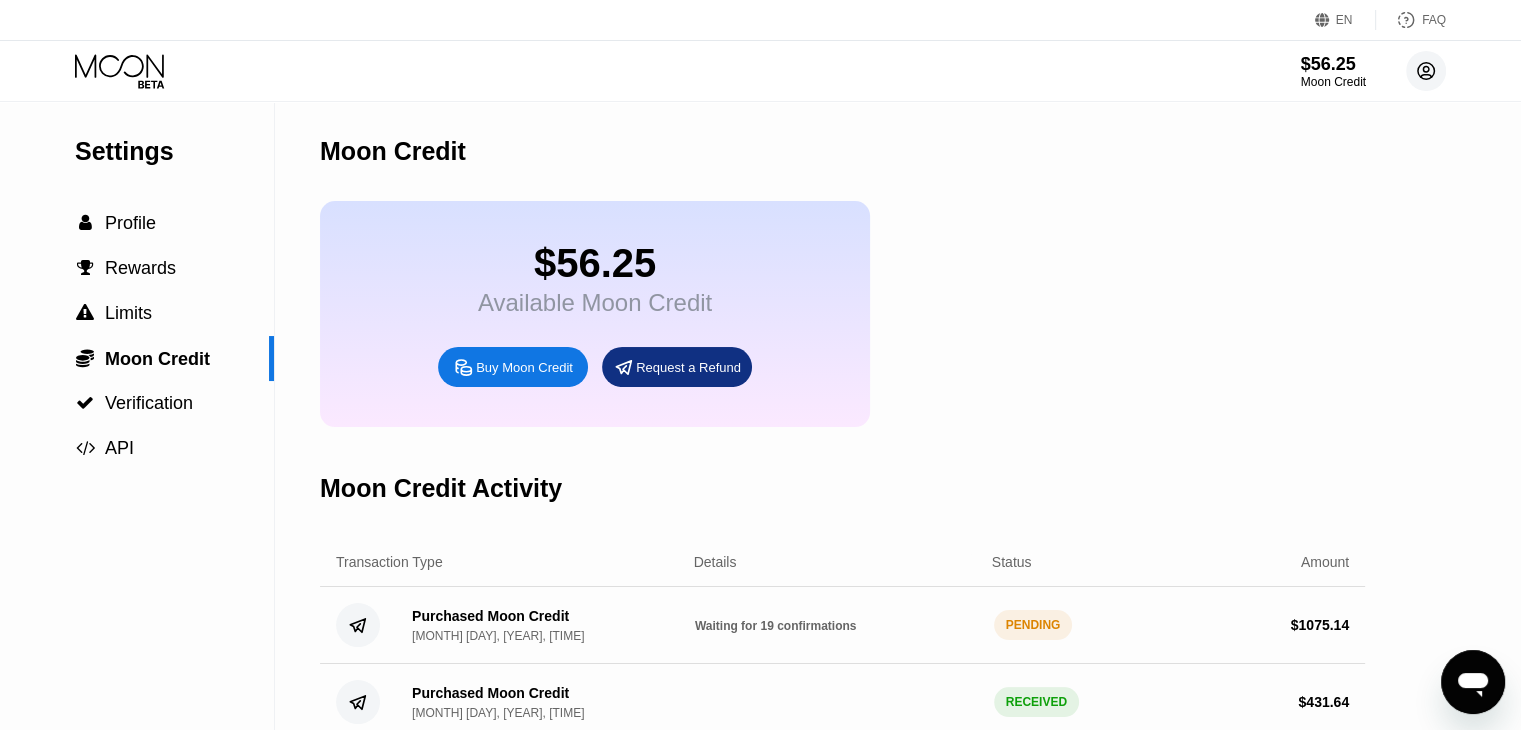 click 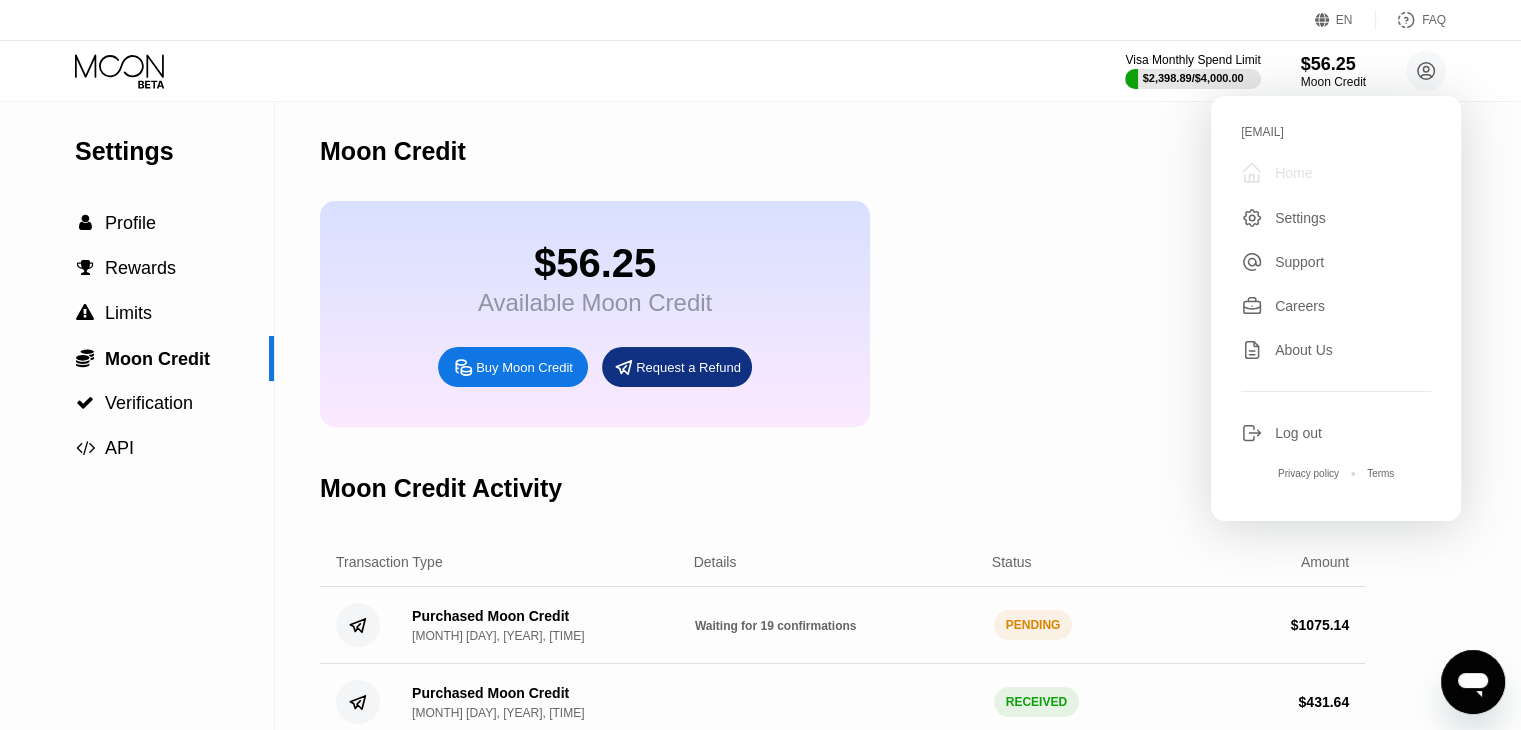 click on " Home" at bounding box center (1336, 173) 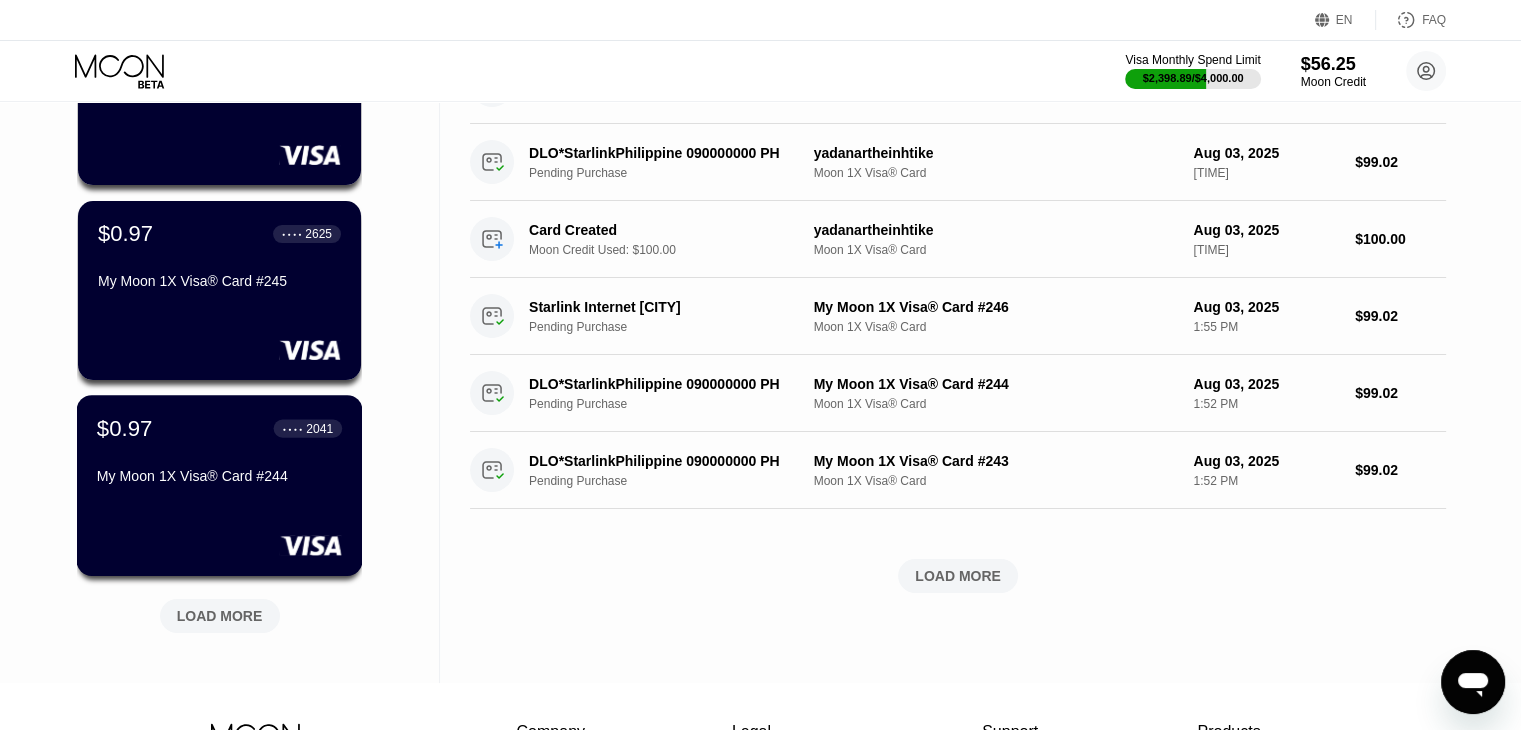 scroll, scrollTop: 638, scrollLeft: 0, axis: vertical 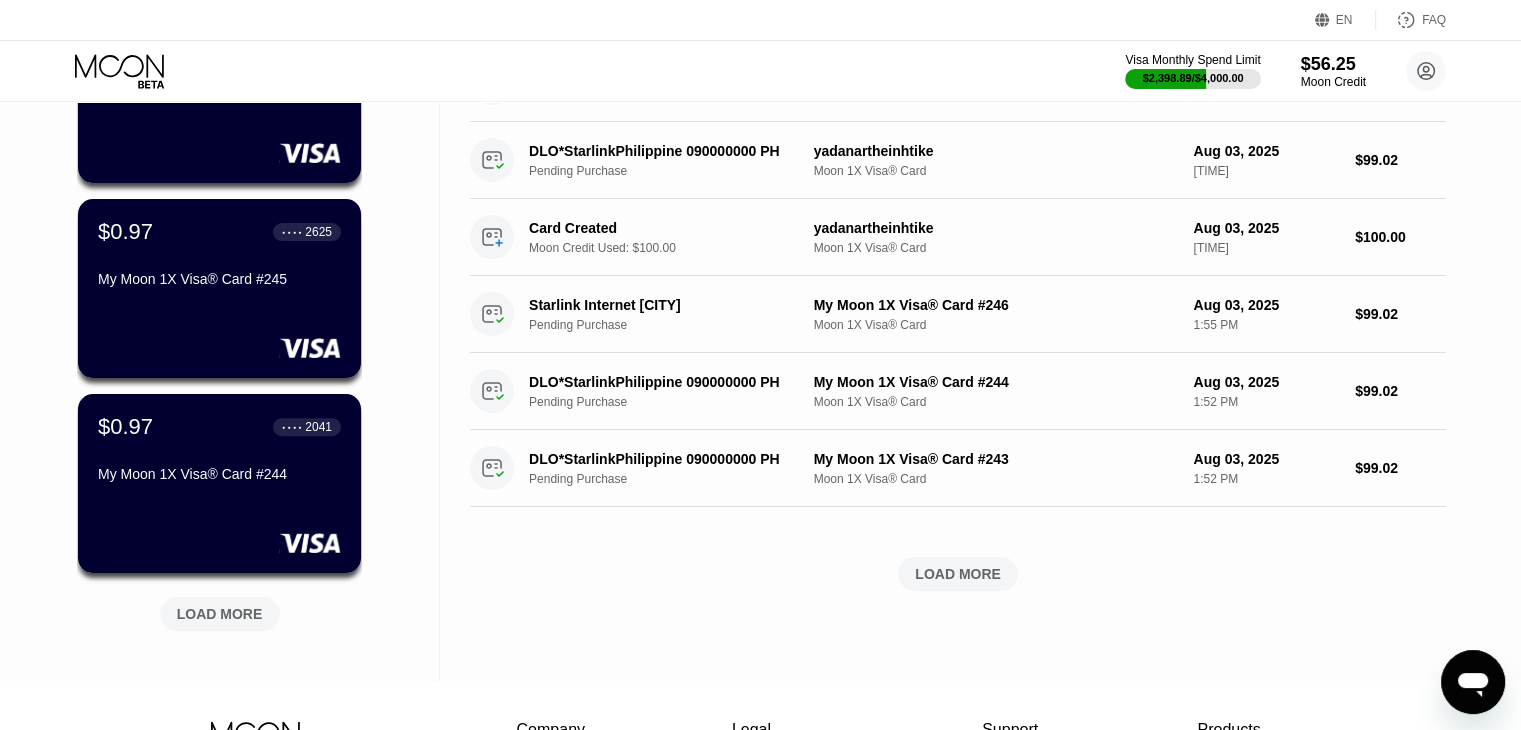 click on "LOAD MORE" at bounding box center (220, 614) 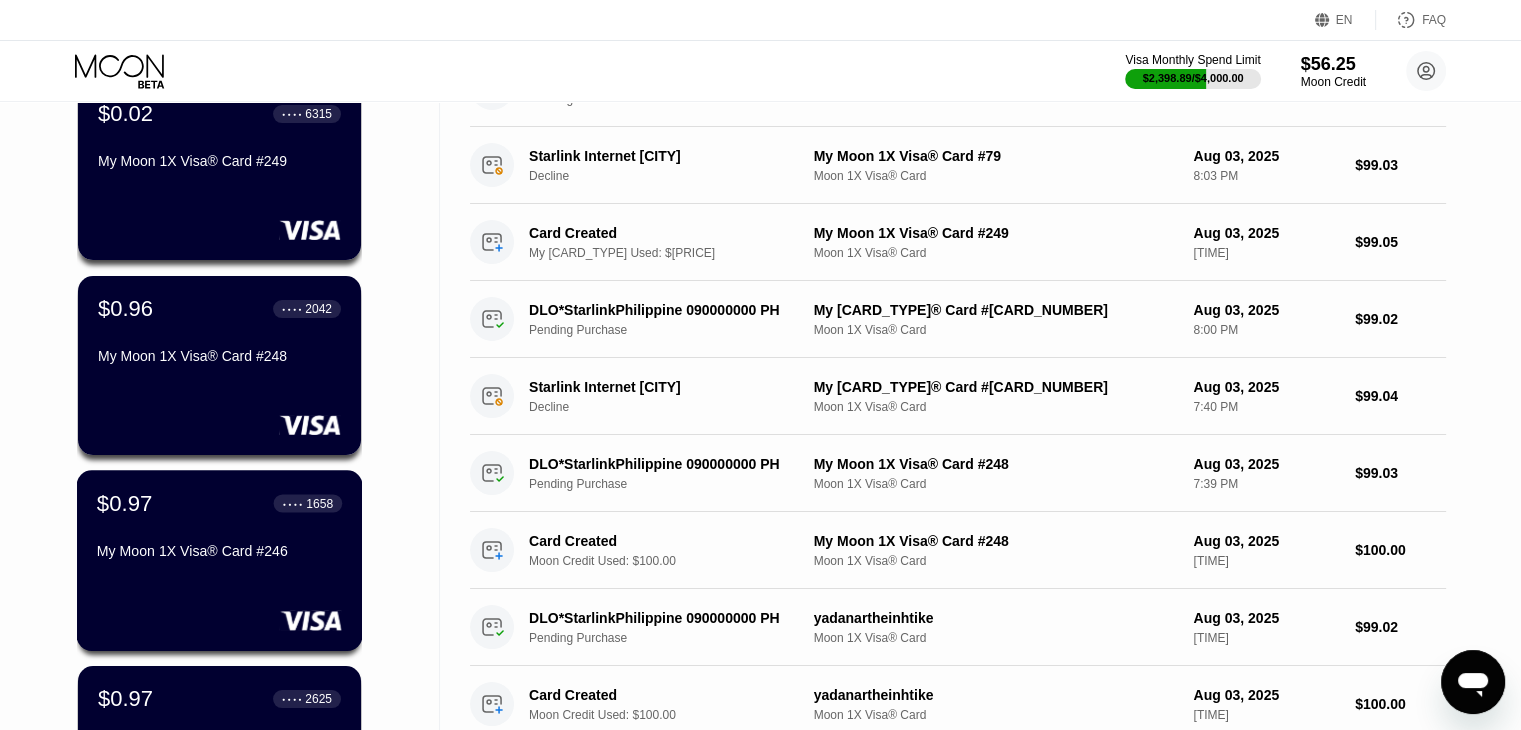 scroll, scrollTop: 0, scrollLeft: 0, axis: both 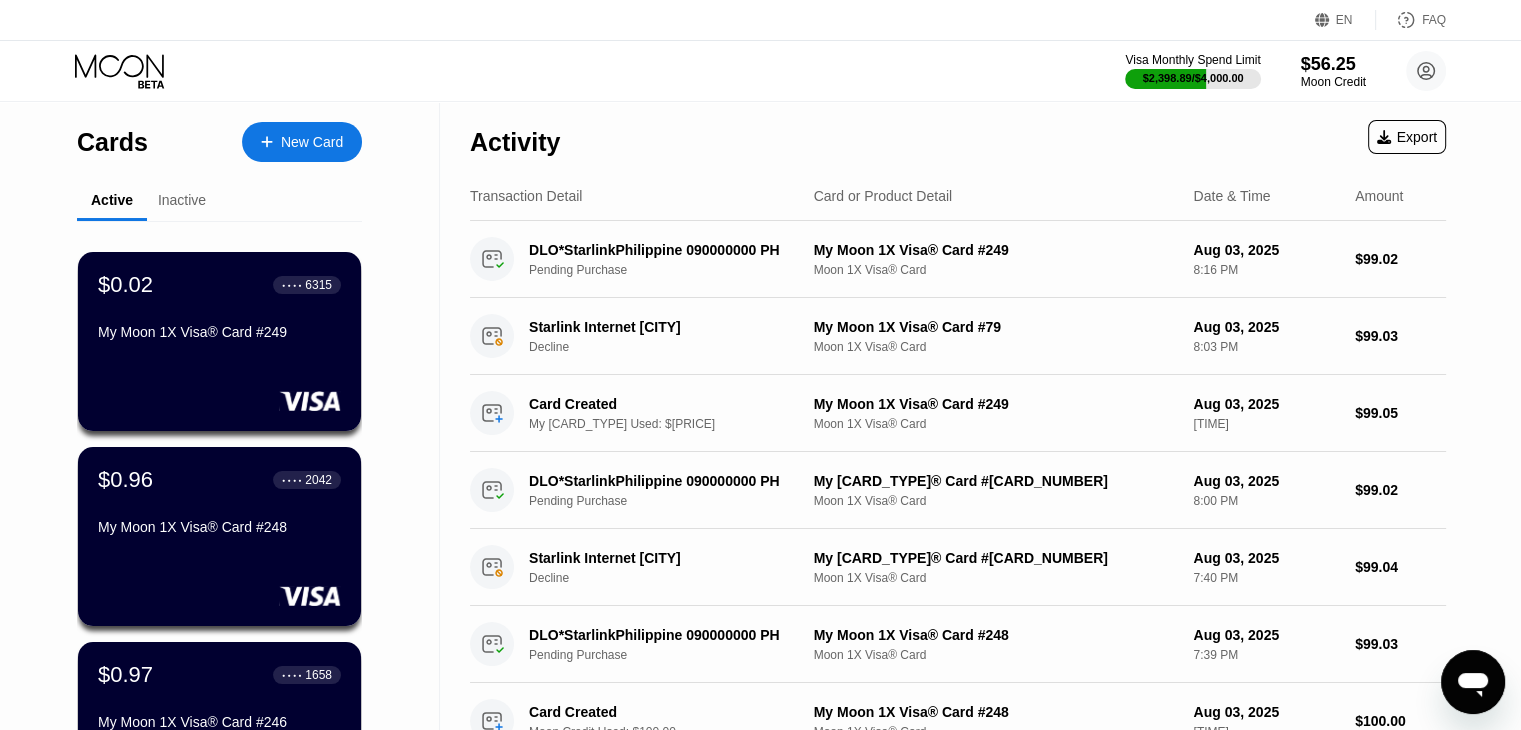 click on "Inactive" at bounding box center (182, 200) 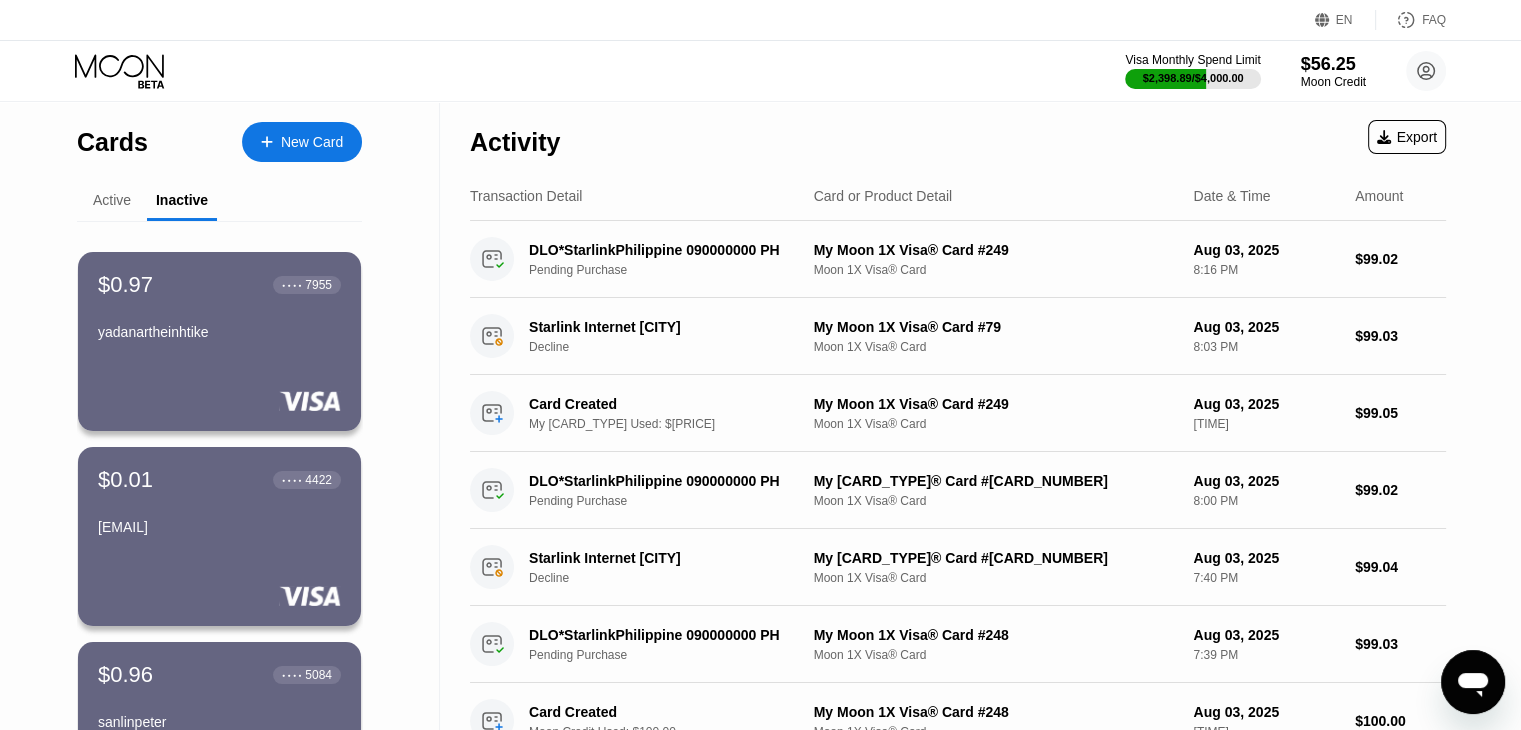 click on "Active" at bounding box center [112, 201] 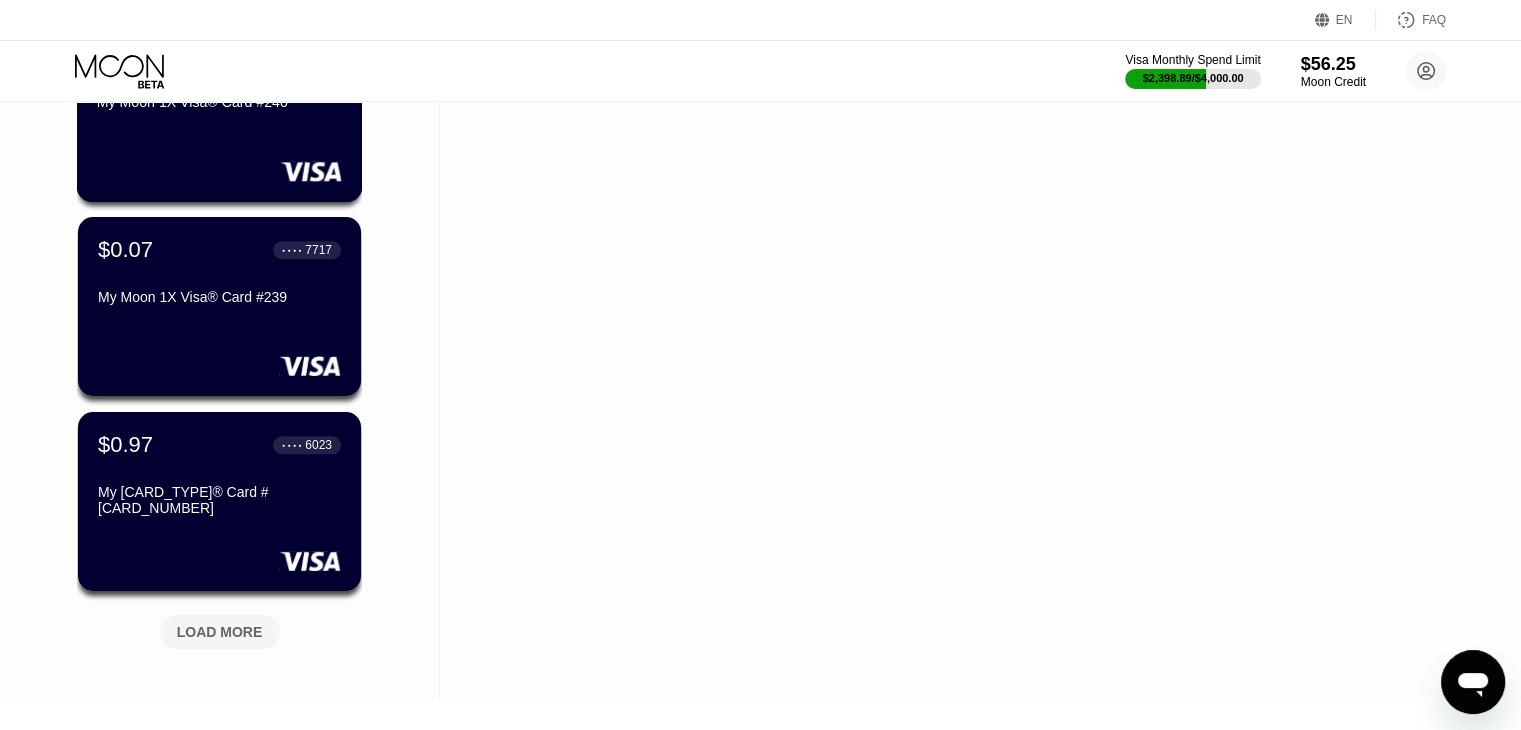 scroll, scrollTop: 1626, scrollLeft: 0, axis: vertical 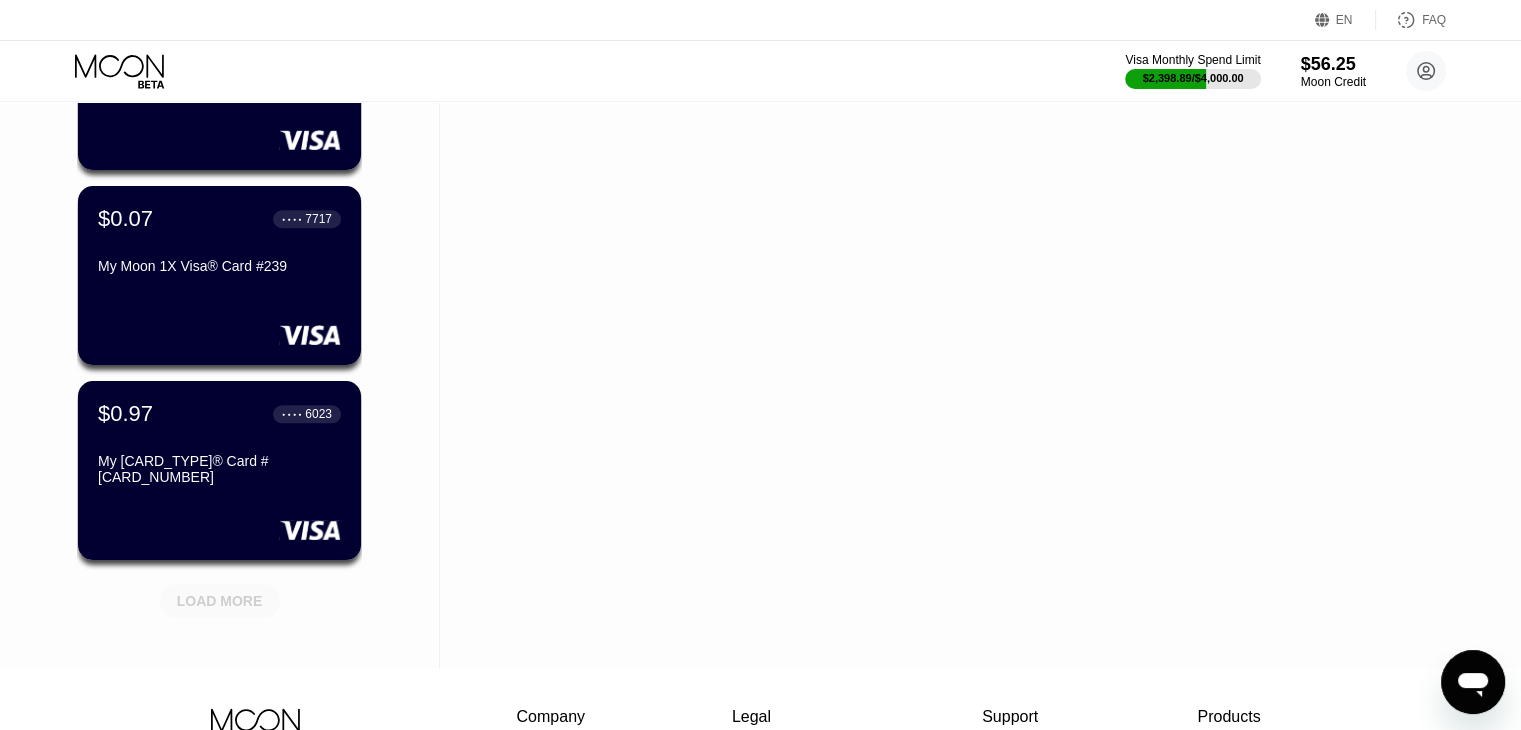 click on "LOAD MORE" at bounding box center (220, 601) 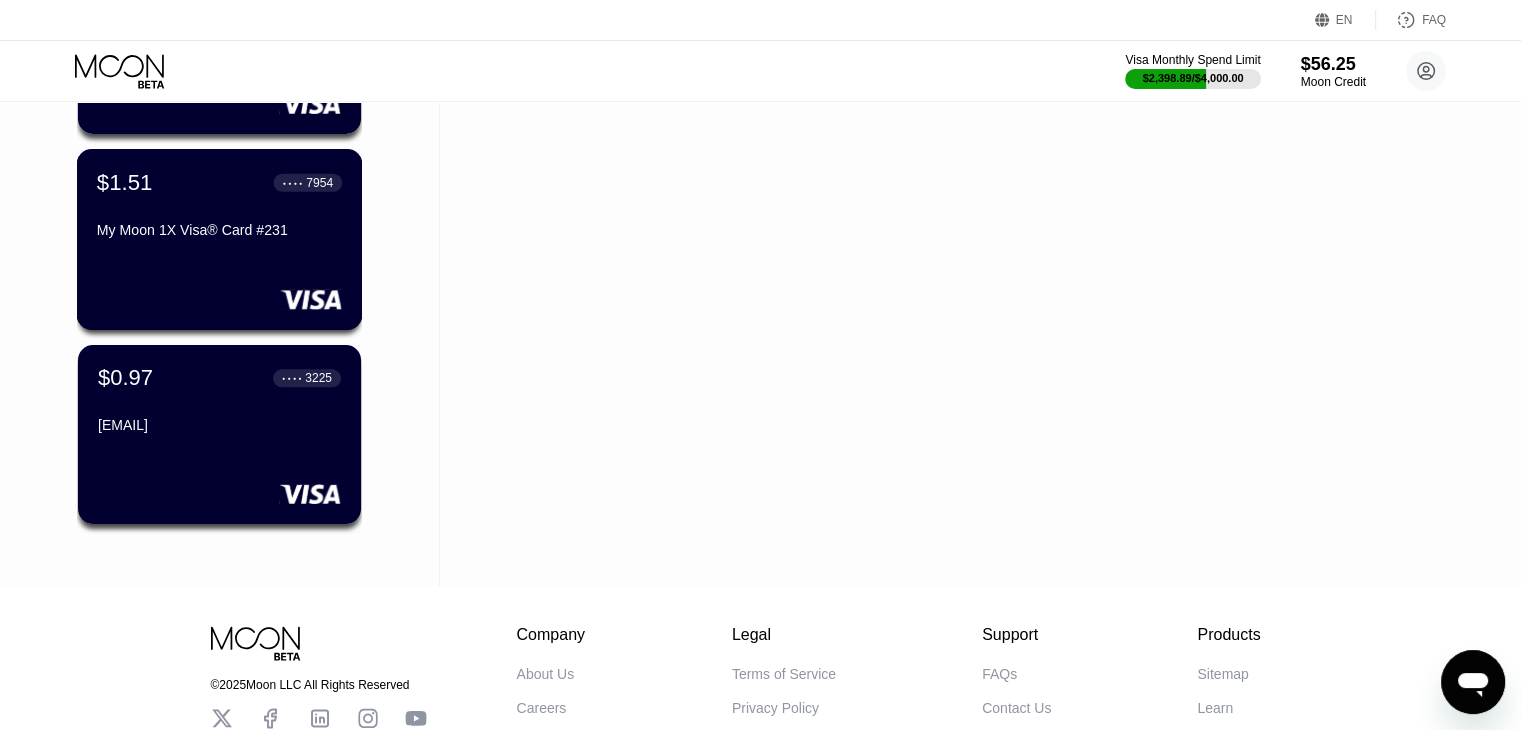 scroll, scrollTop: 2454, scrollLeft: 0, axis: vertical 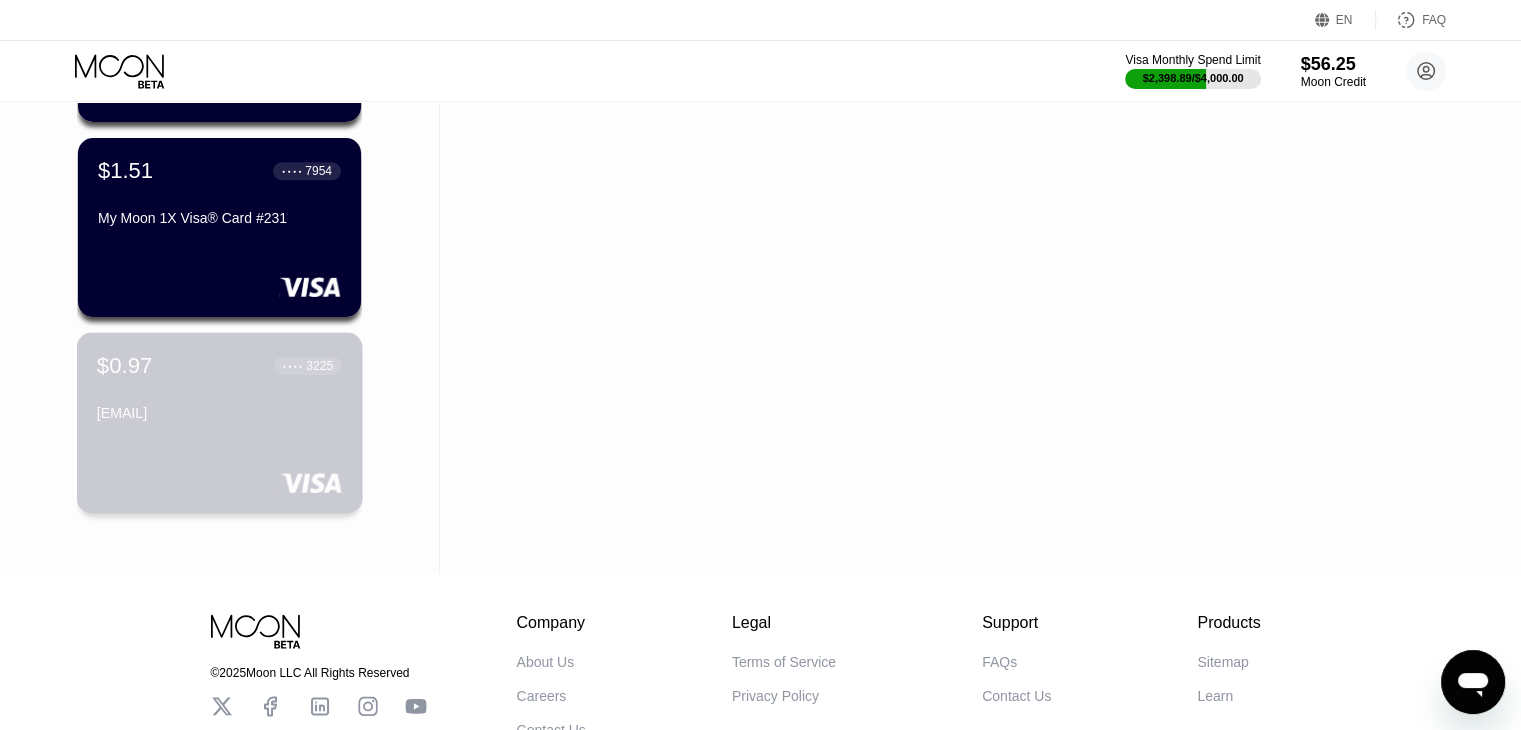 click on "$0.97 ● ● ● ● 3225 heinhtutaung3516@gmail.com" at bounding box center [220, 422] 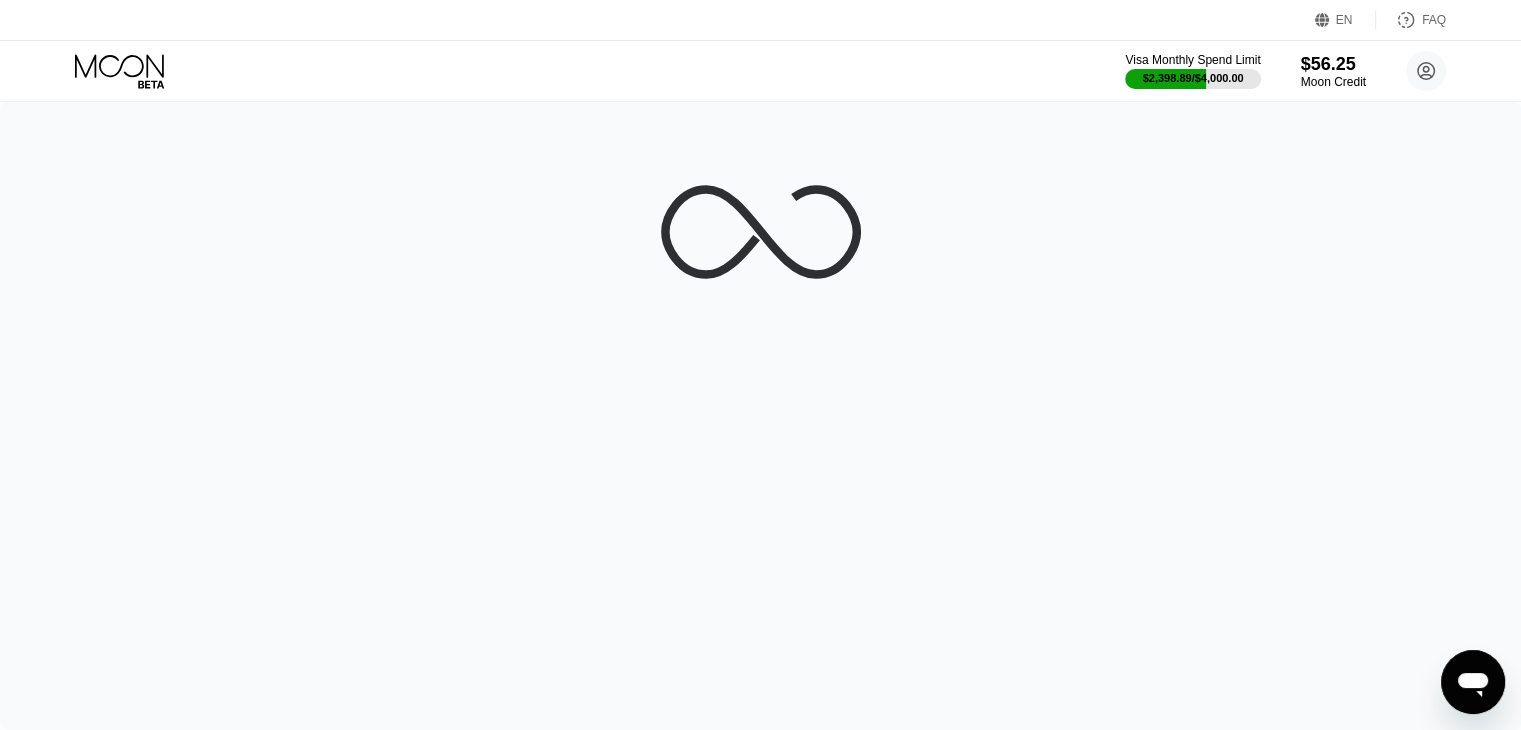 scroll, scrollTop: 0, scrollLeft: 0, axis: both 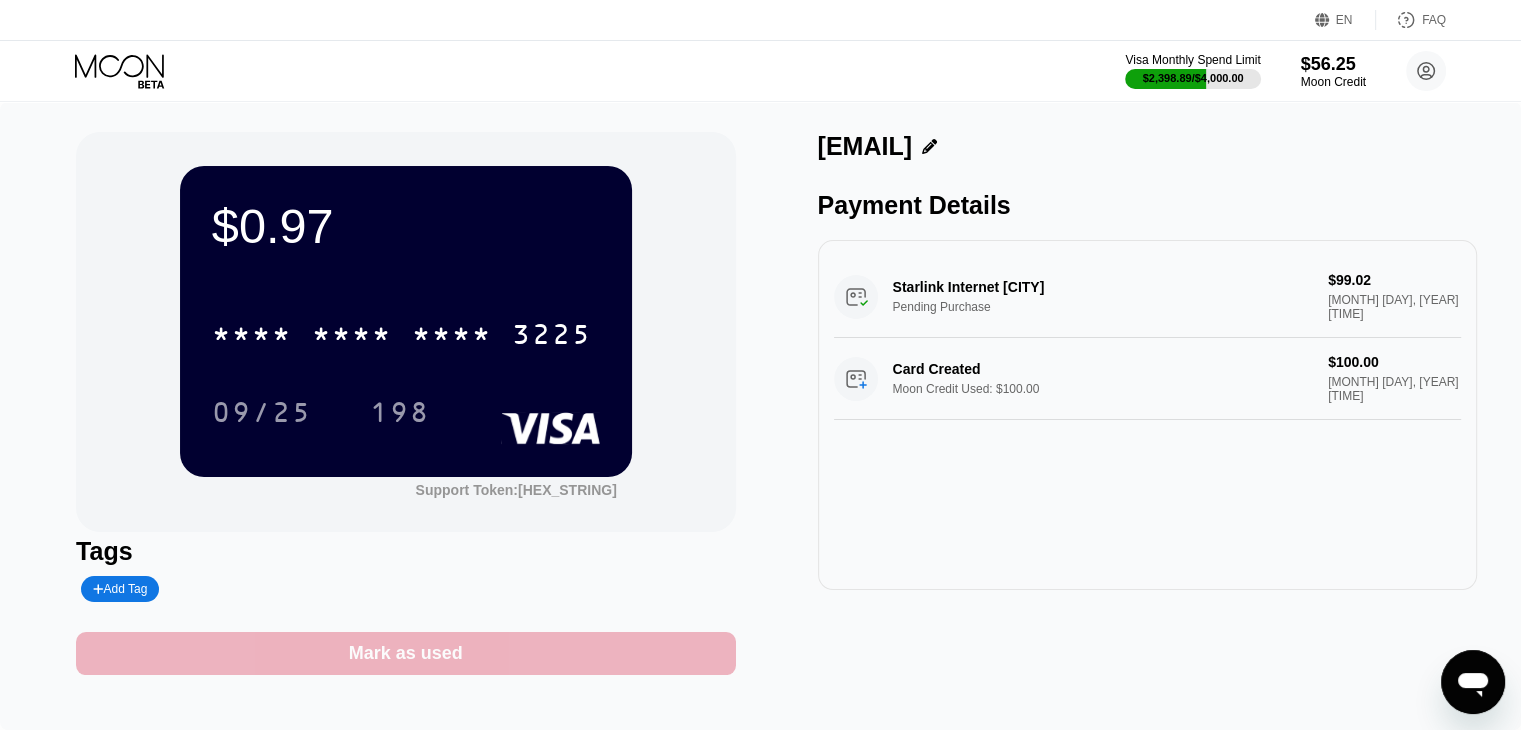 click on "Mark as used" at bounding box center [405, 653] 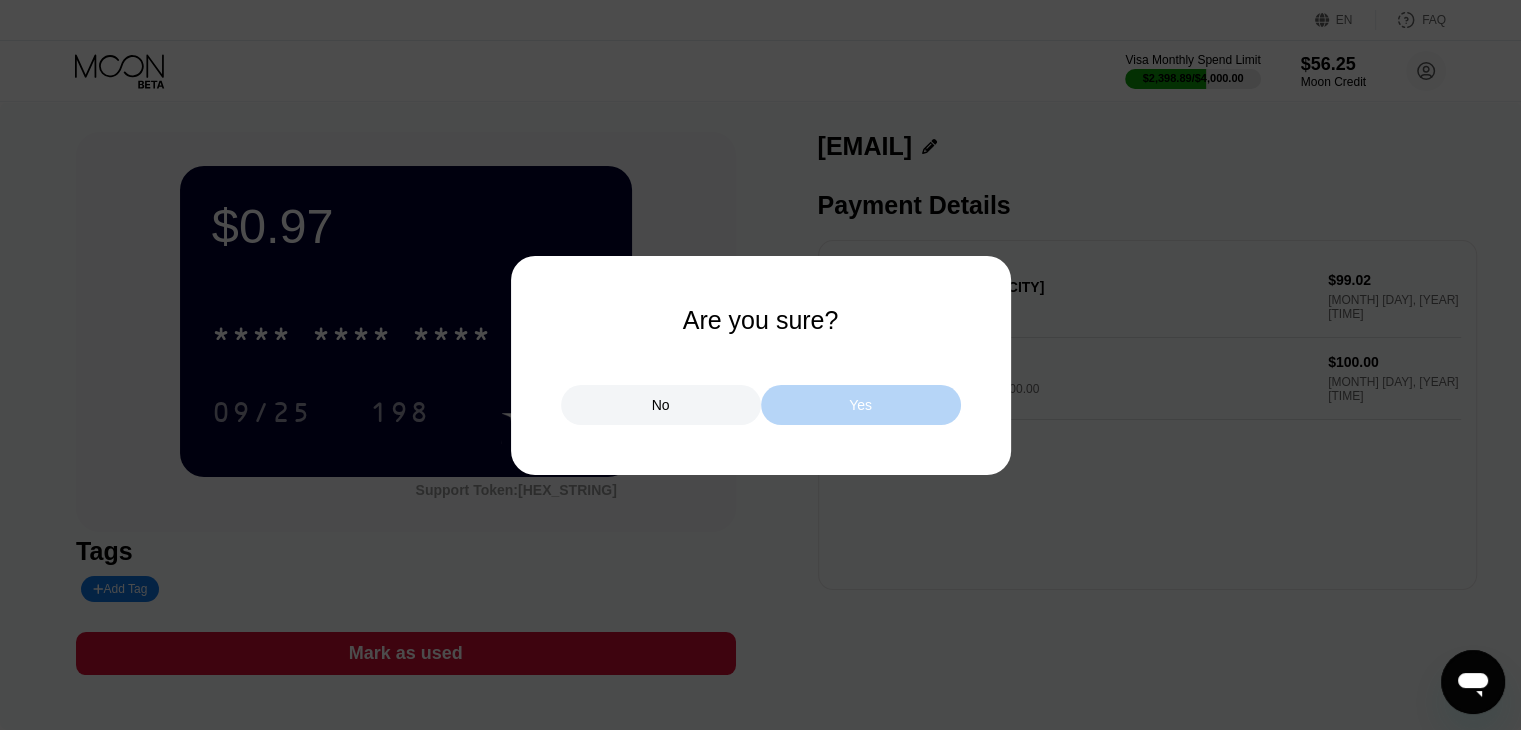 click on "Yes" at bounding box center [861, 405] 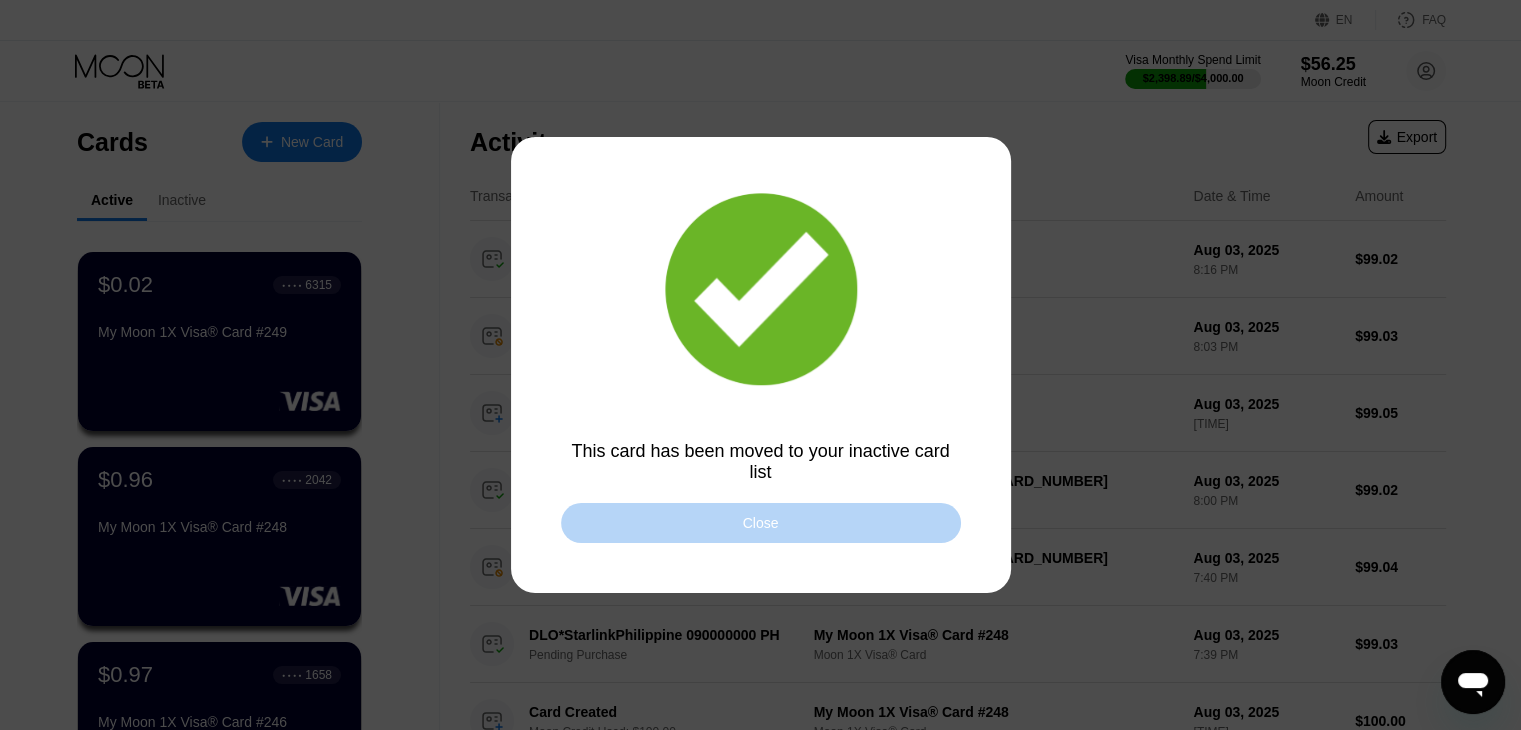 click on "Close" at bounding box center (761, 523) 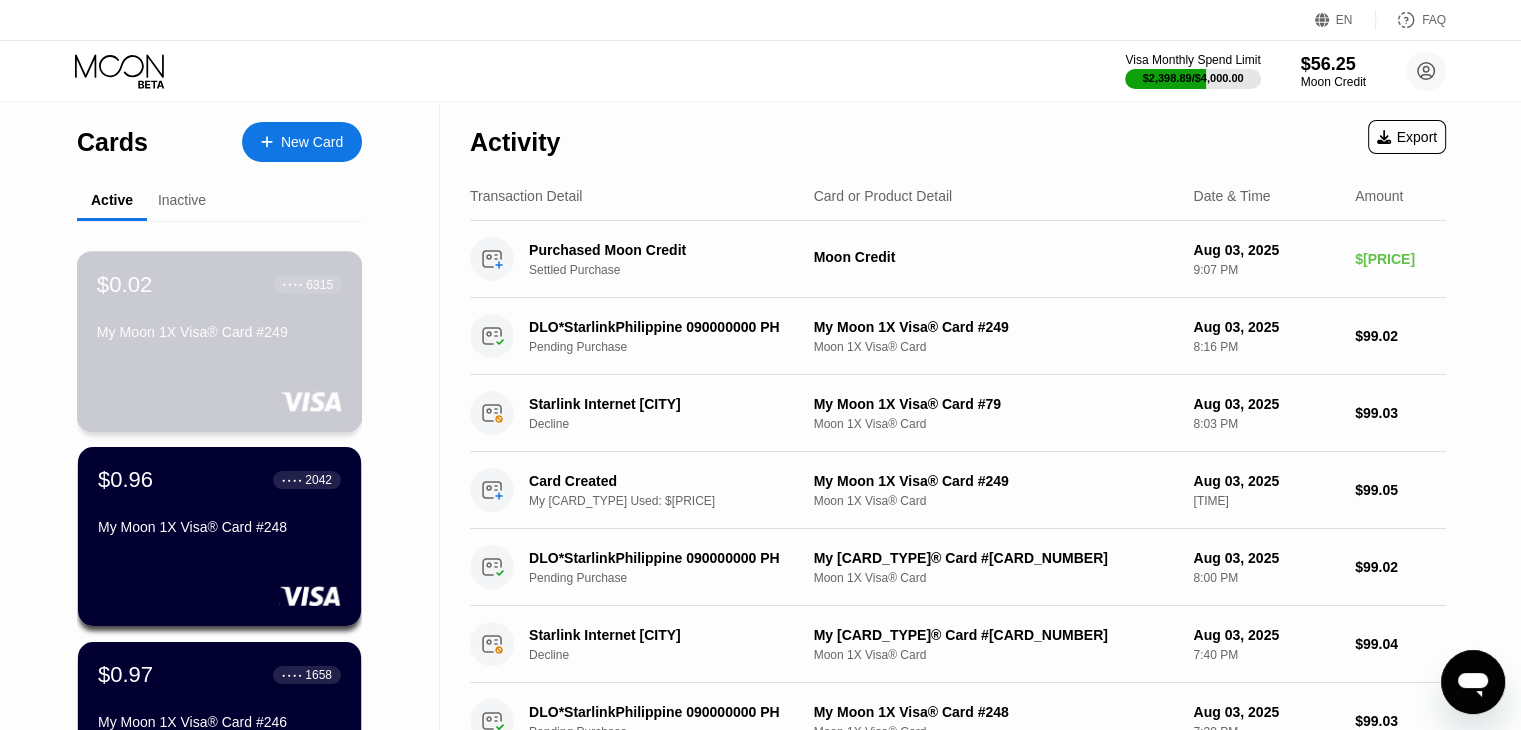 click on "$0.02 ● ● ● ● 6315 My Moon 1X Visa® Card #249" at bounding box center [220, 341] 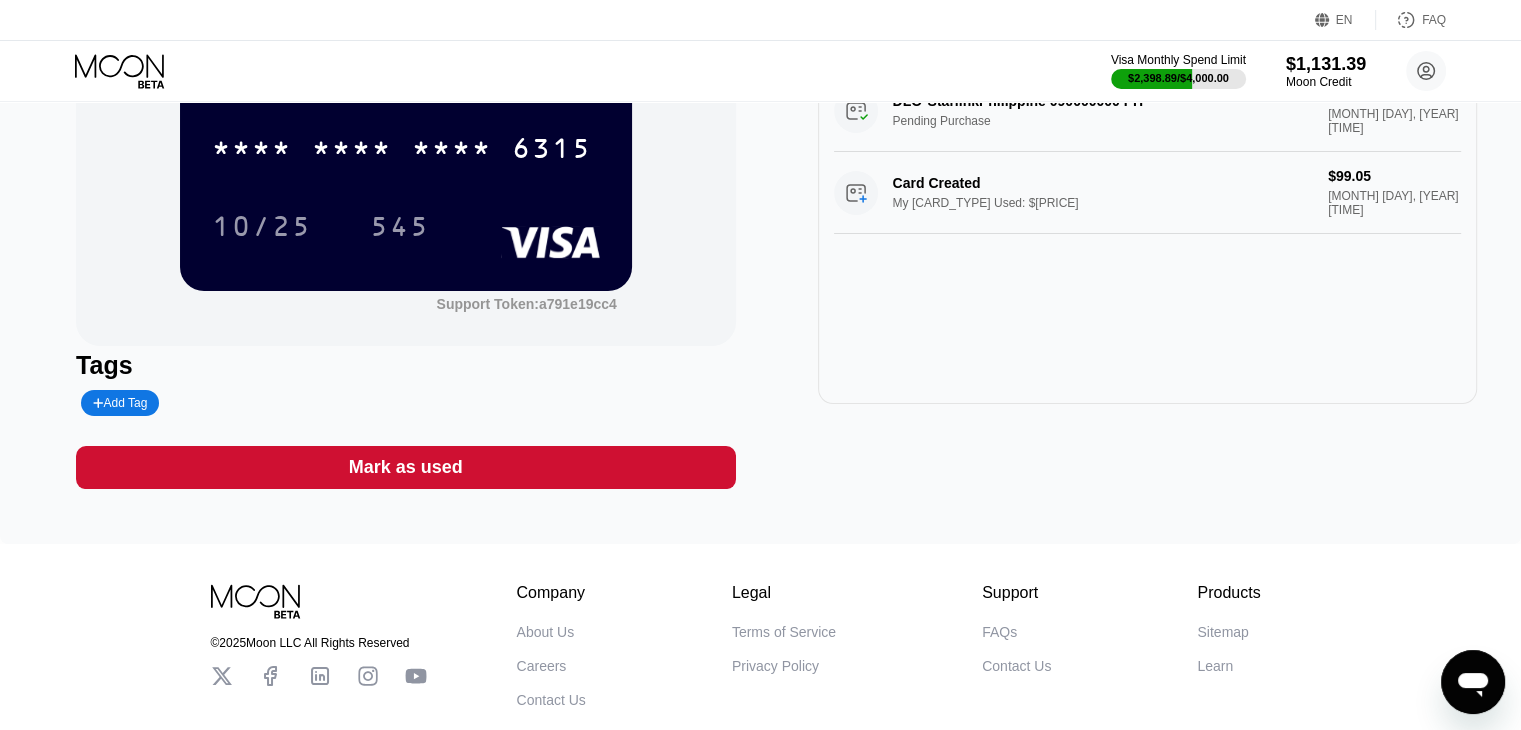 scroll, scrollTop: 258, scrollLeft: 0, axis: vertical 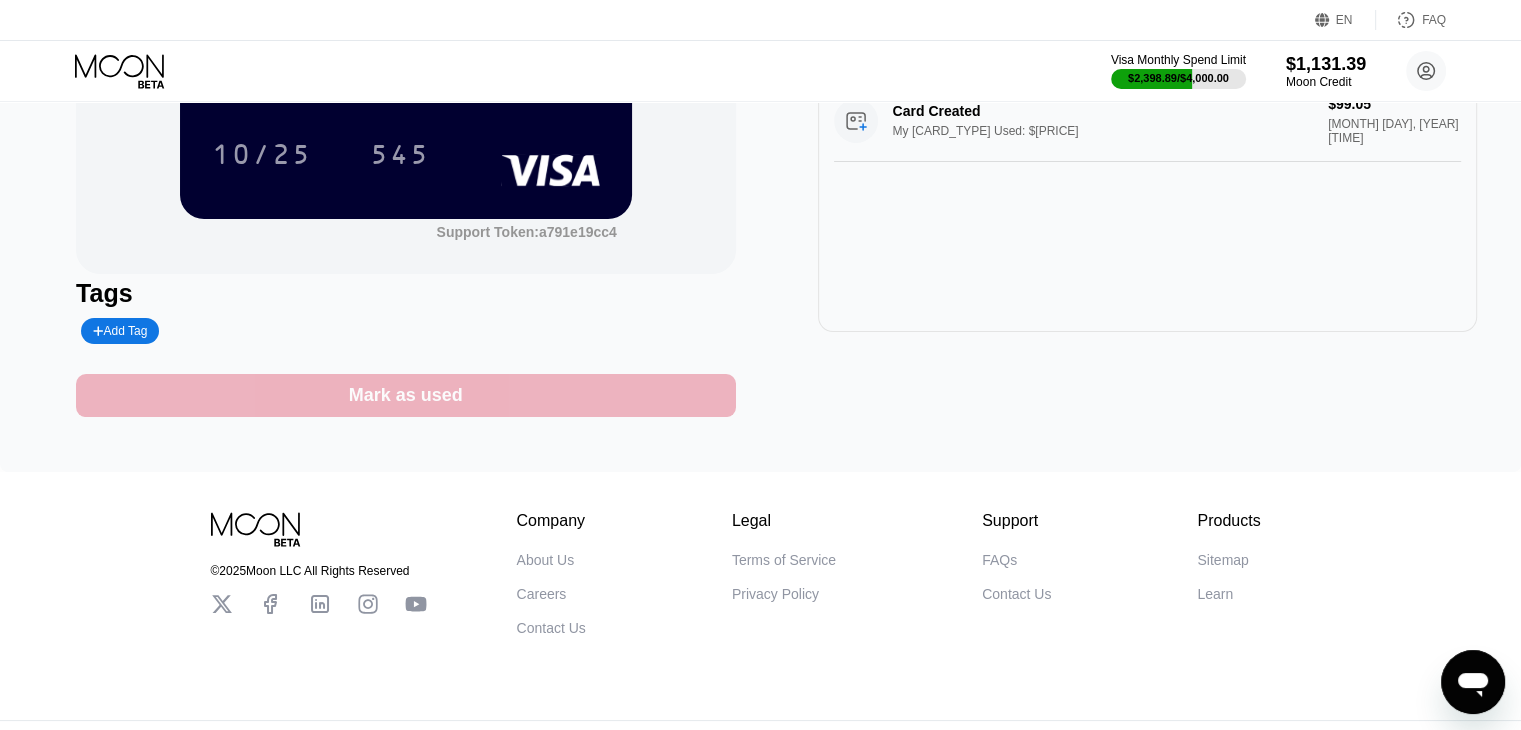 click on "Mark as used" at bounding box center [406, 395] 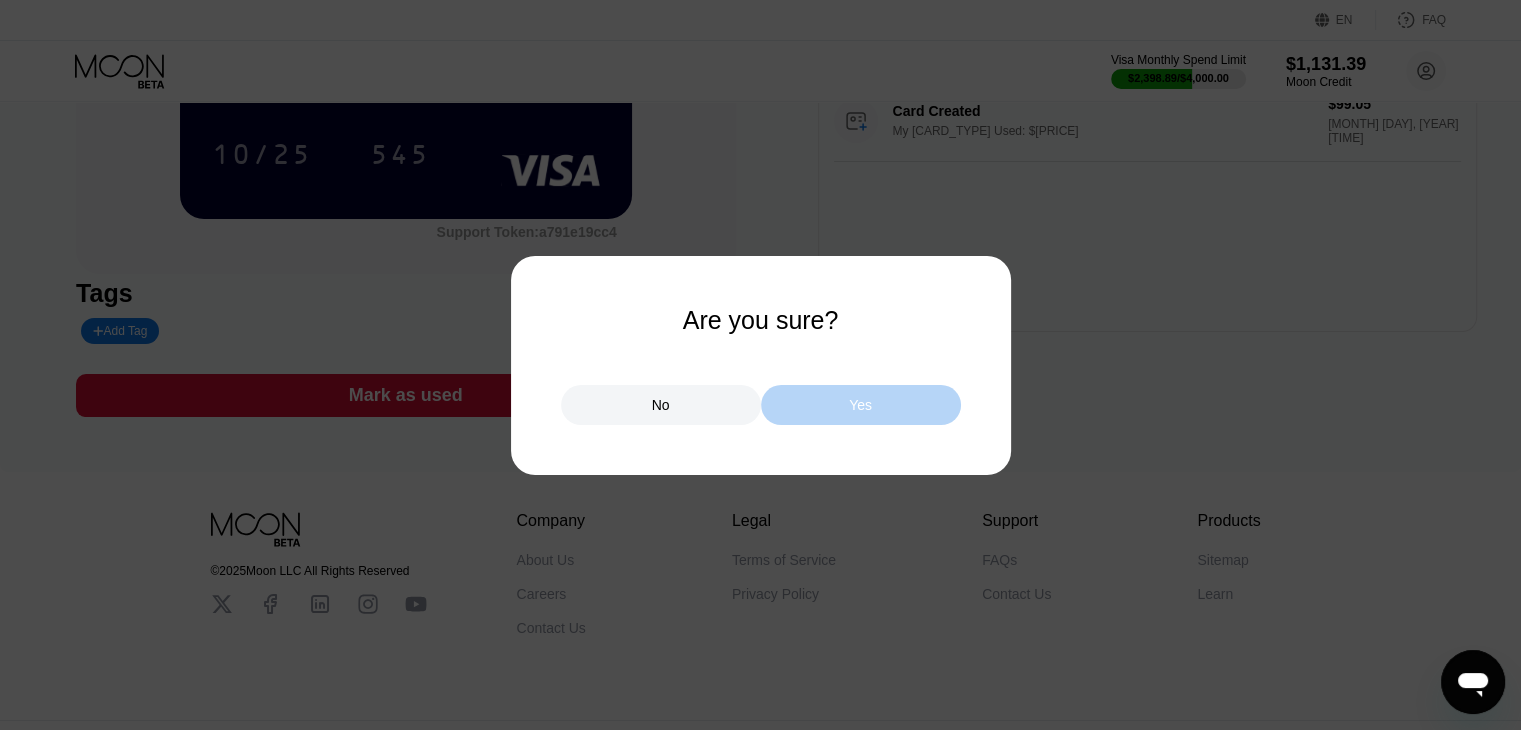 click on "Yes" at bounding box center (861, 405) 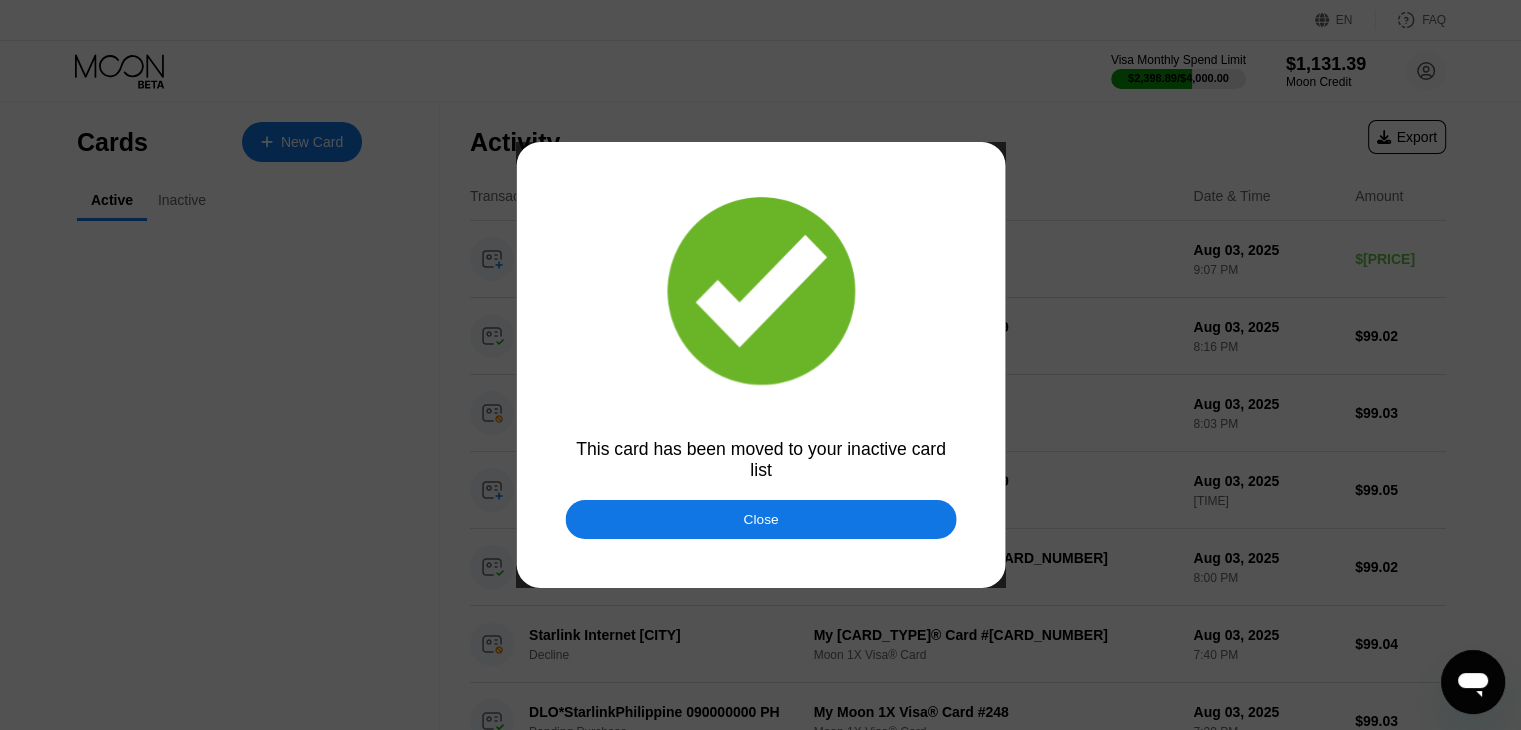 scroll, scrollTop: 0, scrollLeft: 0, axis: both 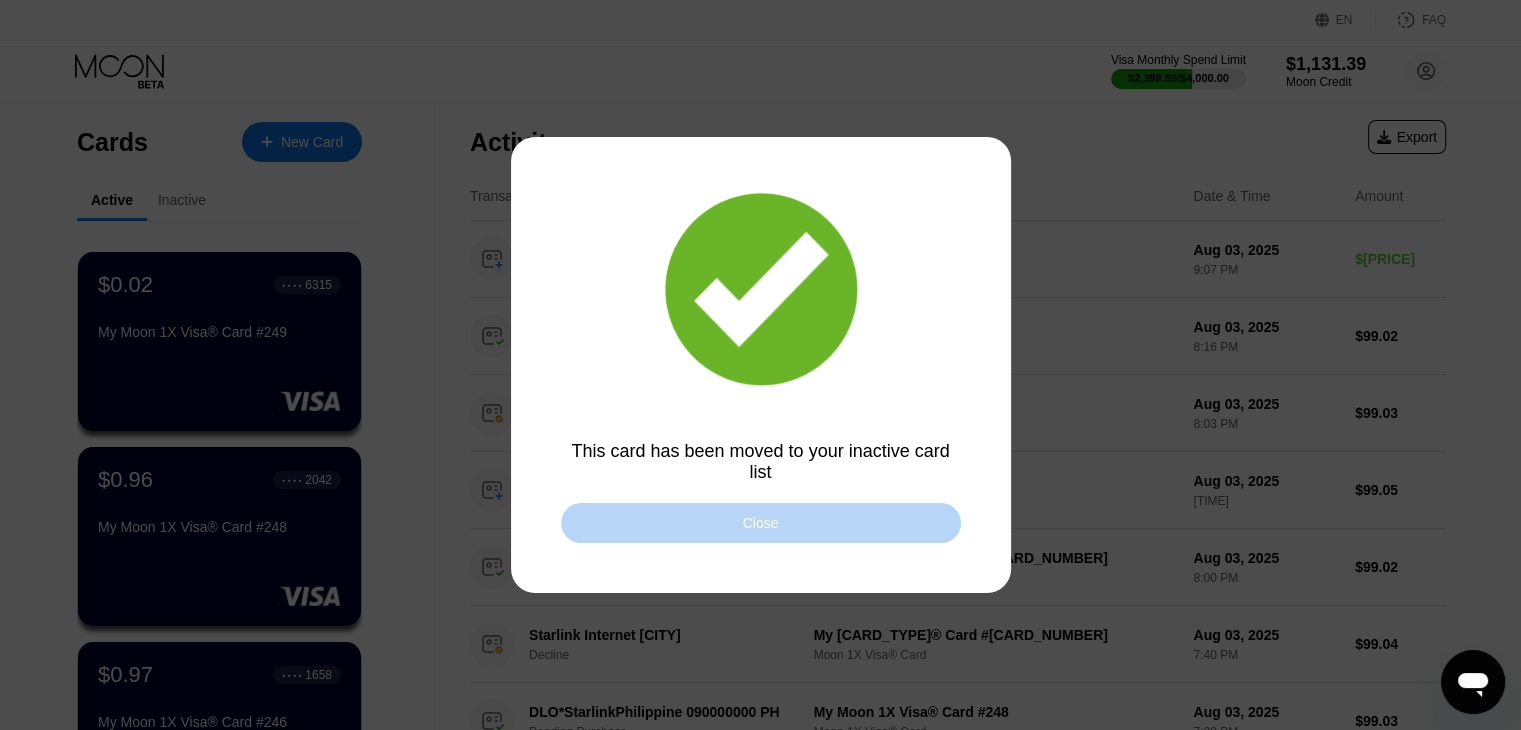click on "Close" at bounding box center [761, 523] 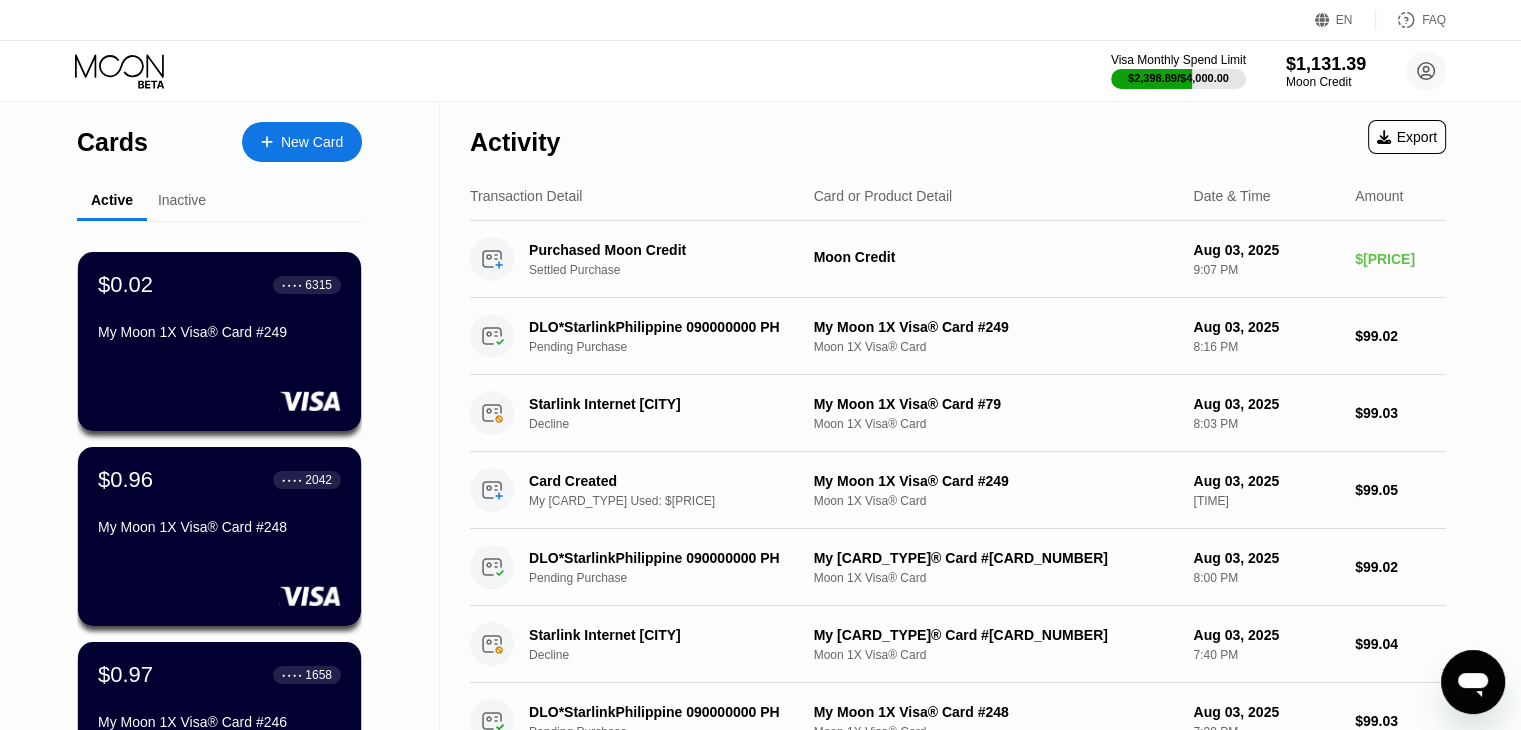 click on "Inactive" at bounding box center (182, 200) 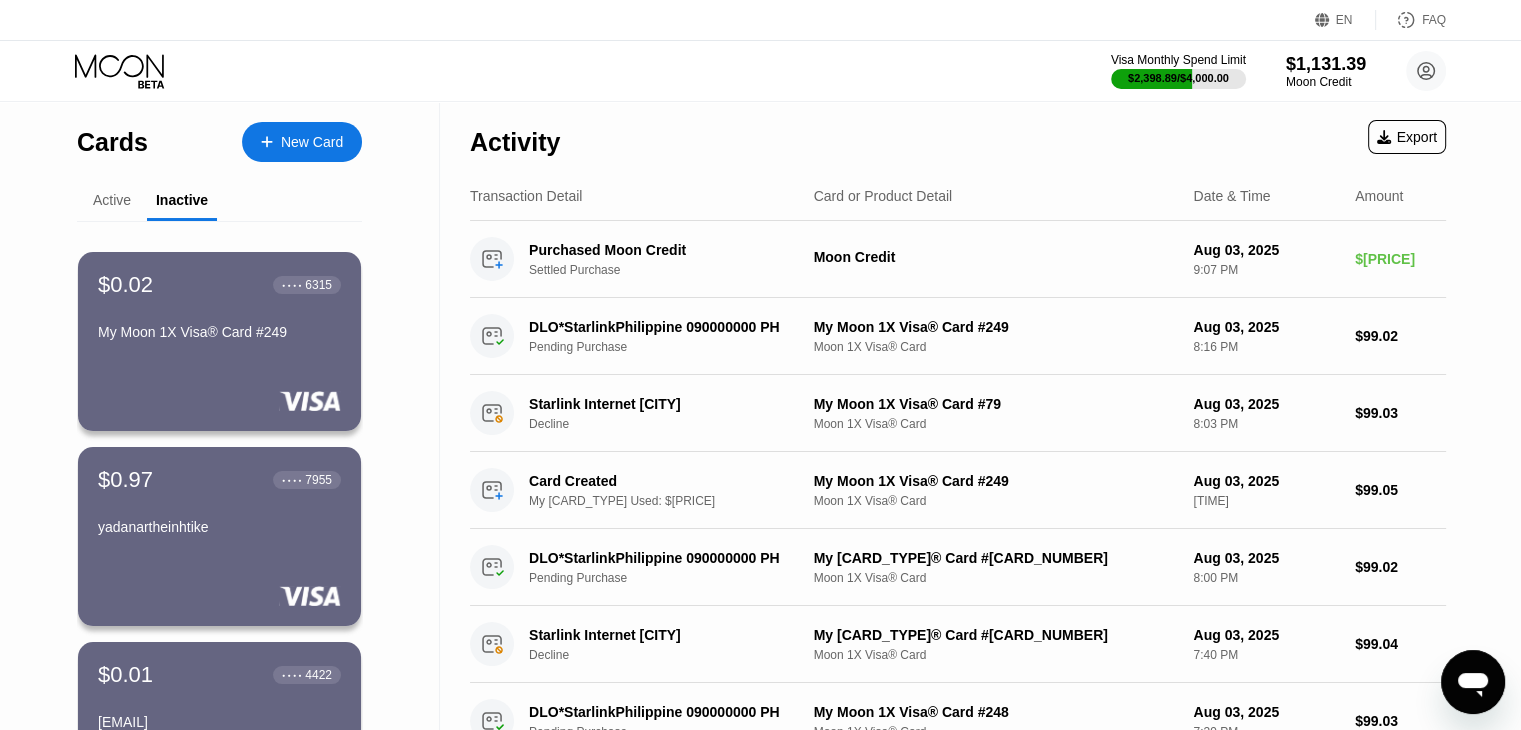 click on "Active" at bounding box center (112, 201) 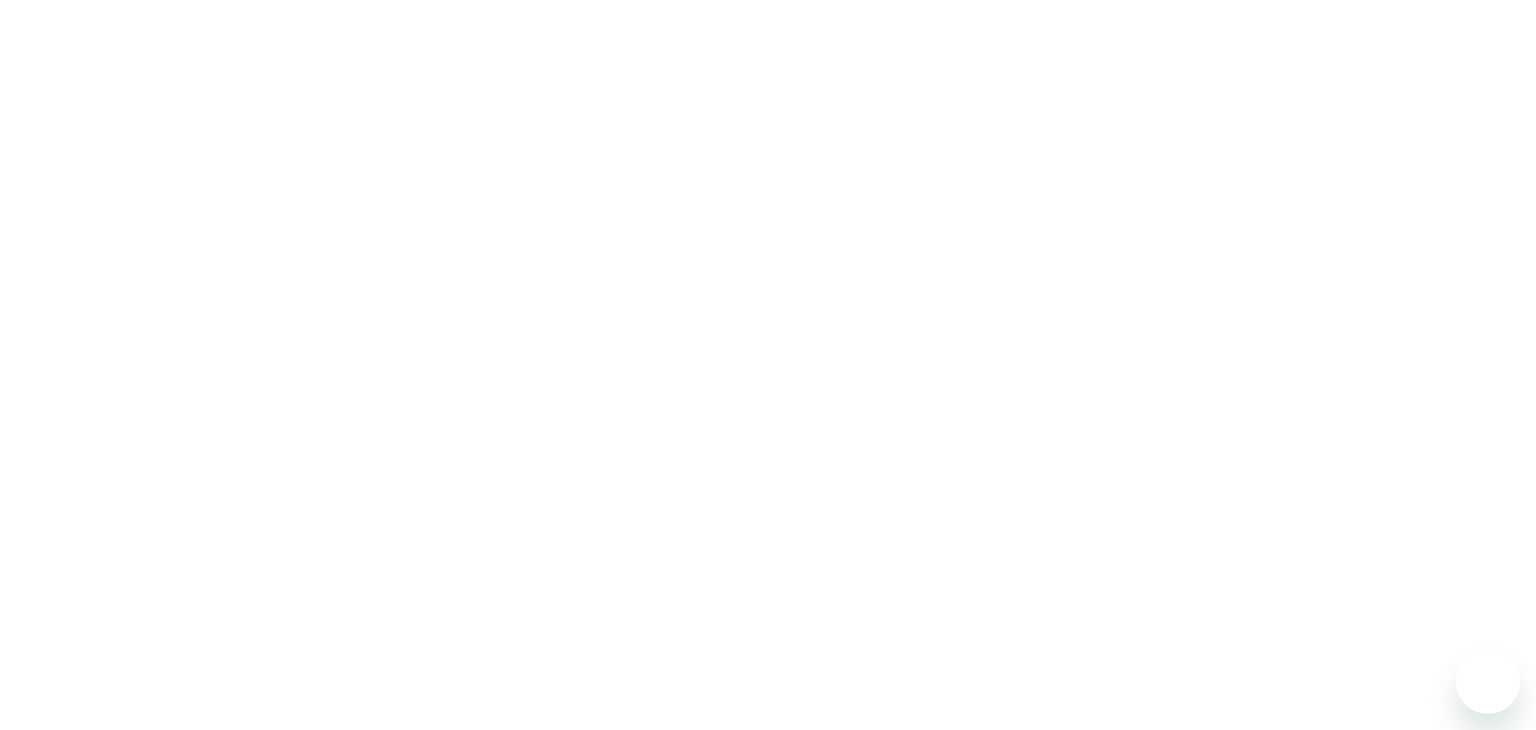 scroll, scrollTop: 0, scrollLeft: 0, axis: both 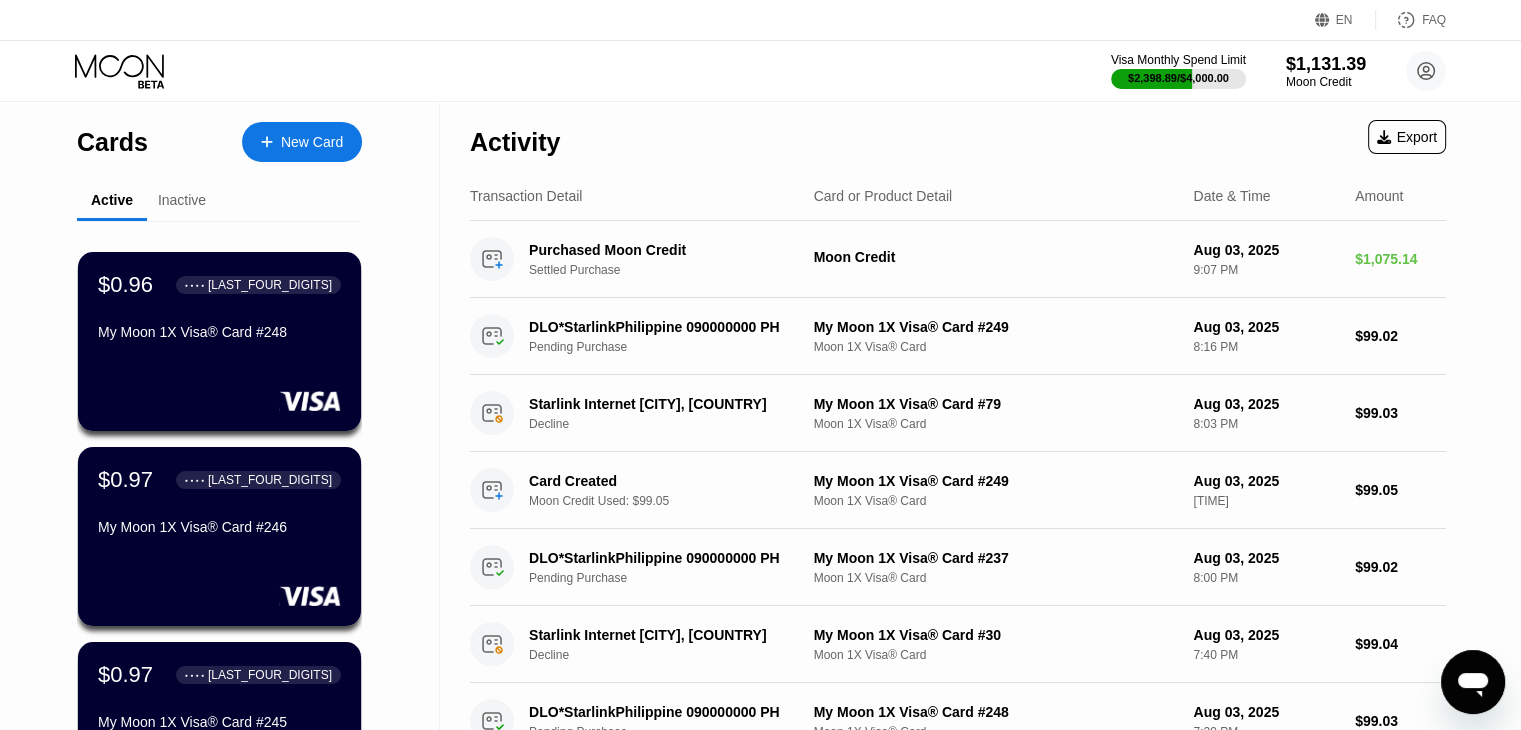 click on "Inactive" at bounding box center (182, 201) 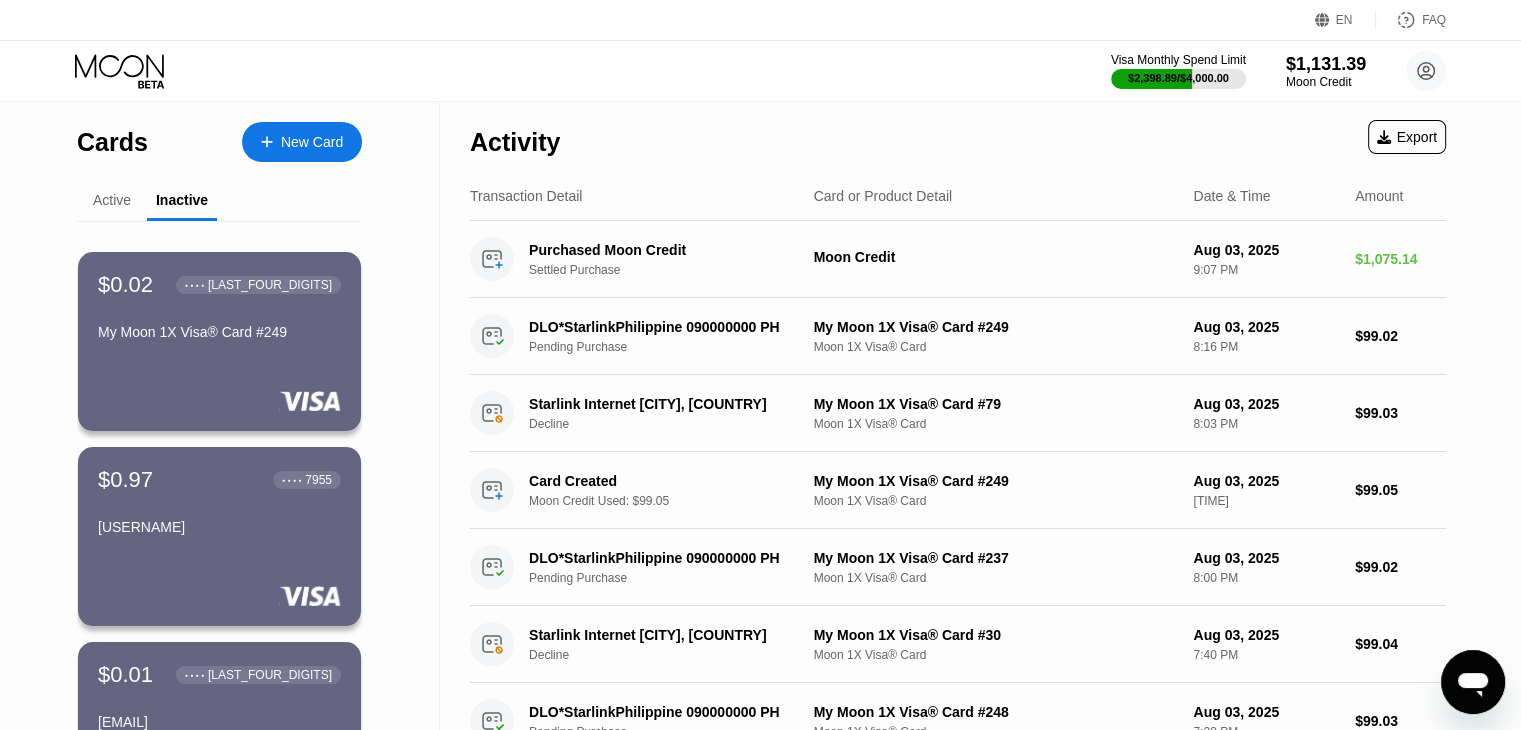 click on "Active" at bounding box center (112, 200) 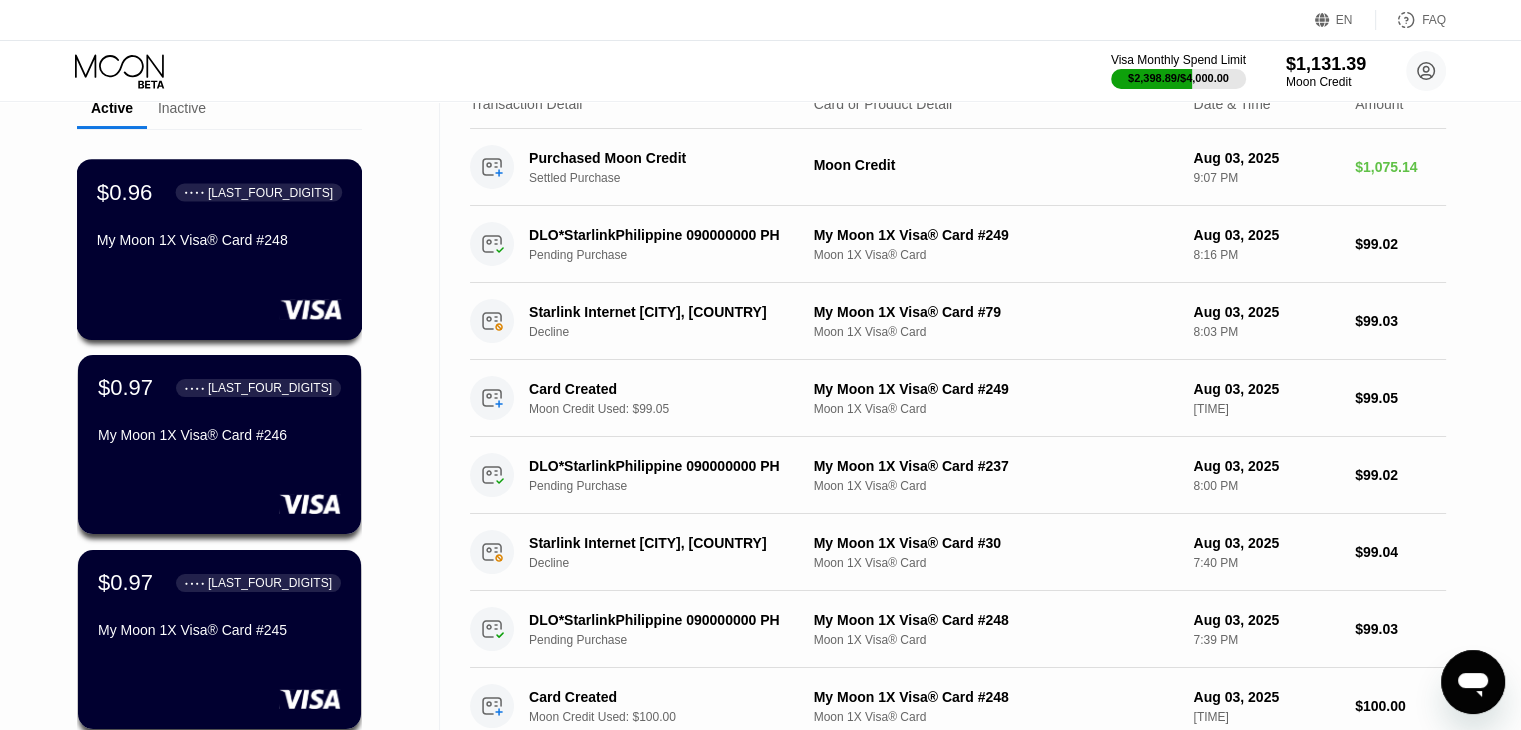 scroll, scrollTop: 0, scrollLeft: 0, axis: both 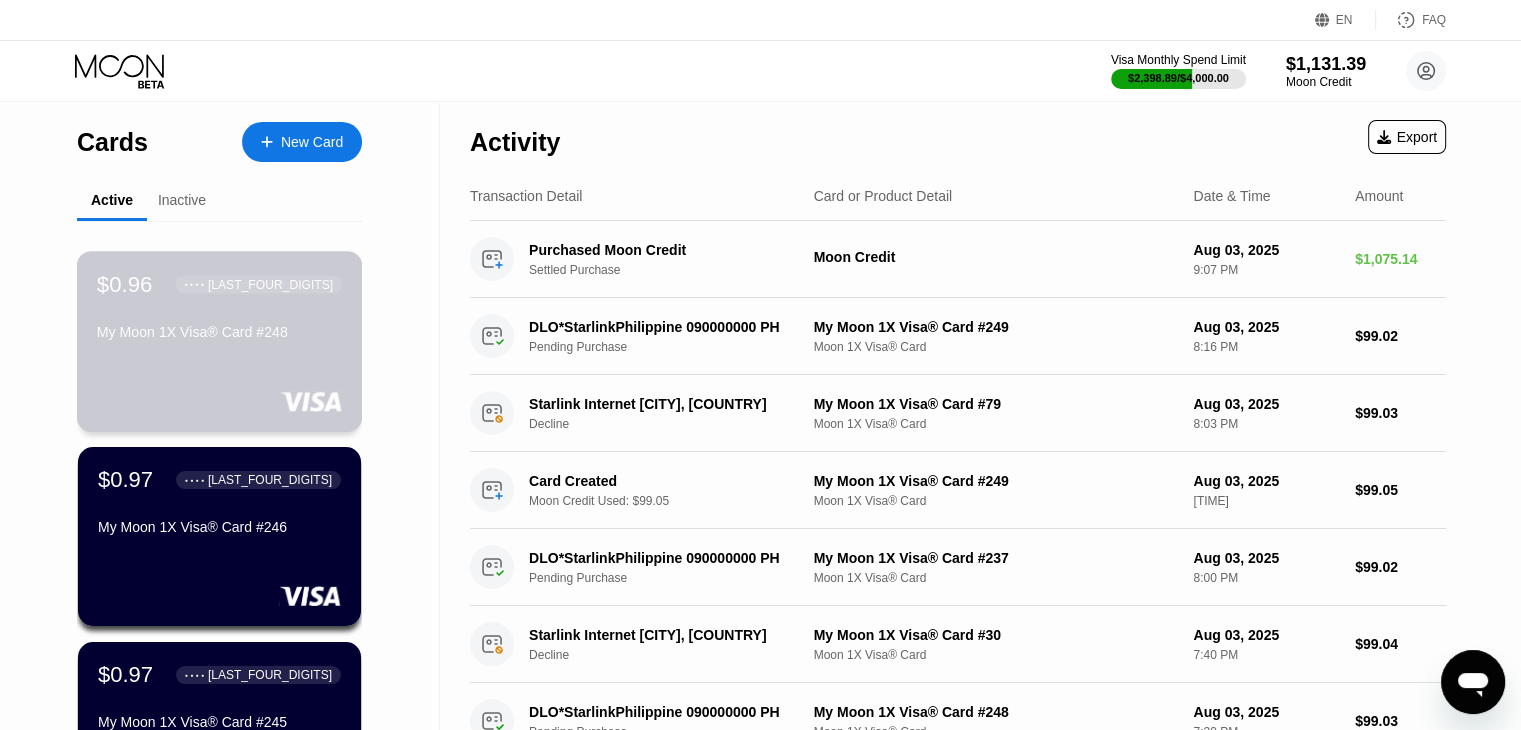 click on "● ● ● ● 2042" at bounding box center [258, 284] 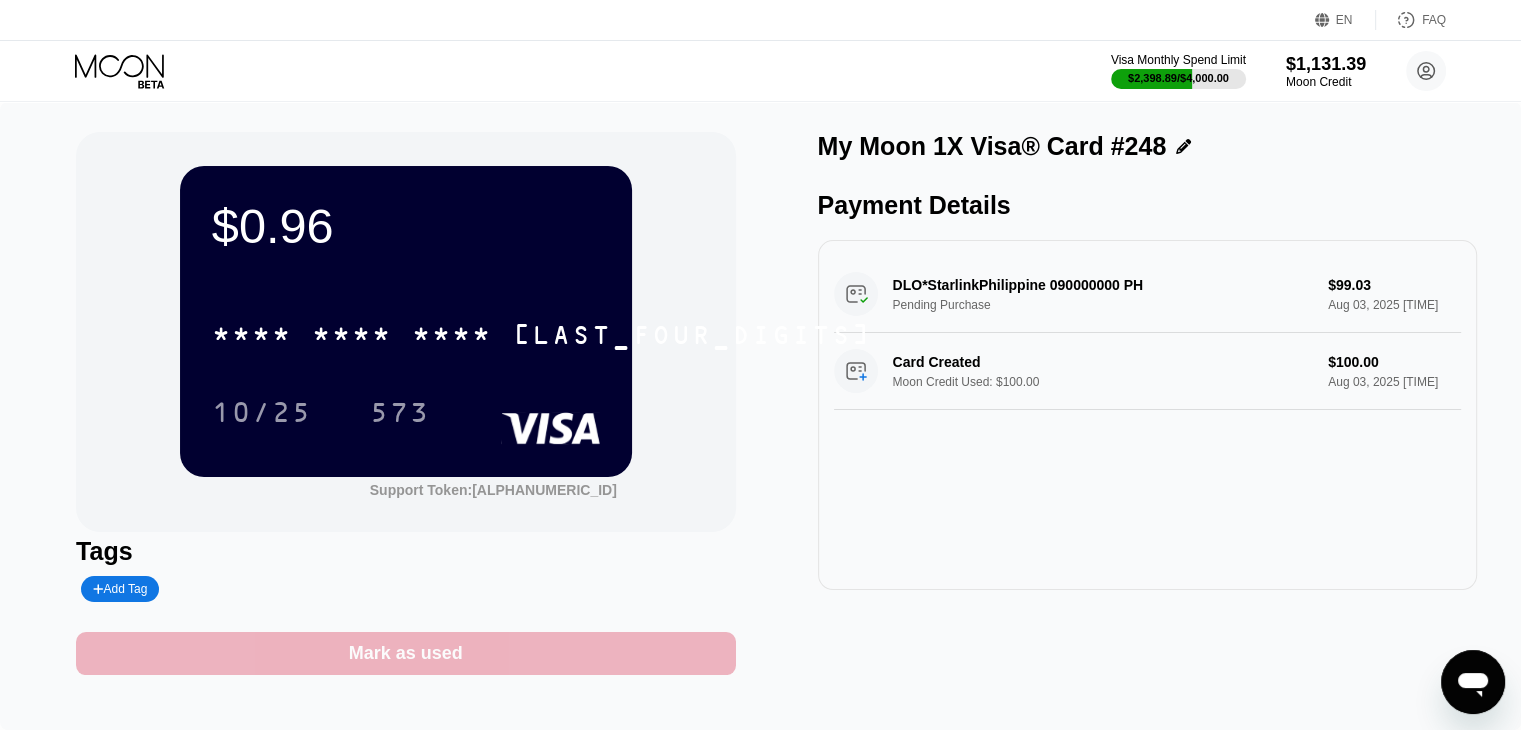 click on "Mark as used" at bounding box center (405, 653) 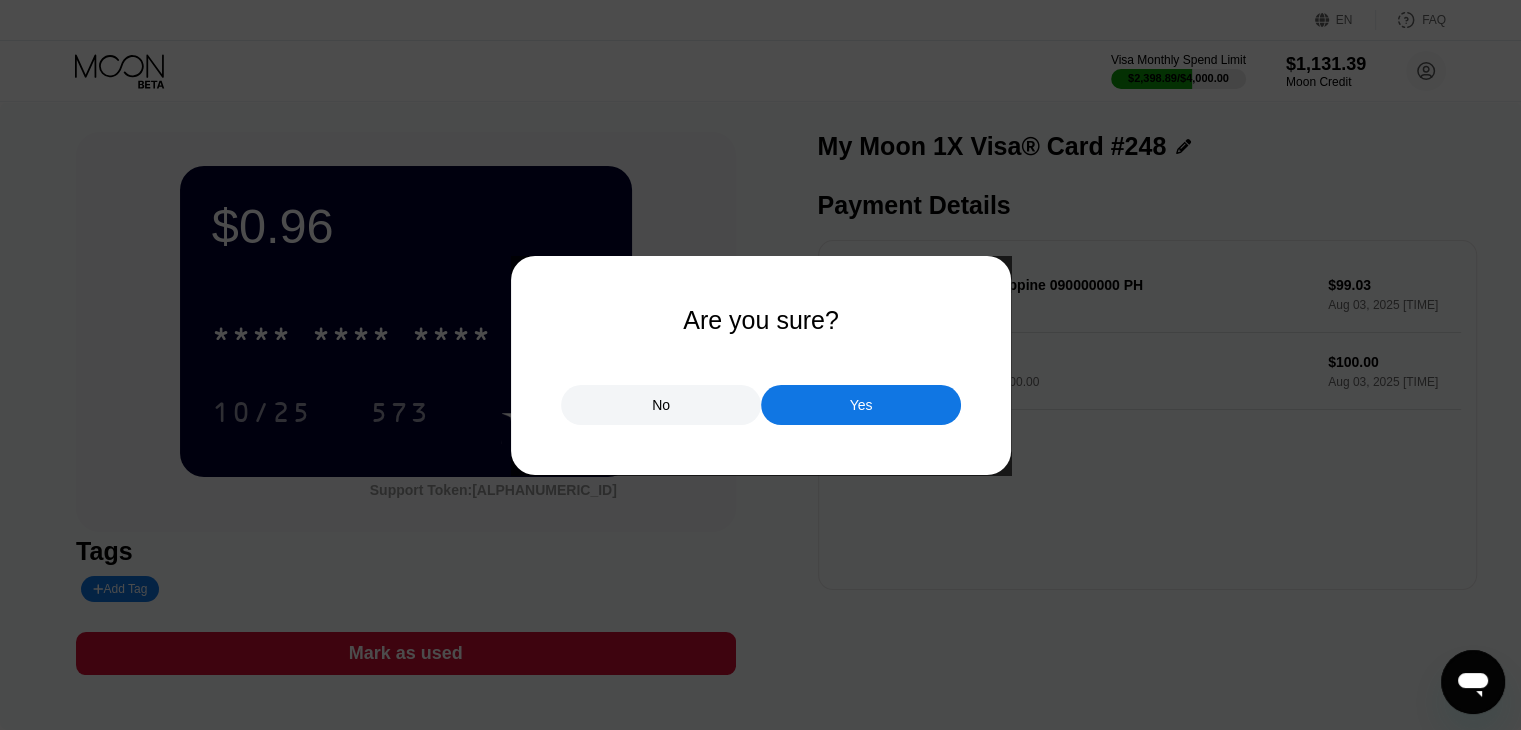 click on "Yes" at bounding box center [861, 405] 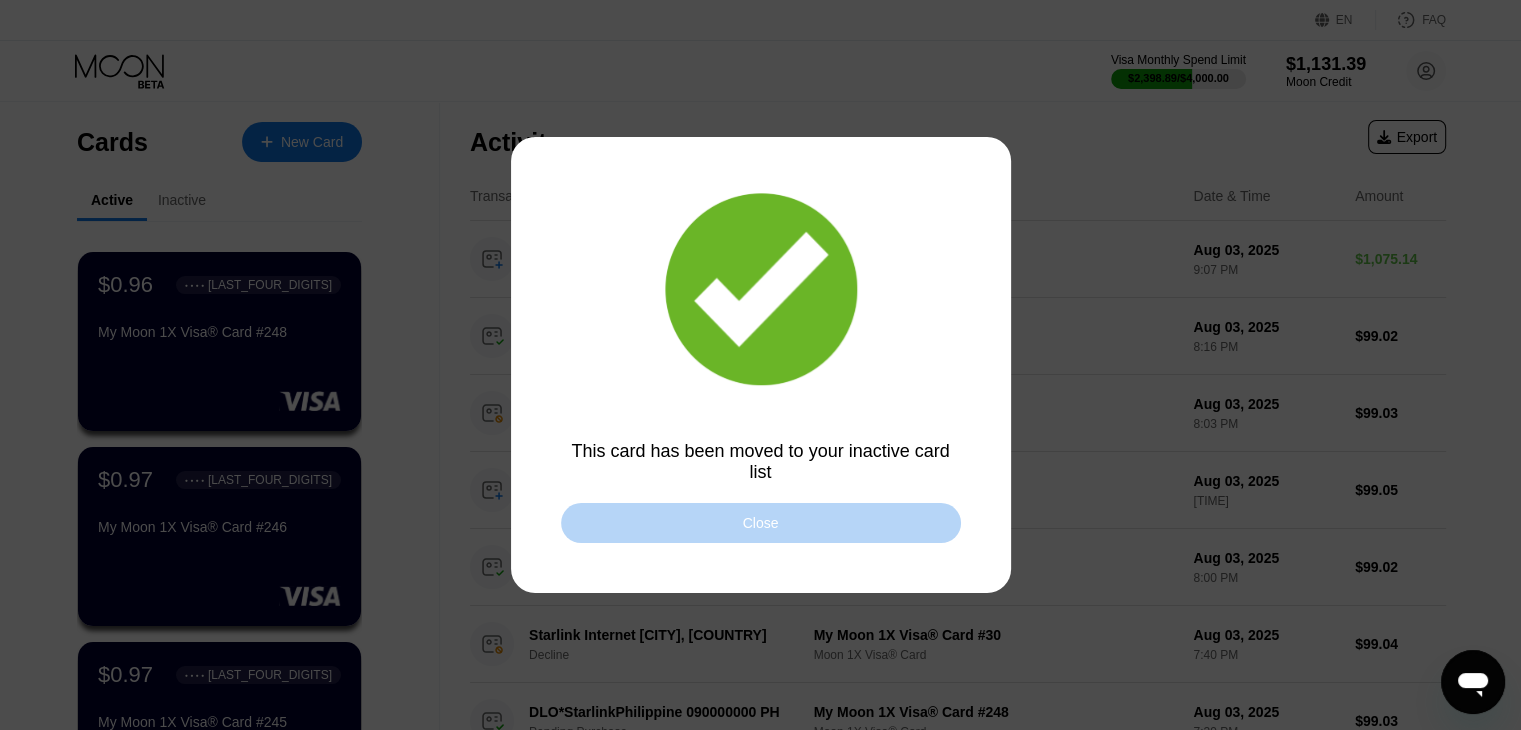 click on "Close" at bounding box center (761, 523) 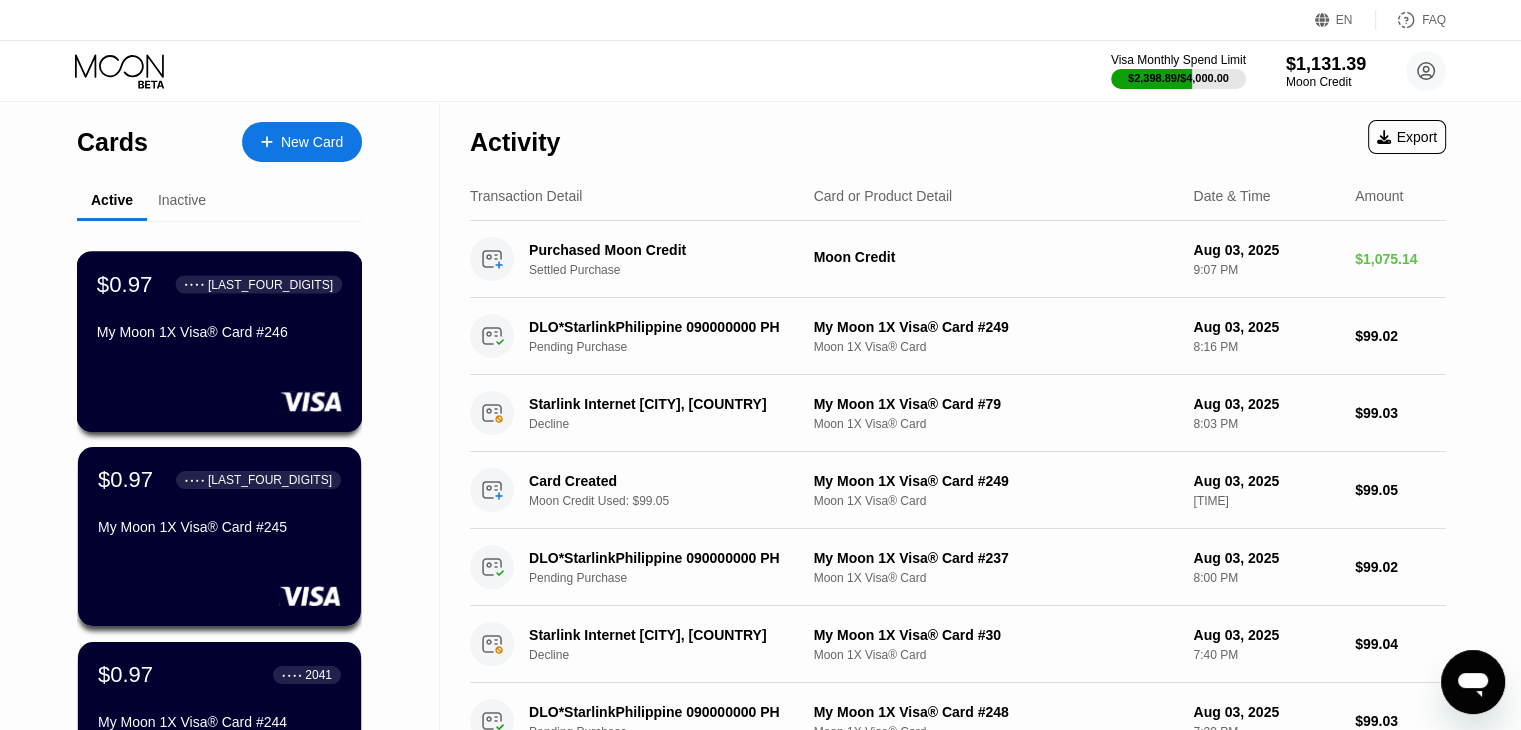 click on "$0.97 ● ● ● ● 1658 My Moon 1X Visa® Card #246" at bounding box center (220, 341) 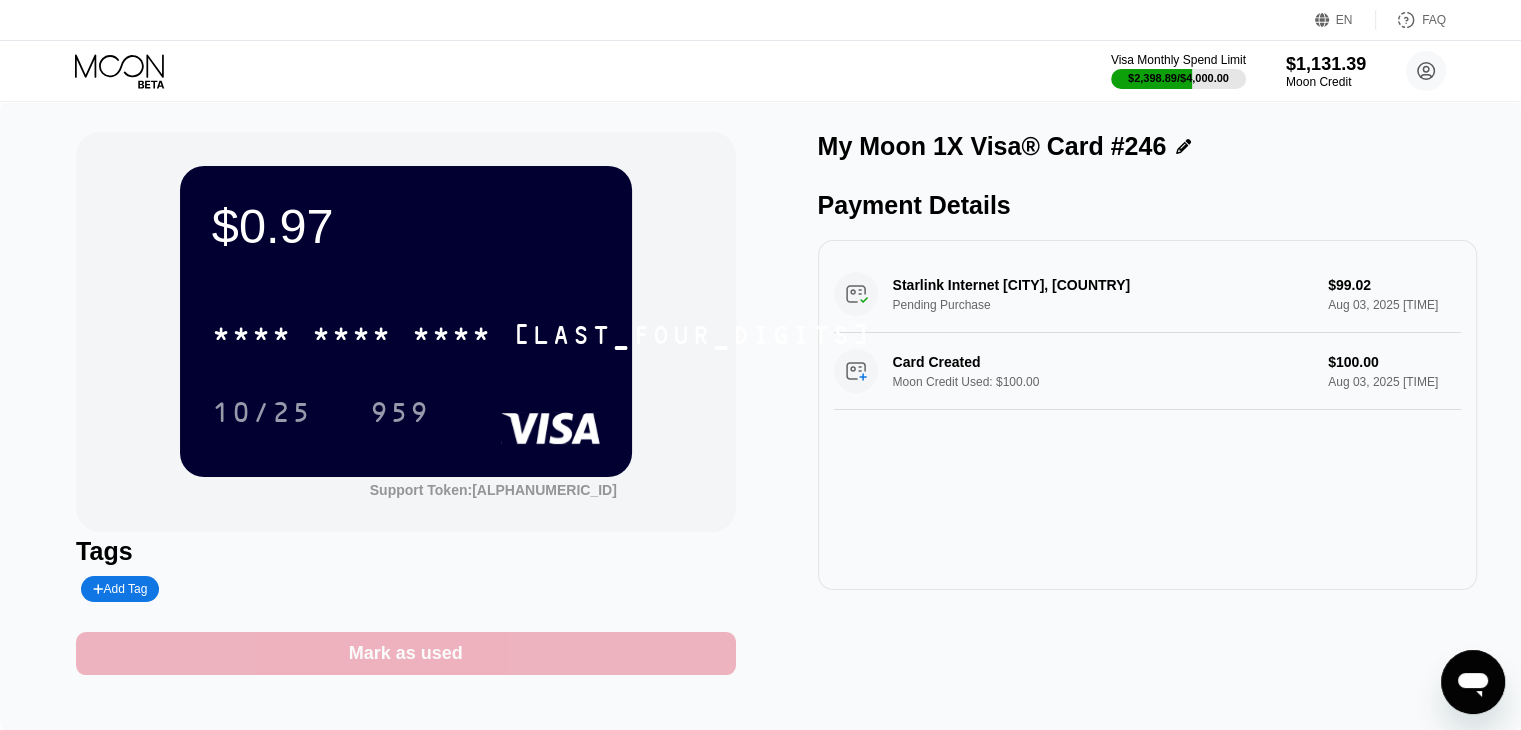 click on "Mark as used" at bounding box center (405, 653) 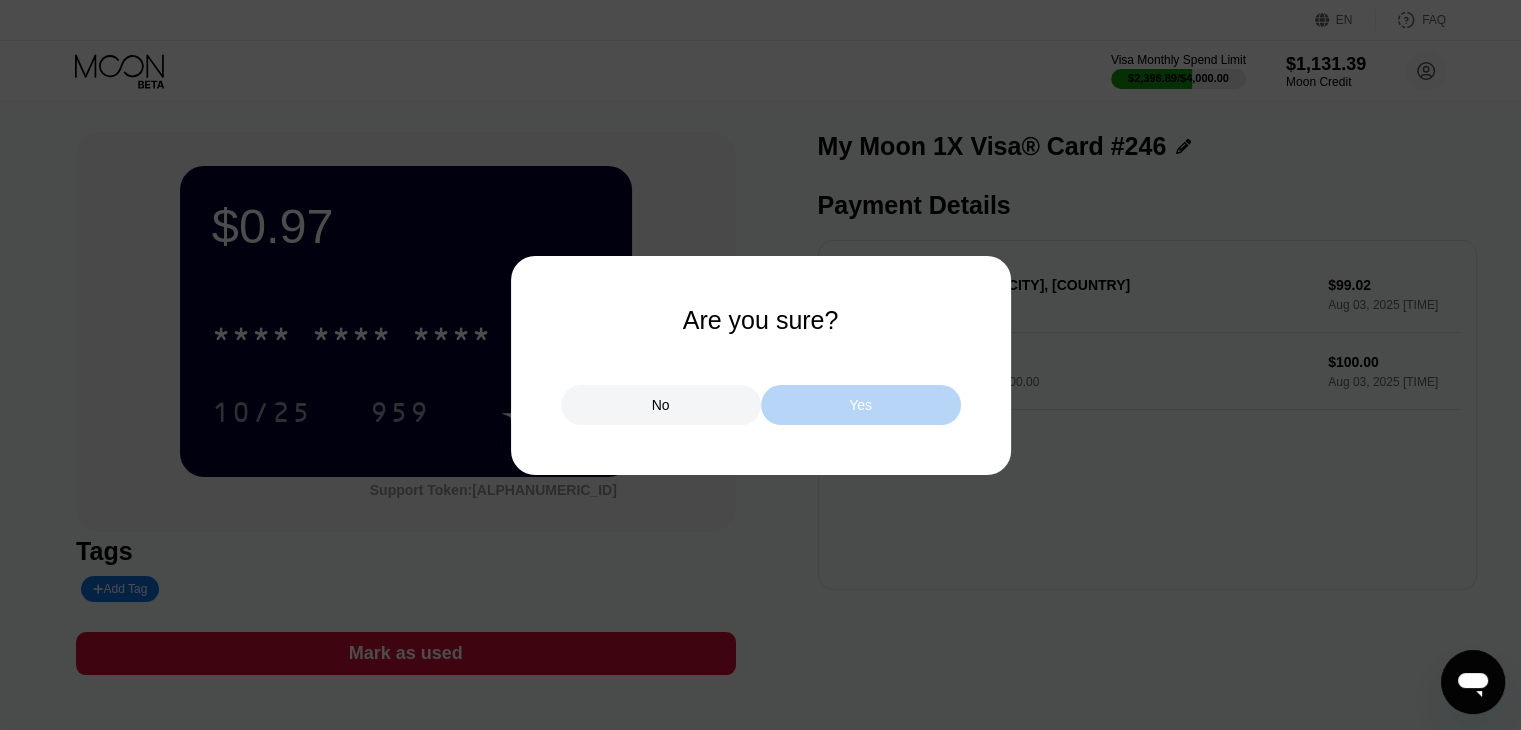 click on "Yes" at bounding box center [861, 405] 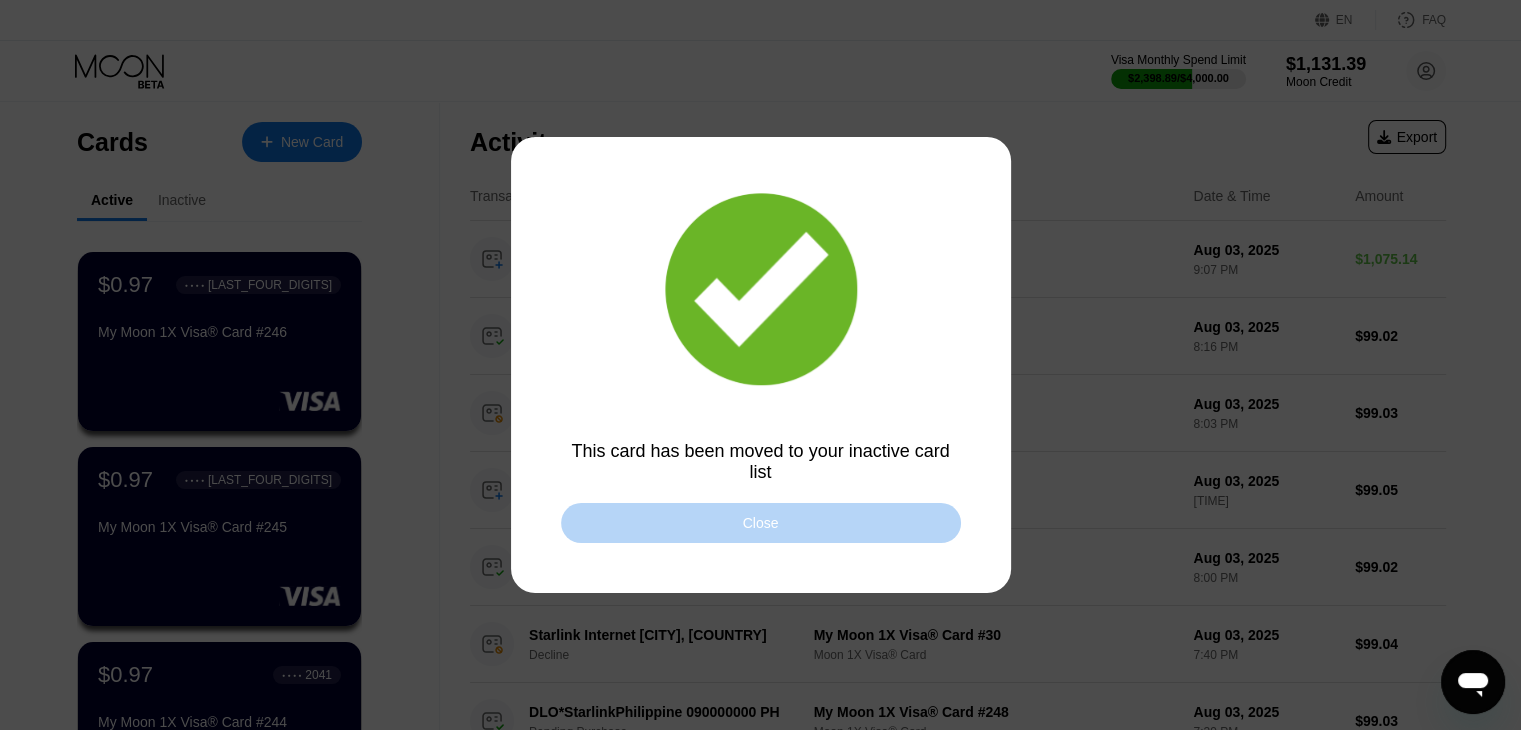 click on "Close" at bounding box center [761, 523] 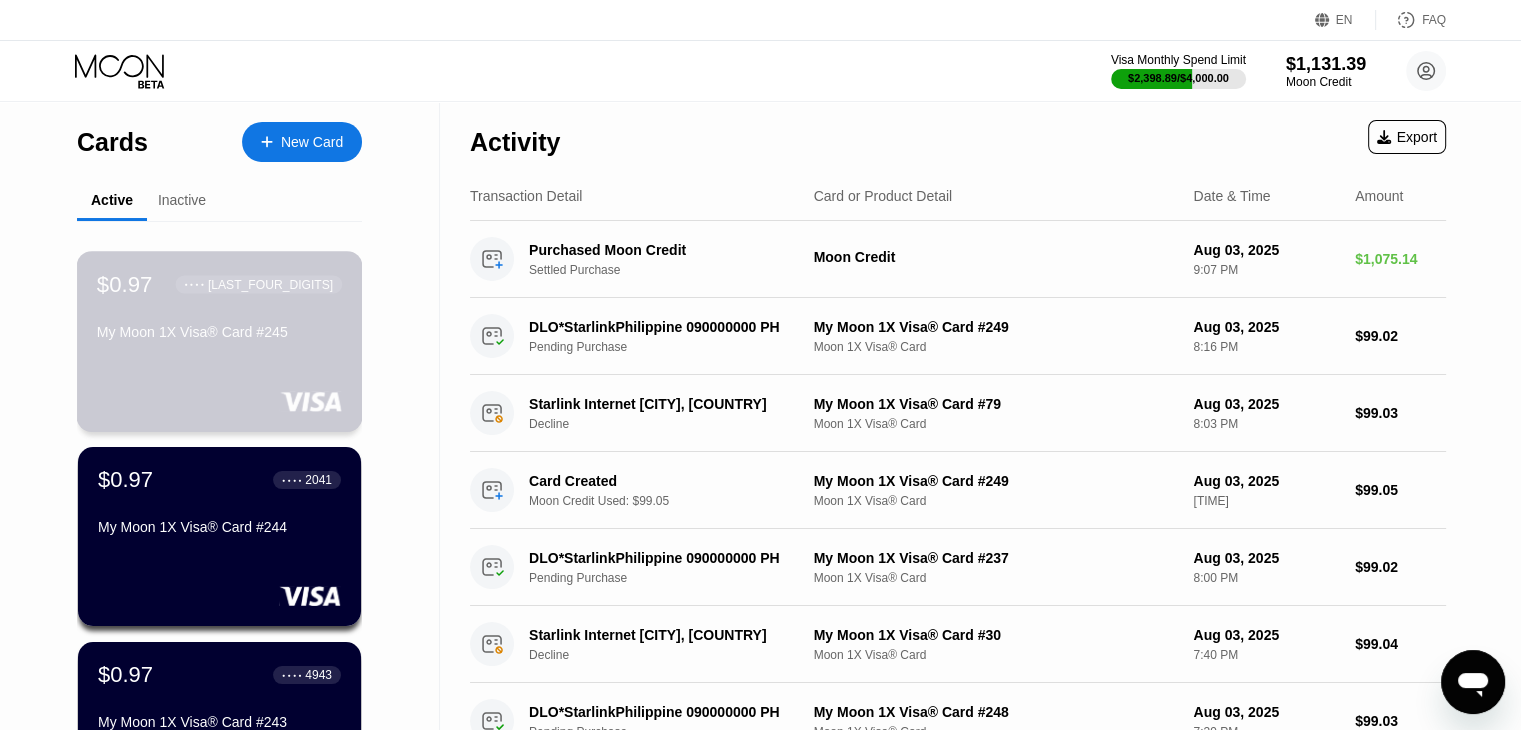 click on "$0.97 ● ● ● ● 2625 My Moon 1X Visa® Card #245" at bounding box center [220, 341] 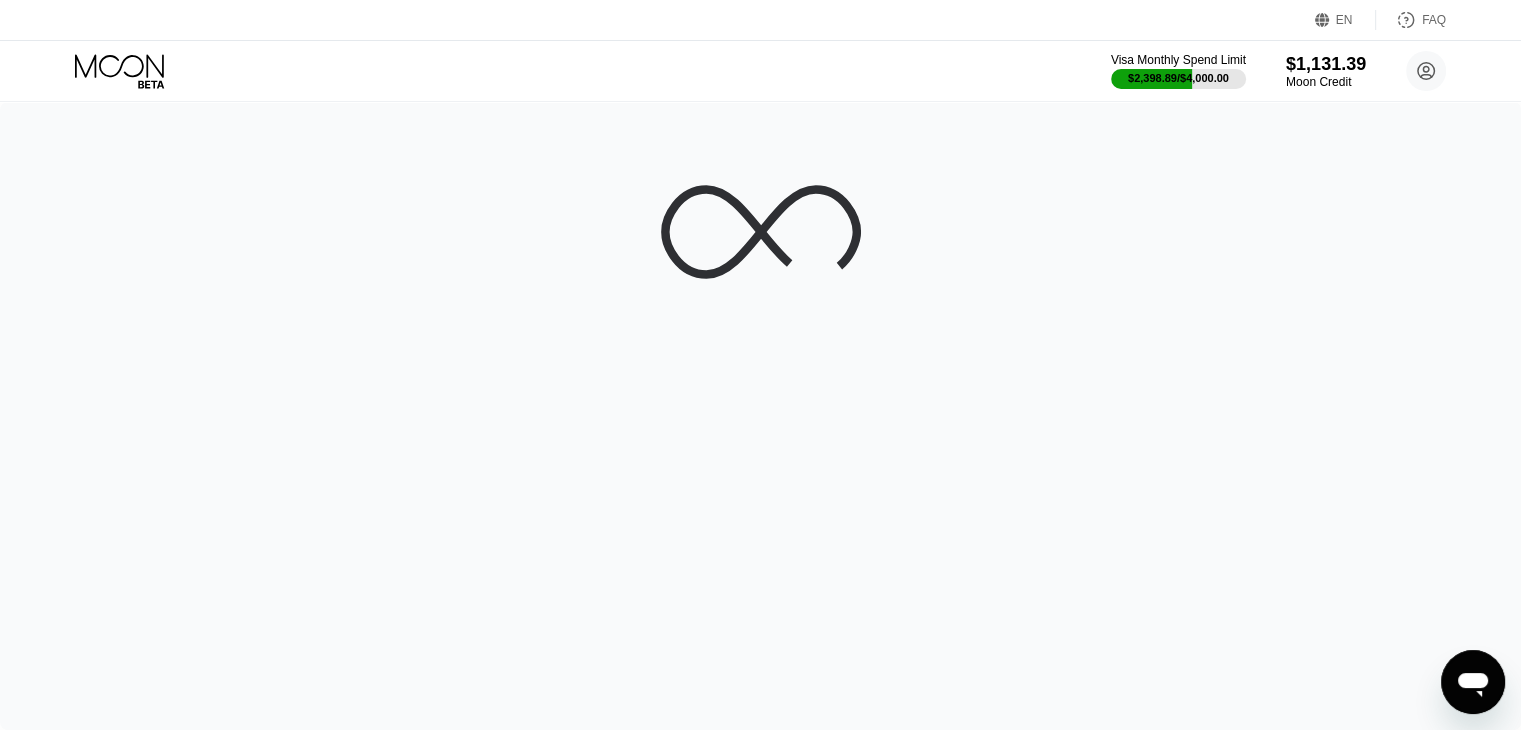 drag, startPoint x: 226, startPoint y: 386, endPoint x: 84, endPoint y: -19, distance: 429.17245 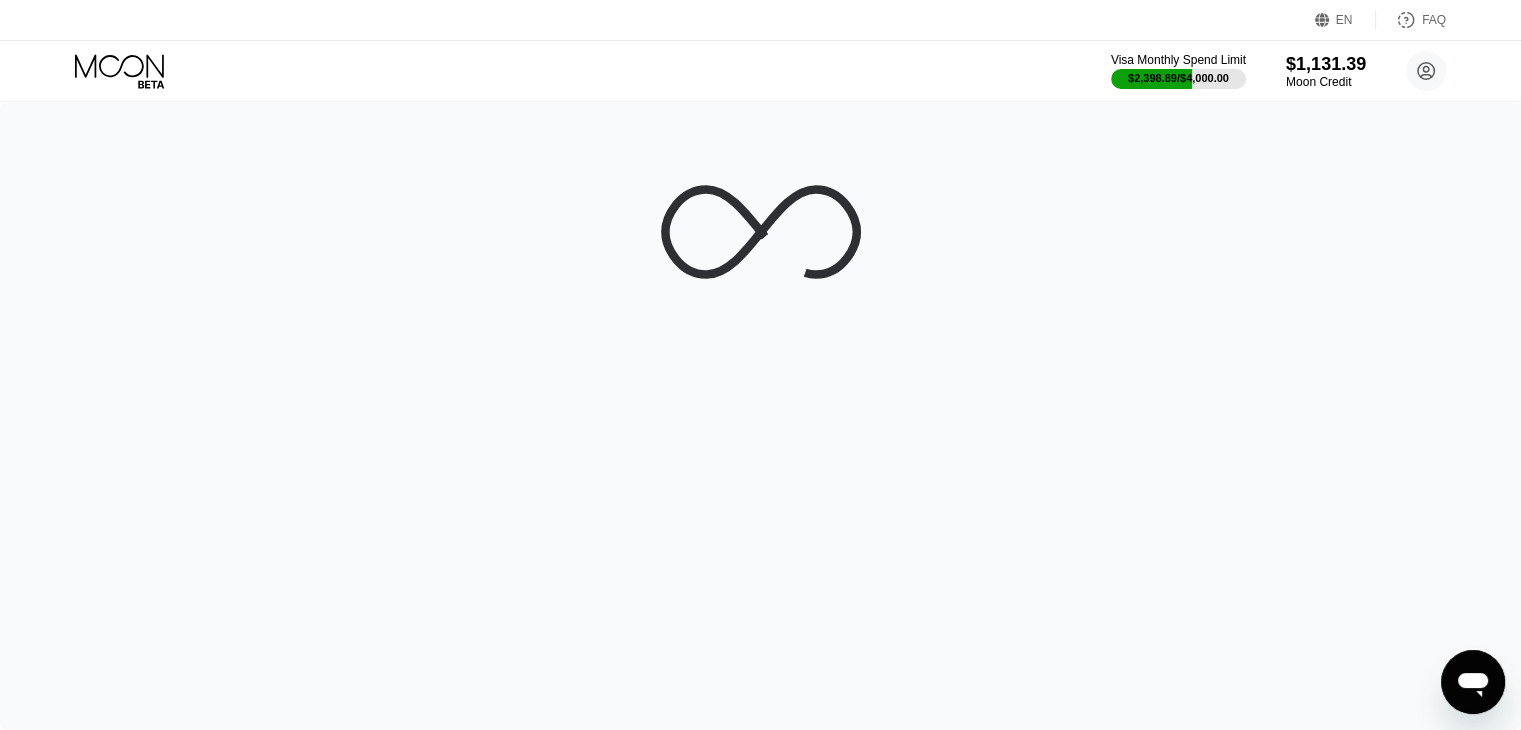 click on "EN Language Select an item Save FAQ Visa Monthly Spend Limit $2,398.89 / $4,000.00 $1,131.39 Moon Credit visacard@zzamgk.com  Home Settings Support Careers About Us Log out Privacy policy Terms Cards    New Card Active Inactive $0.97 ● ● ● ● 2625 My Moon 1X Visa® Card #245 $0.97 ● ● ● ● 2041 My Moon 1X Visa® Card #244 $0.97 ● ● ● ● 4943 My Moon 1X Visa® Card #243 $0.01 ● ● ● ● 8813 htutkaungwai806@gmail.com $0.07 ● ● ● ● 1234 My Moon 1X Visa® Card #240 LOAD MORE Activity Export Transaction Detail Card or Product Detail Date & Time Amount Purchased Moon Credit Settled Purchase Moon Credit Aug 03, 2025 9:07 PM $1,075.14 DLO*StarlinkPhilippine   090000000    PH Pending Purchase My Moon 1X Visa® Card #249 Moon 1X Visa® Card Aug 03, 2025 8:16 PM $99.02 Starlink Internet        City of MakatPH Decline My Moon 1X Visa® Card #79 Moon 1X Visa® Card Aug 03, 2025 8:03 PM $99.03 Card Created Moon Credit Used: $99.05 Moon 1X Visa® Card $99.05" at bounding box center (760, 365) 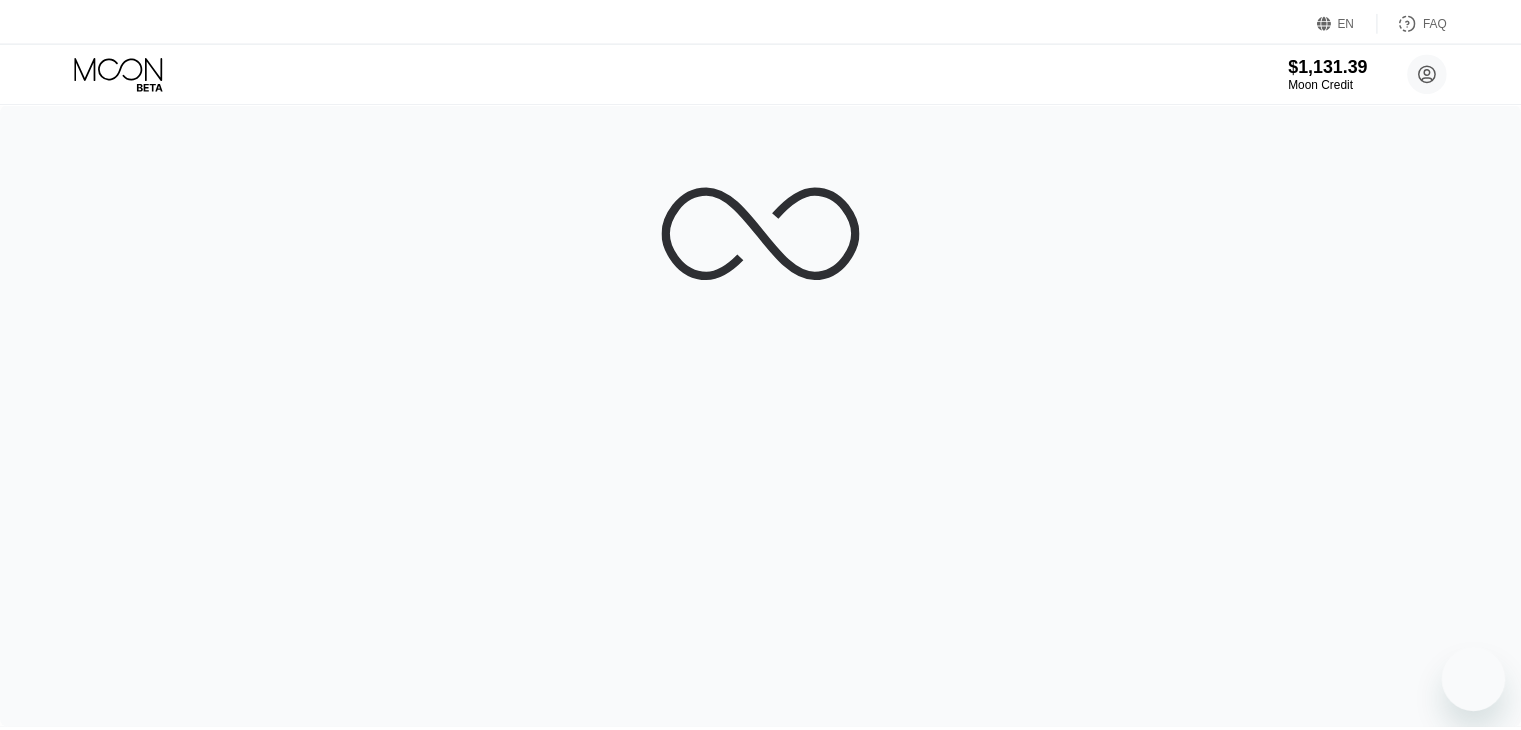 scroll, scrollTop: 0, scrollLeft: 0, axis: both 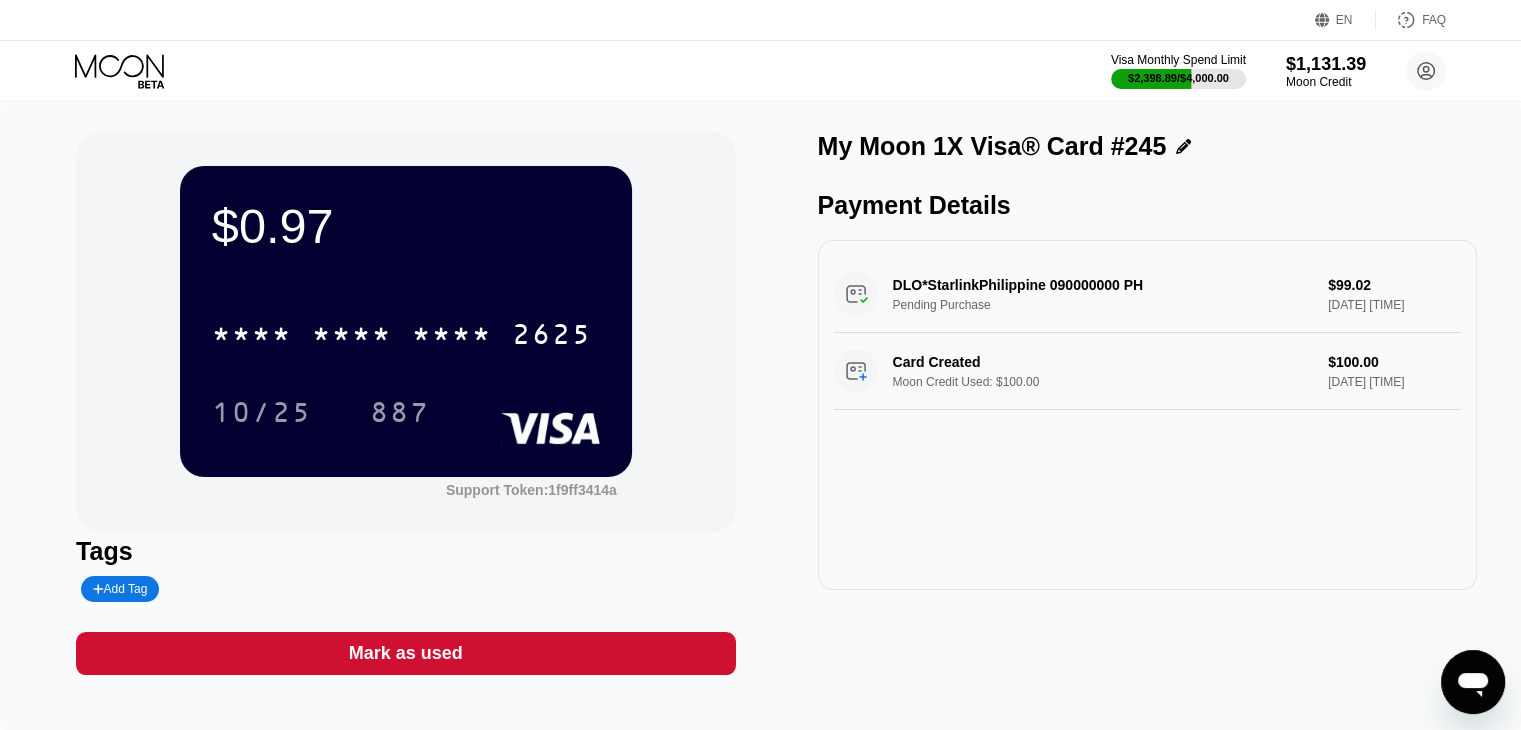 click on "Mark as used" at bounding box center (405, 653) 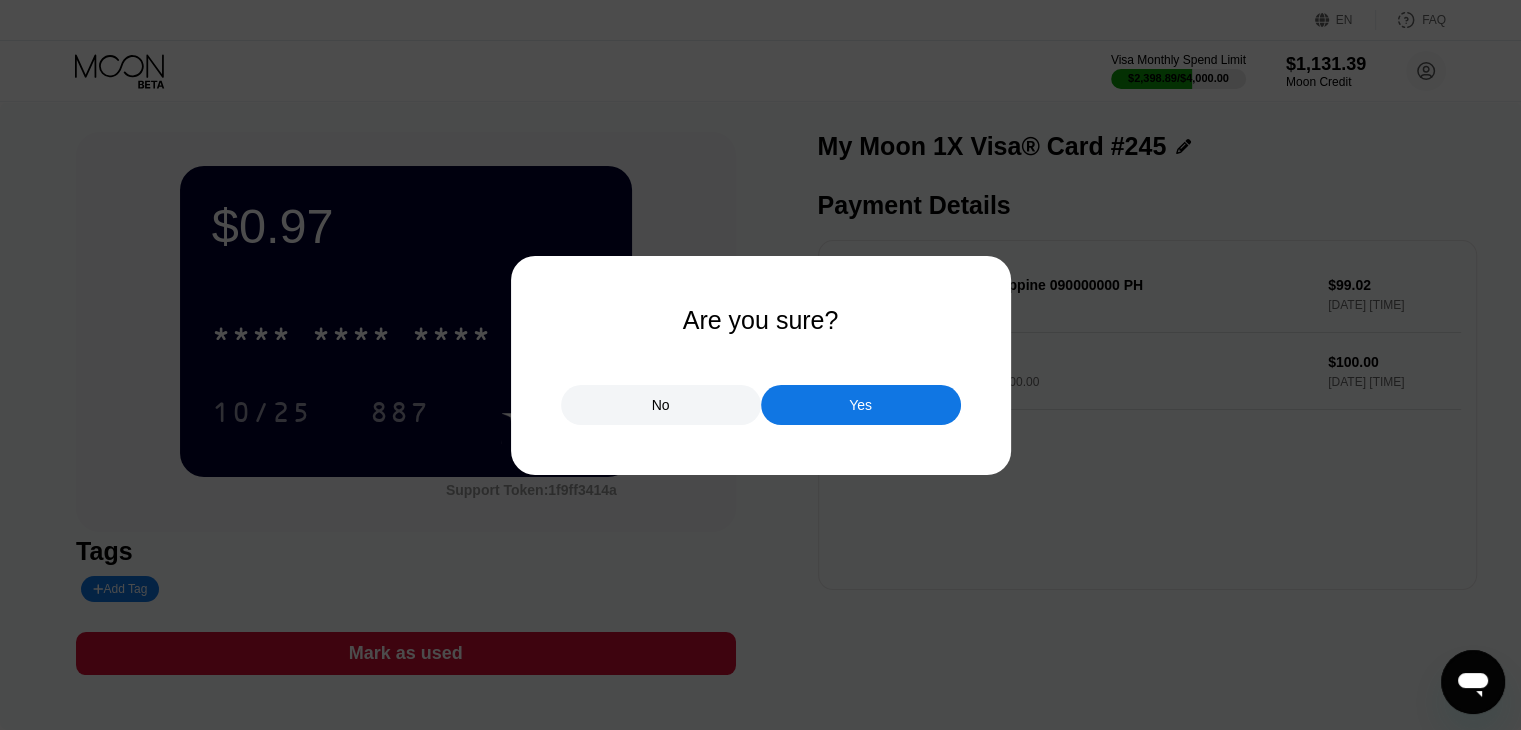 click on "Yes" at bounding box center (861, 405) 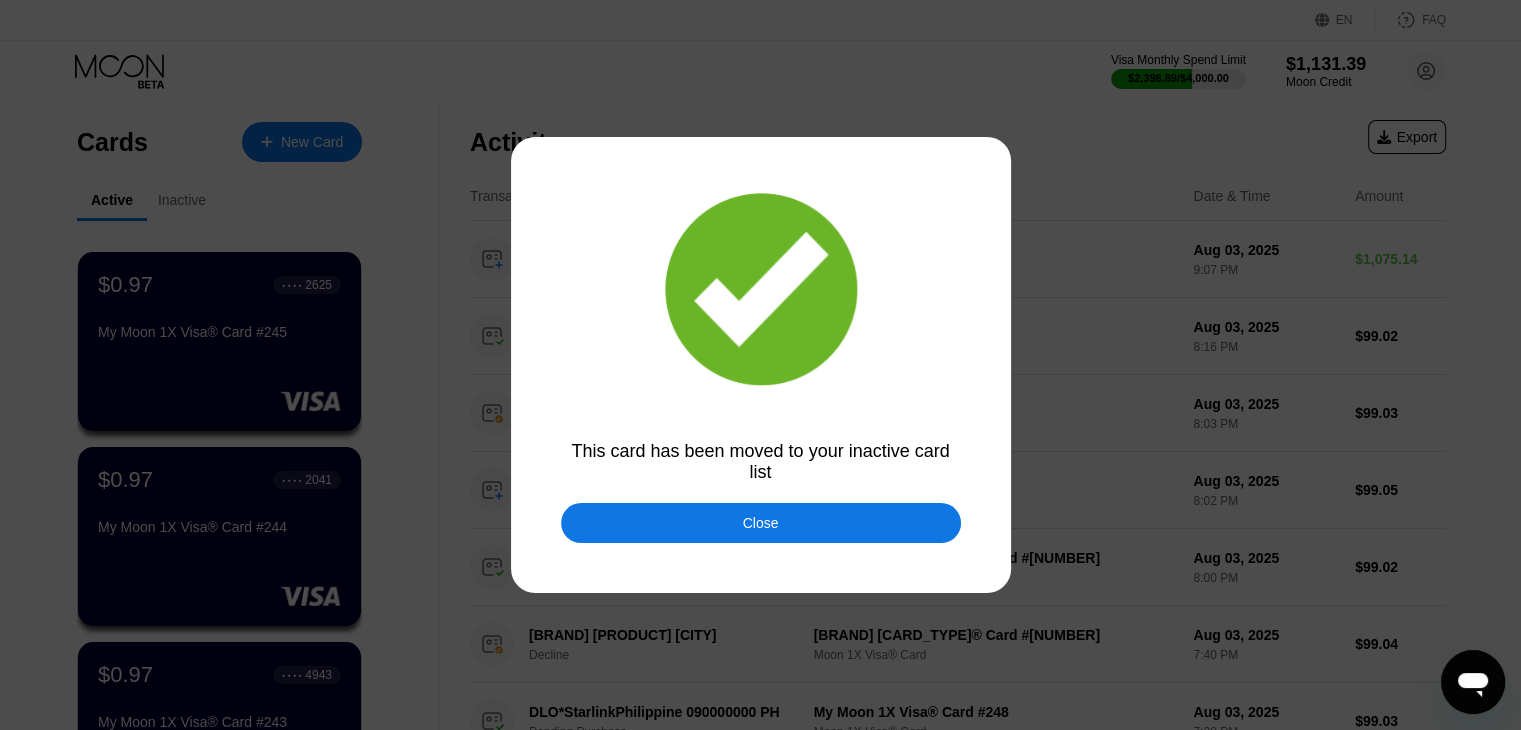 click on "Close" at bounding box center (761, 523) 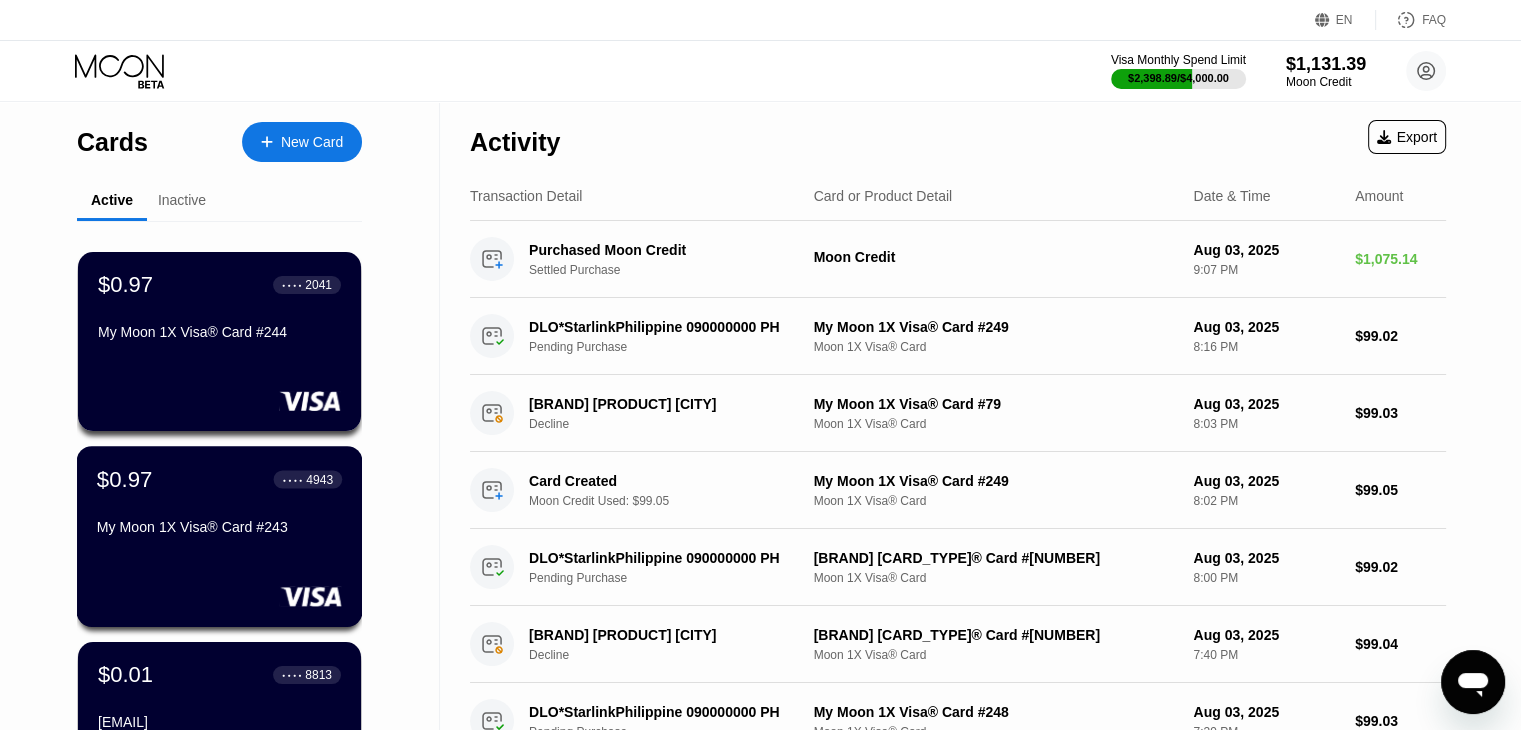 click on "My Moon 1X Visa® Card #243" at bounding box center [219, 527] 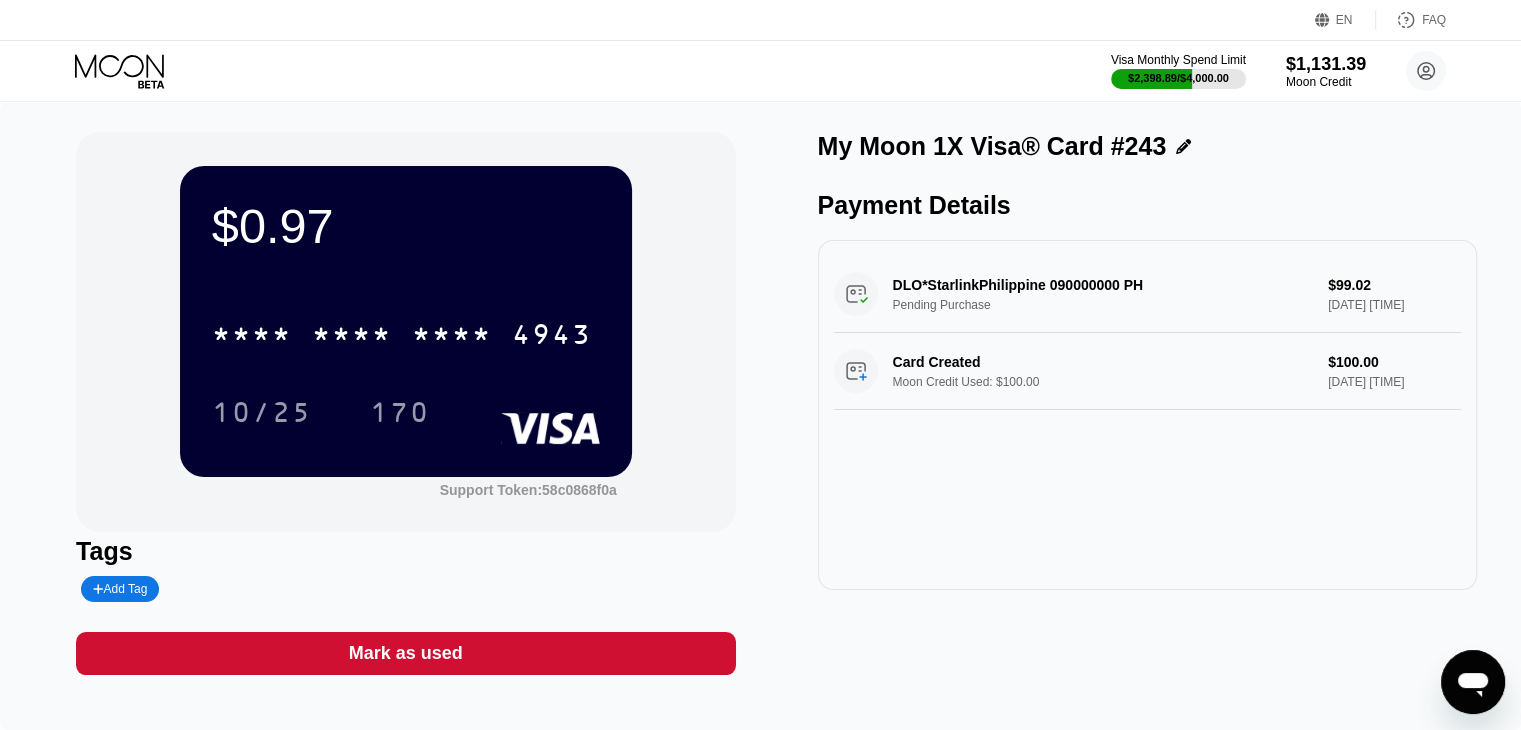 click on "Mark as used" at bounding box center [405, 653] 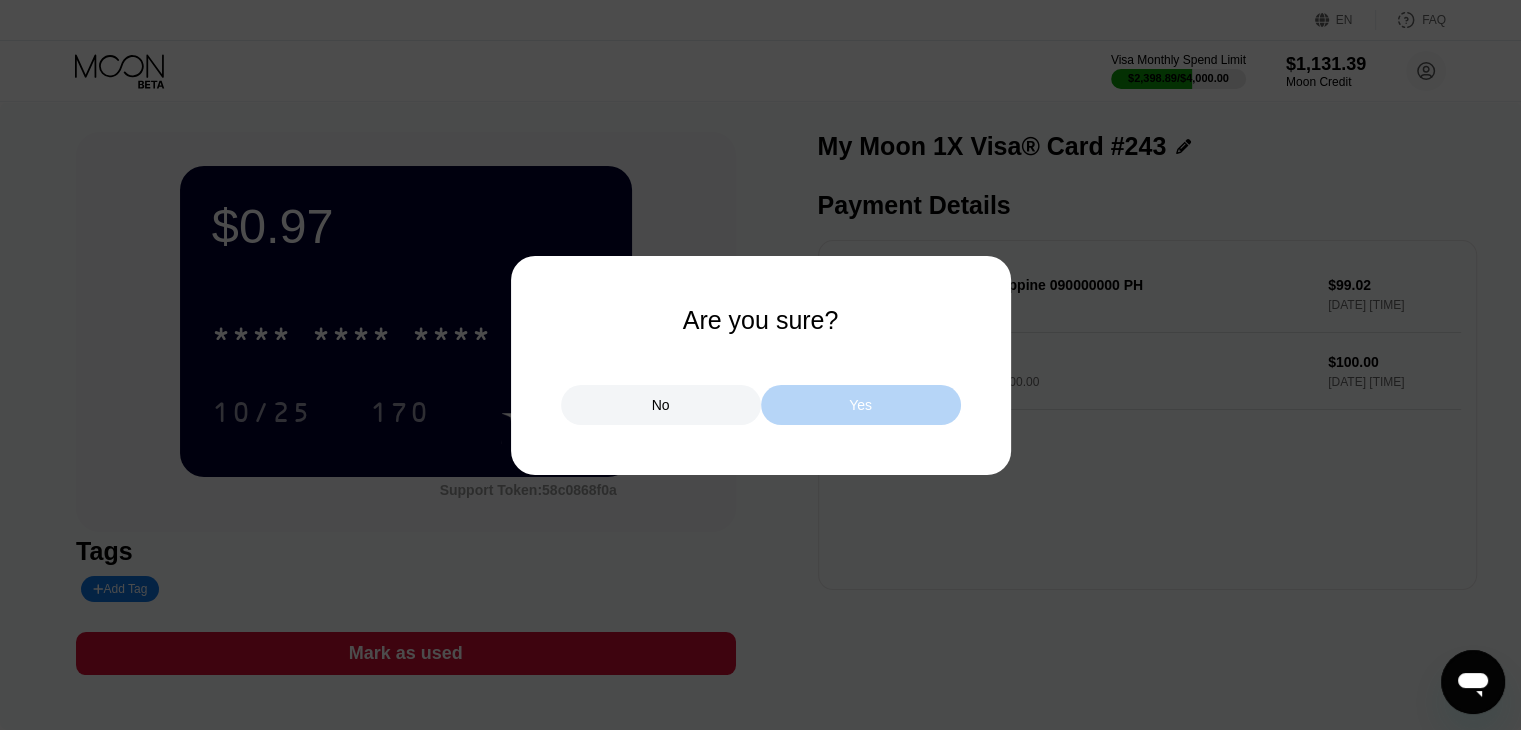 click on "Yes" at bounding box center (860, 405) 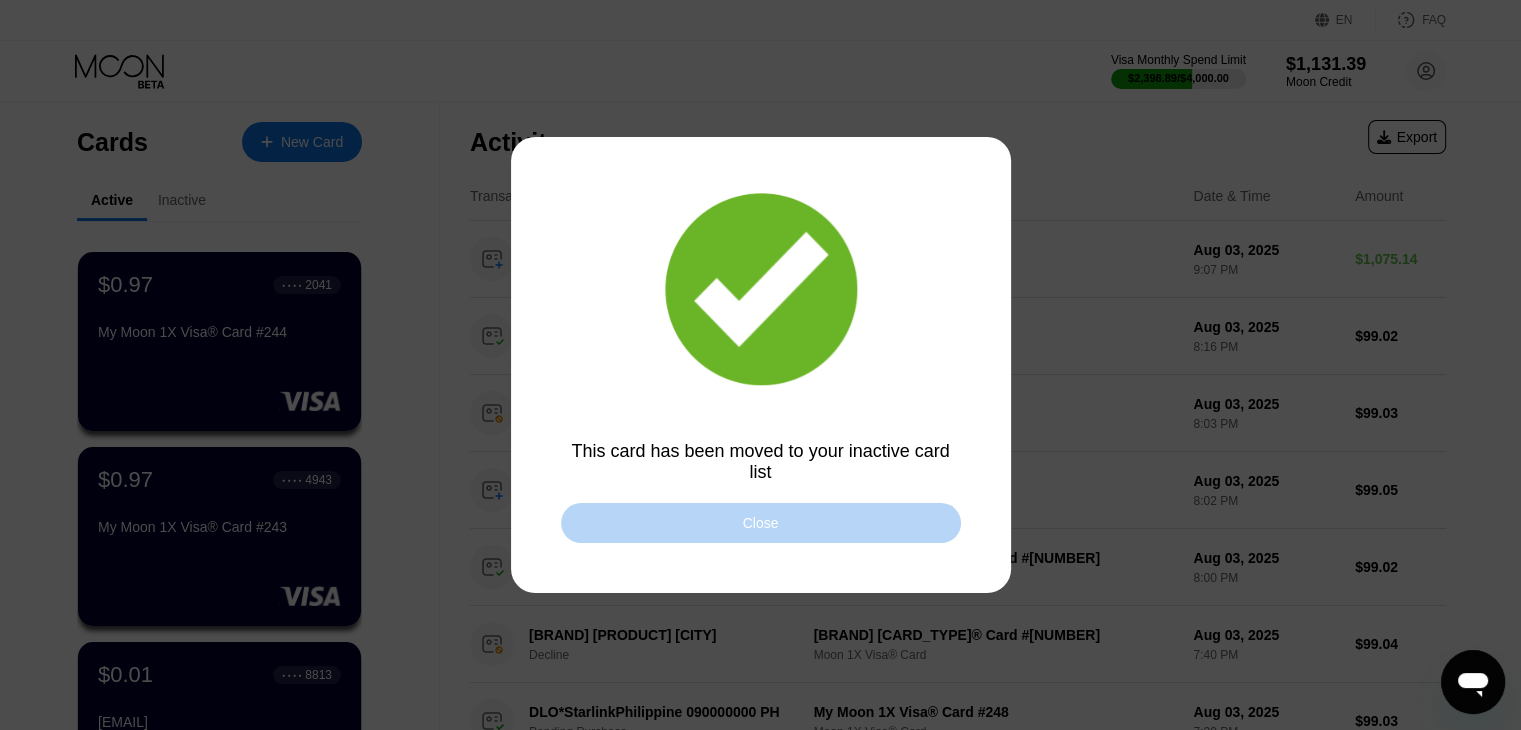 click on "Close" at bounding box center [761, 523] 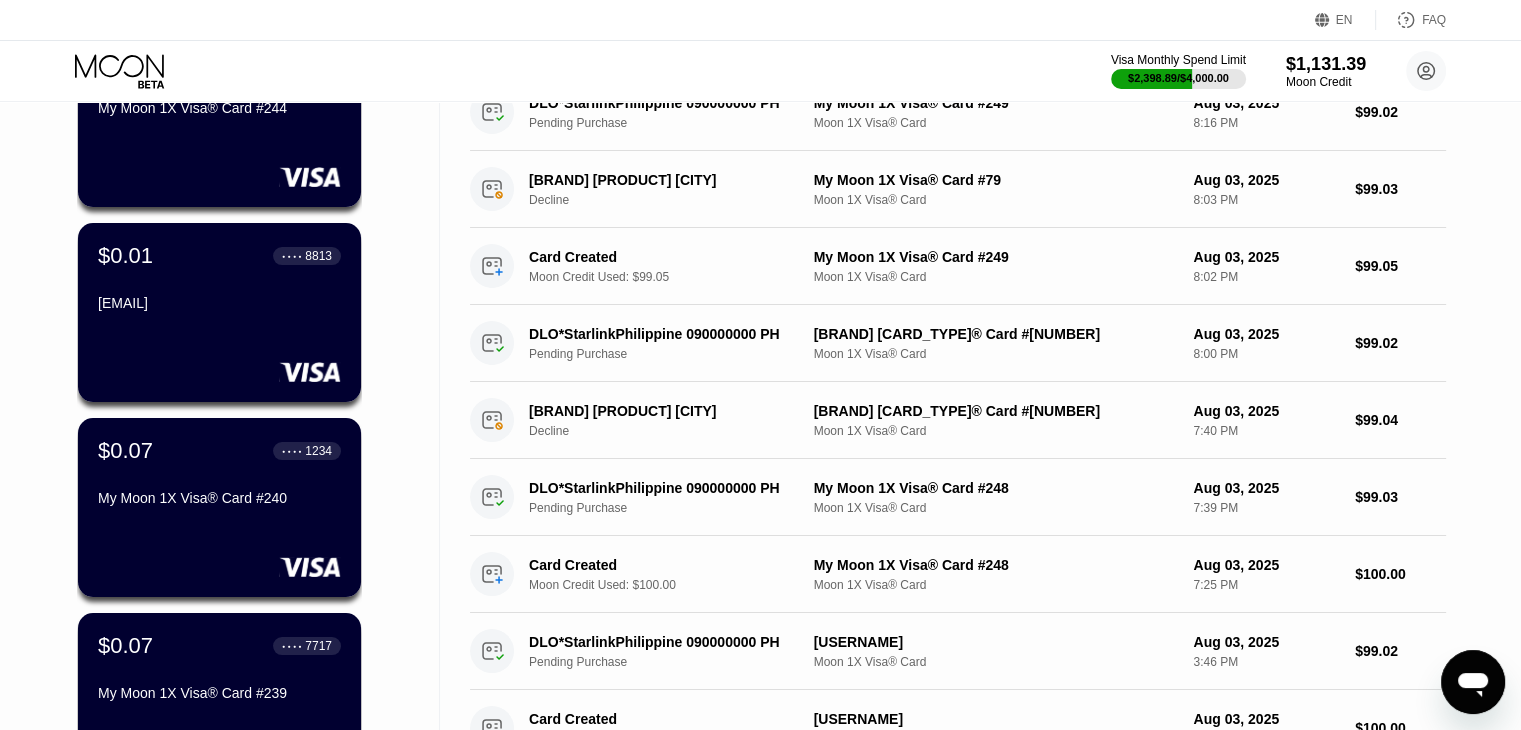 scroll, scrollTop: 232, scrollLeft: 0, axis: vertical 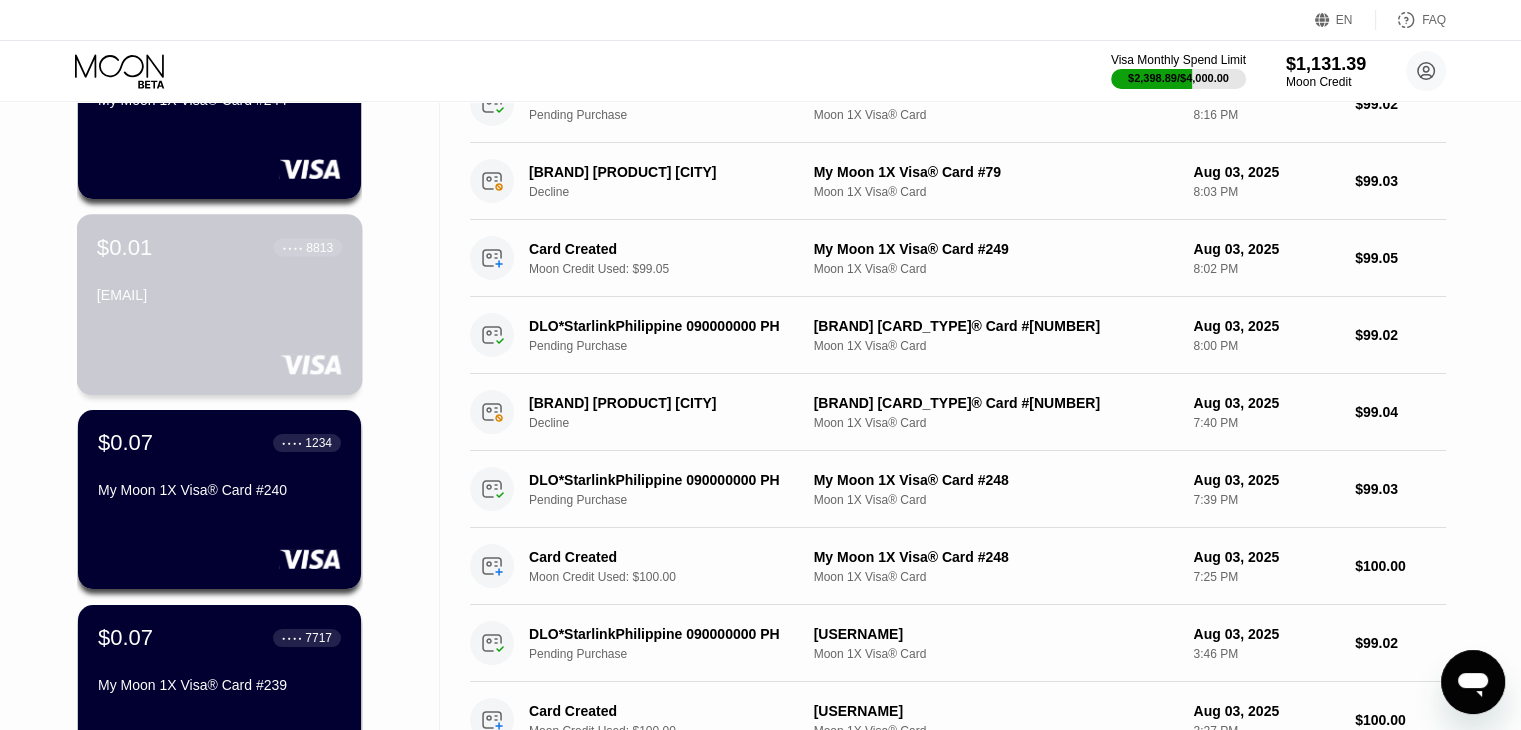click on "[EMAIL]" at bounding box center [219, 295] 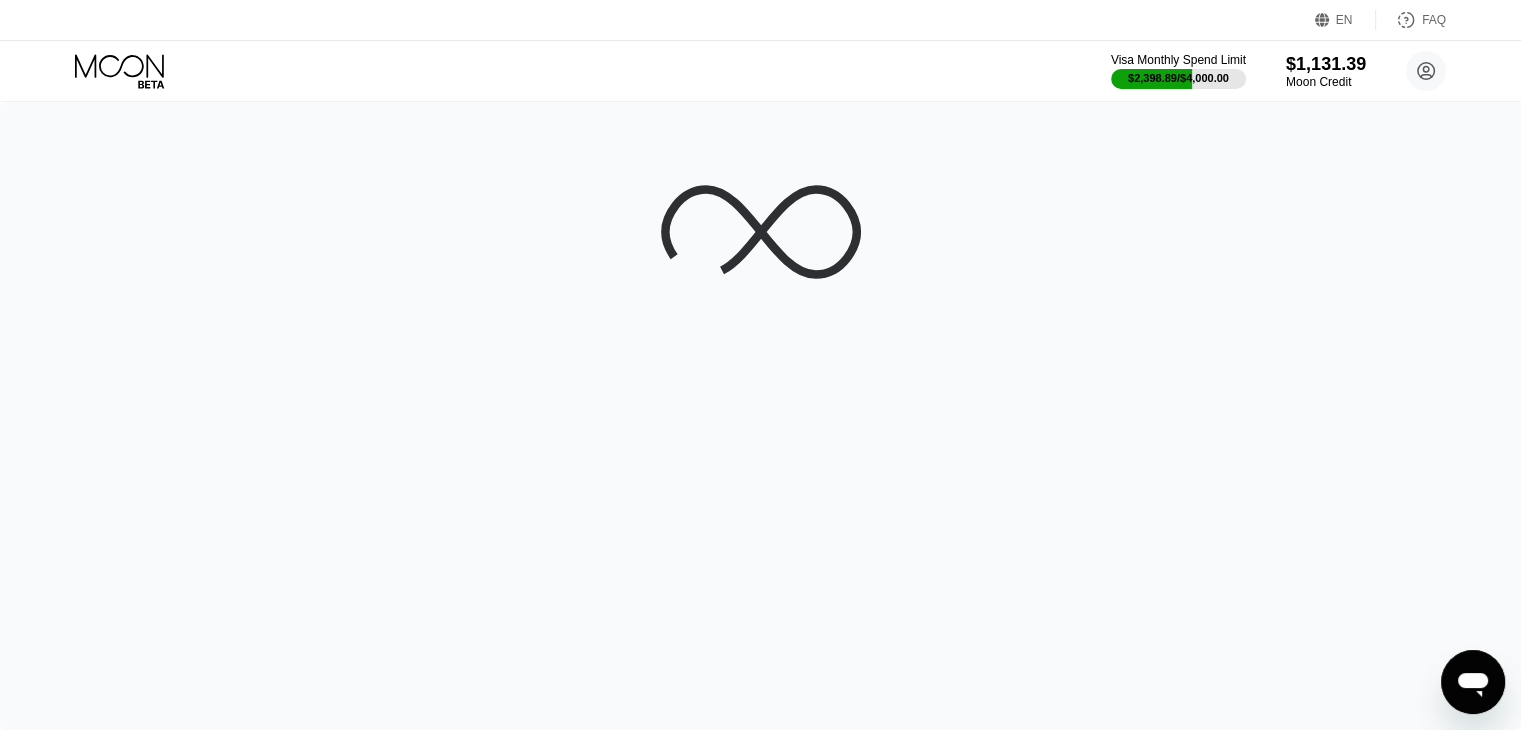 scroll, scrollTop: 0, scrollLeft: 0, axis: both 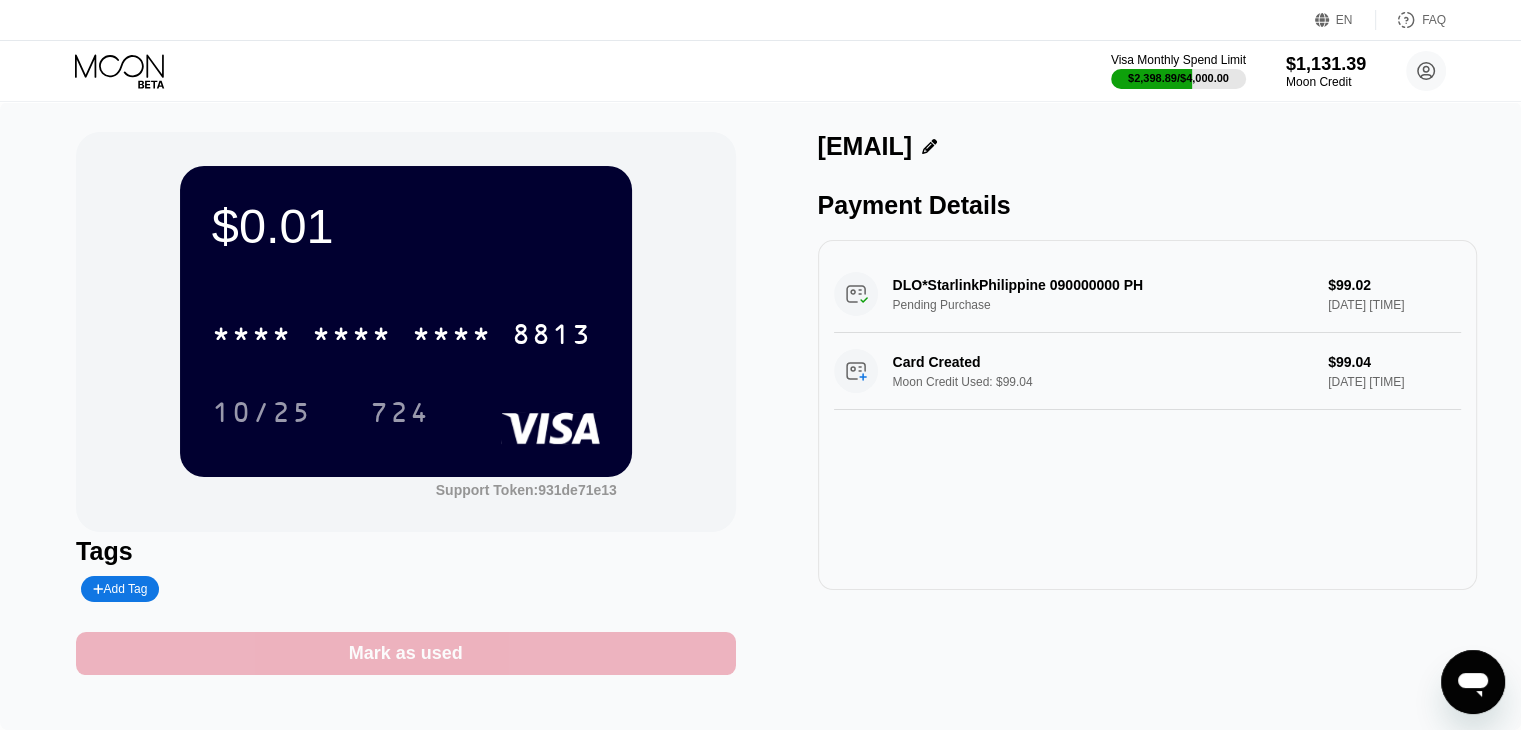 click on "Mark as used" at bounding box center (405, 653) 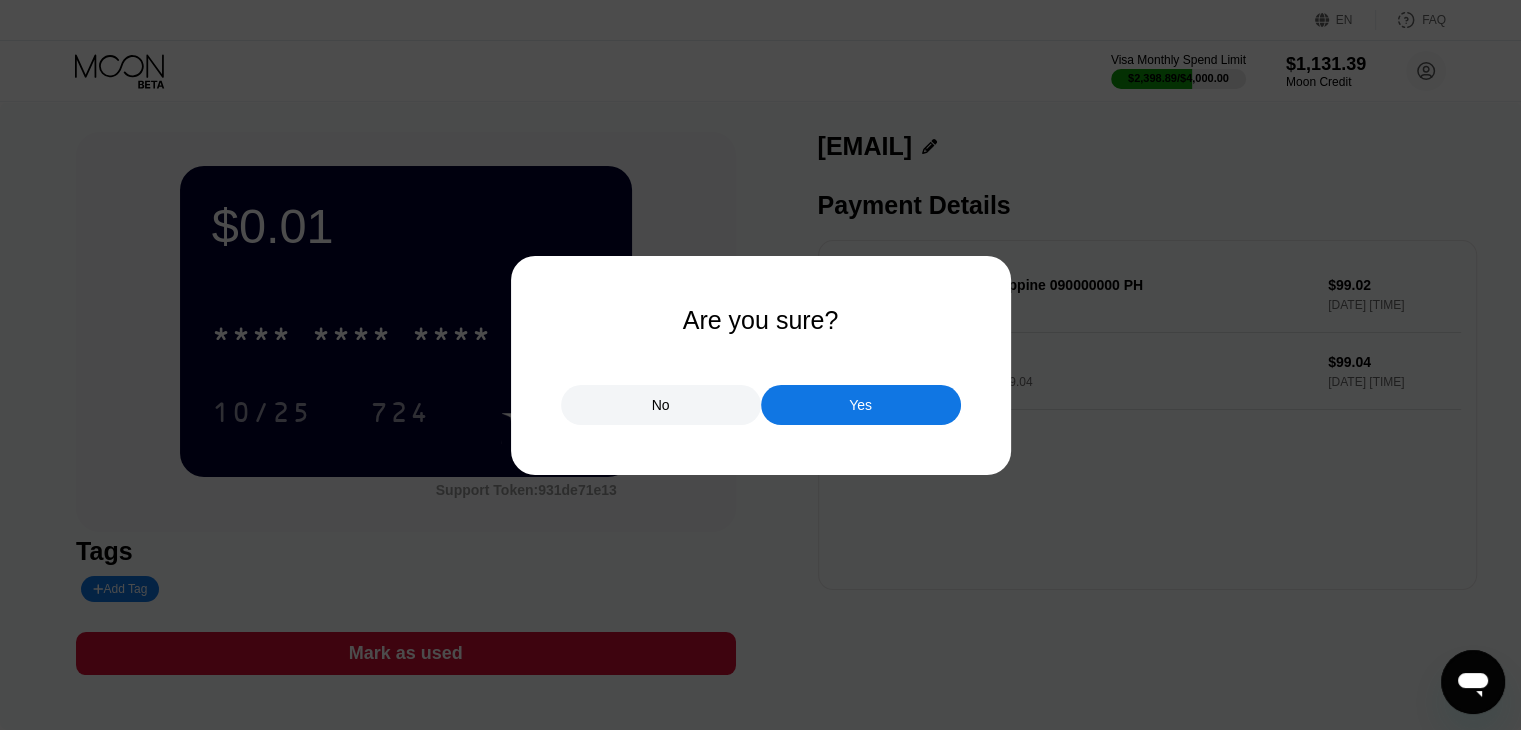 click on "Yes" at bounding box center [860, 405] 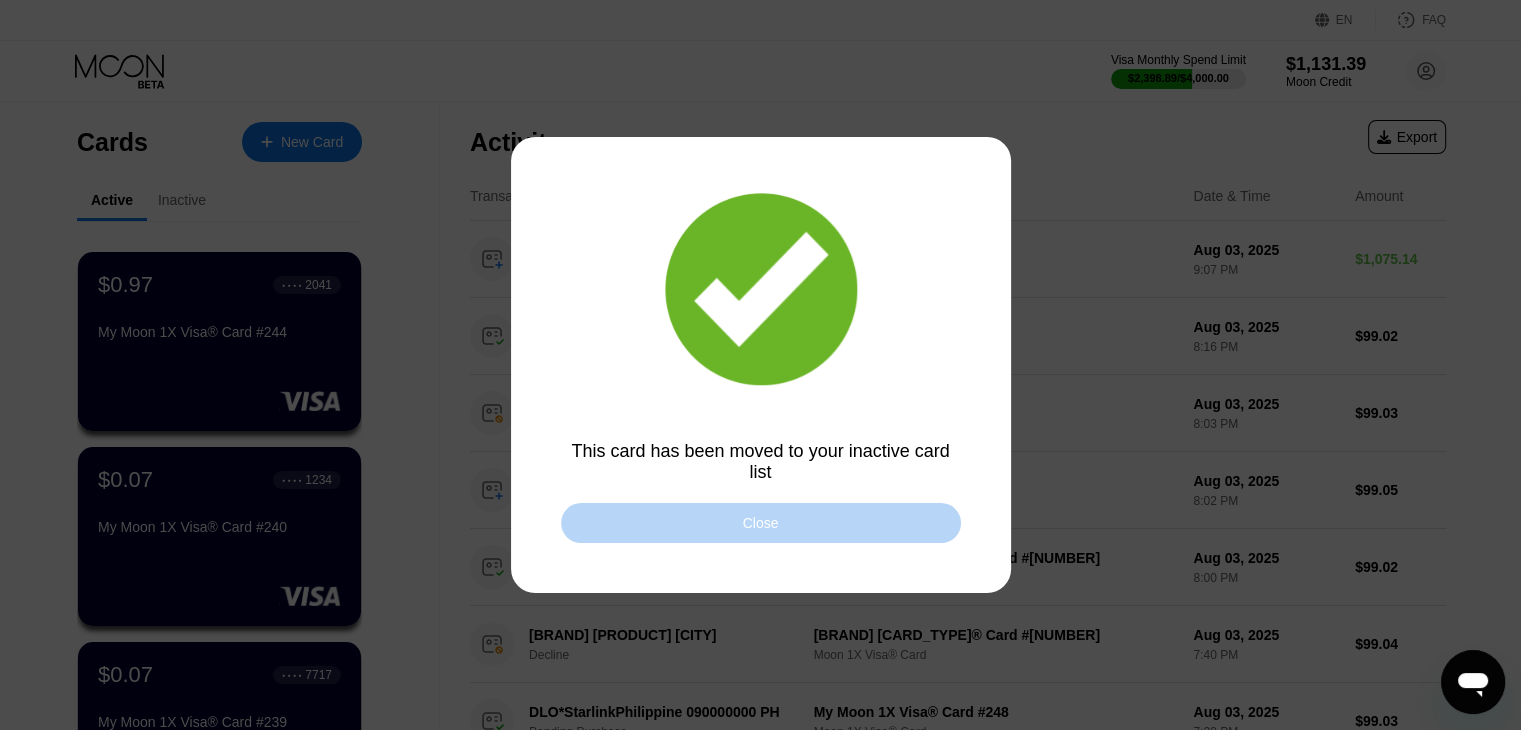 click on "Close" at bounding box center [761, 523] 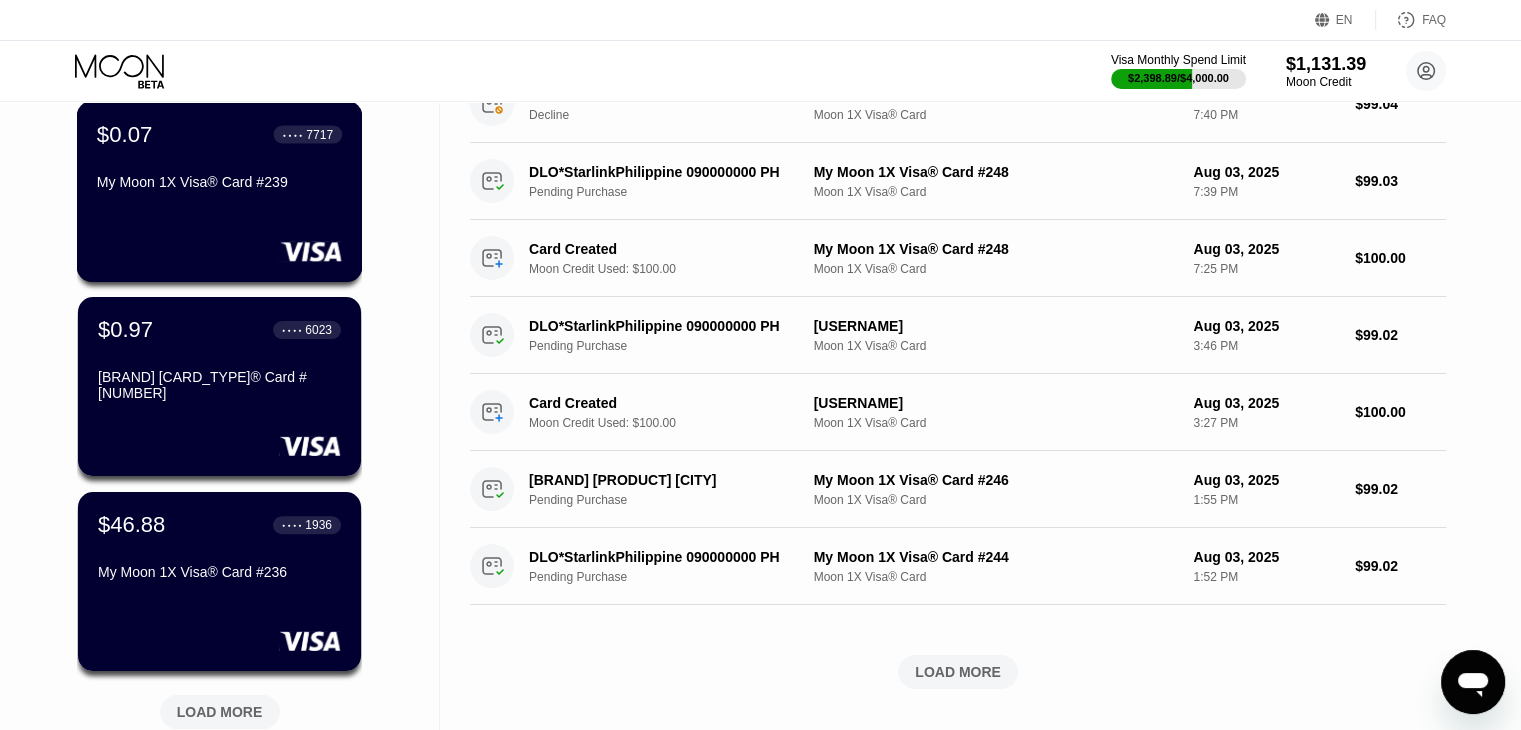 scroll, scrollTop: 543, scrollLeft: 0, axis: vertical 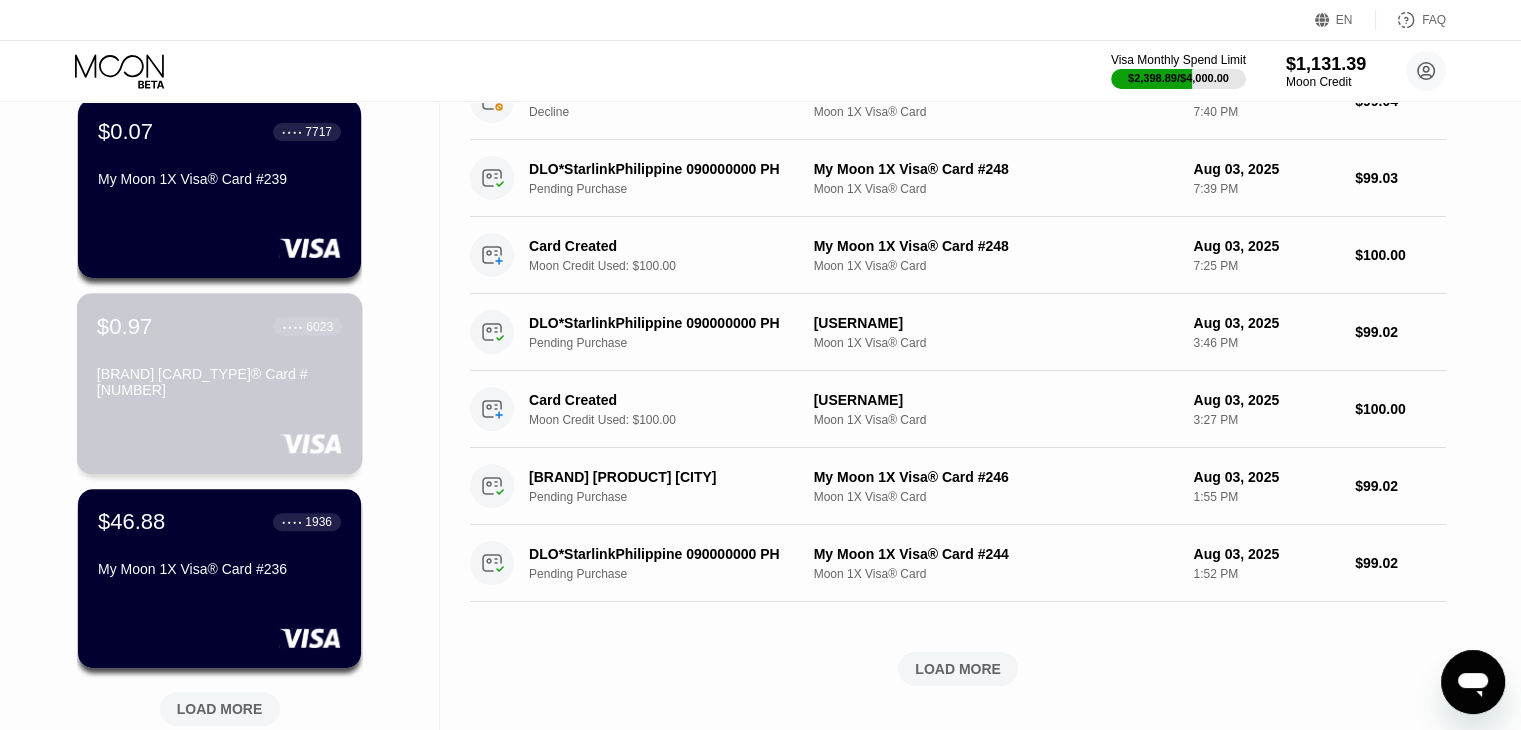 click on "My [CARD_TYPE]® Card #[CARD_NUMBER]" at bounding box center (219, 382) 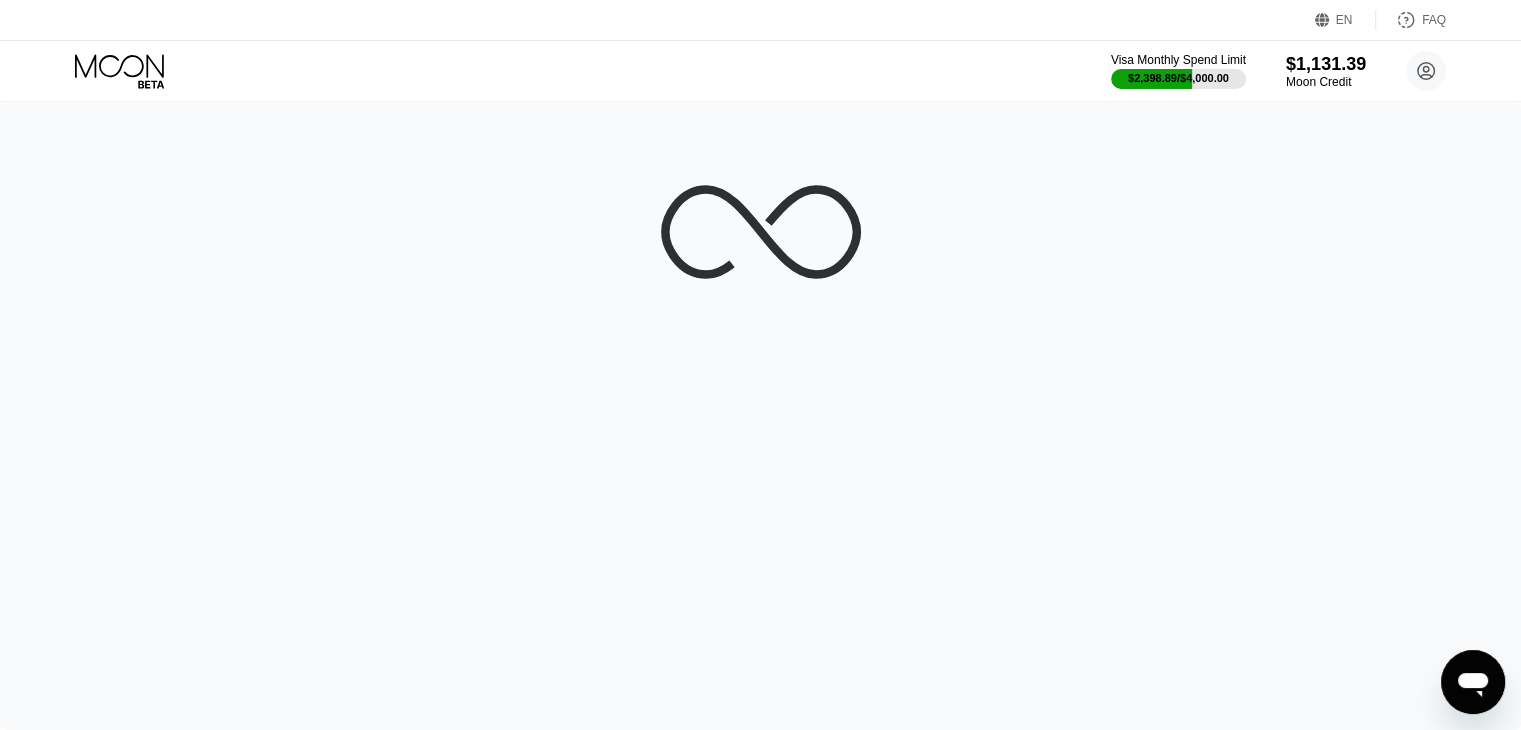 scroll, scrollTop: 0, scrollLeft: 0, axis: both 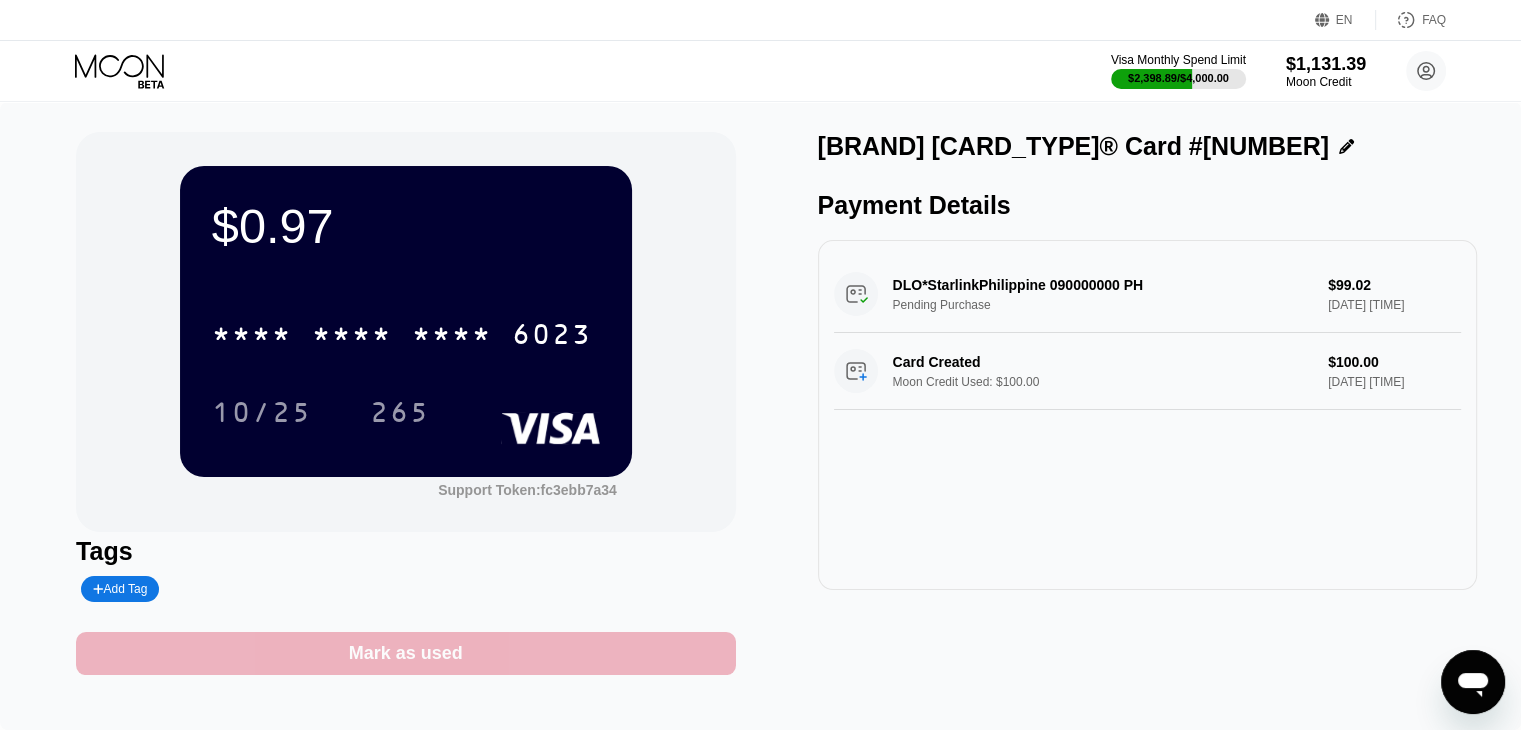 click on "Mark as used" at bounding box center (406, 653) 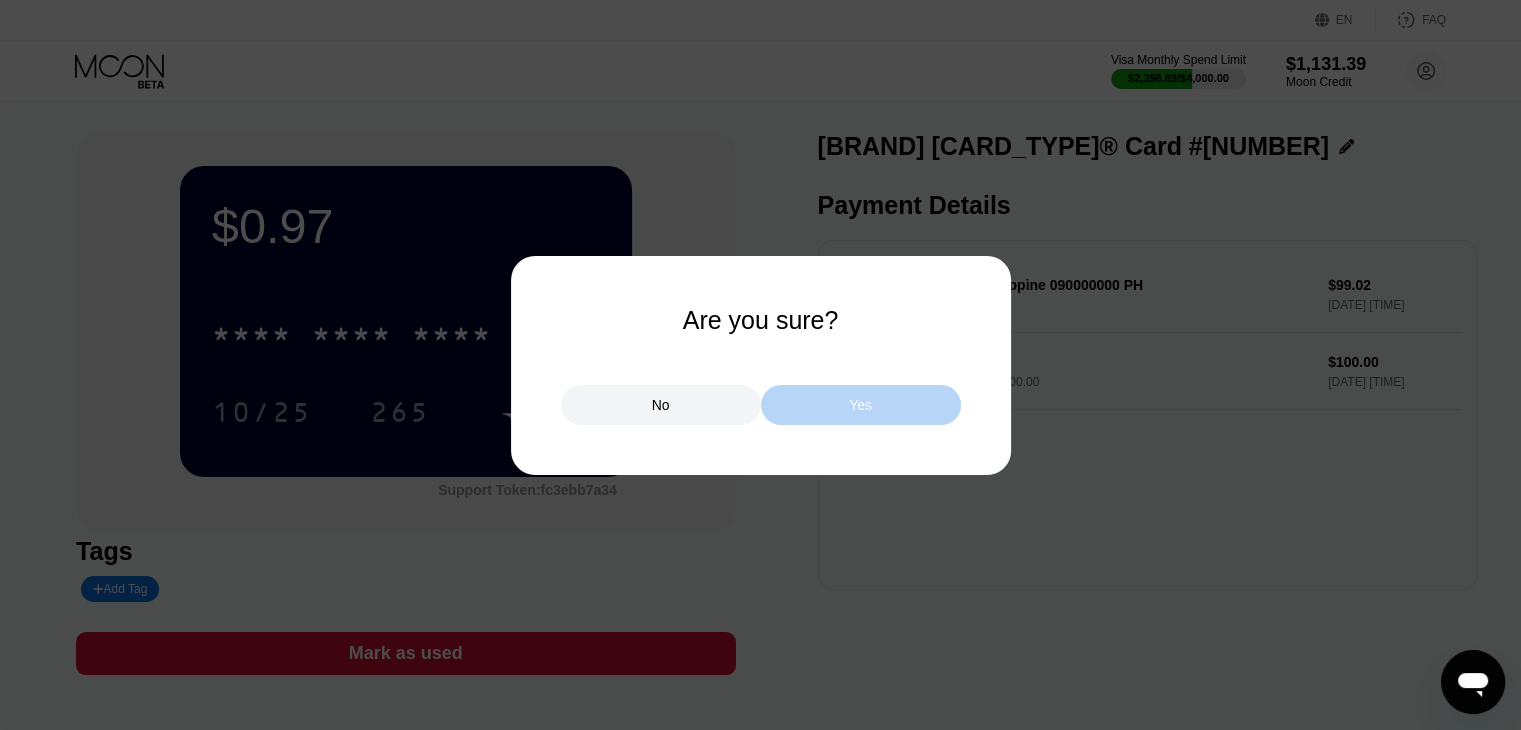 click on "Yes" at bounding box center [861, 405] 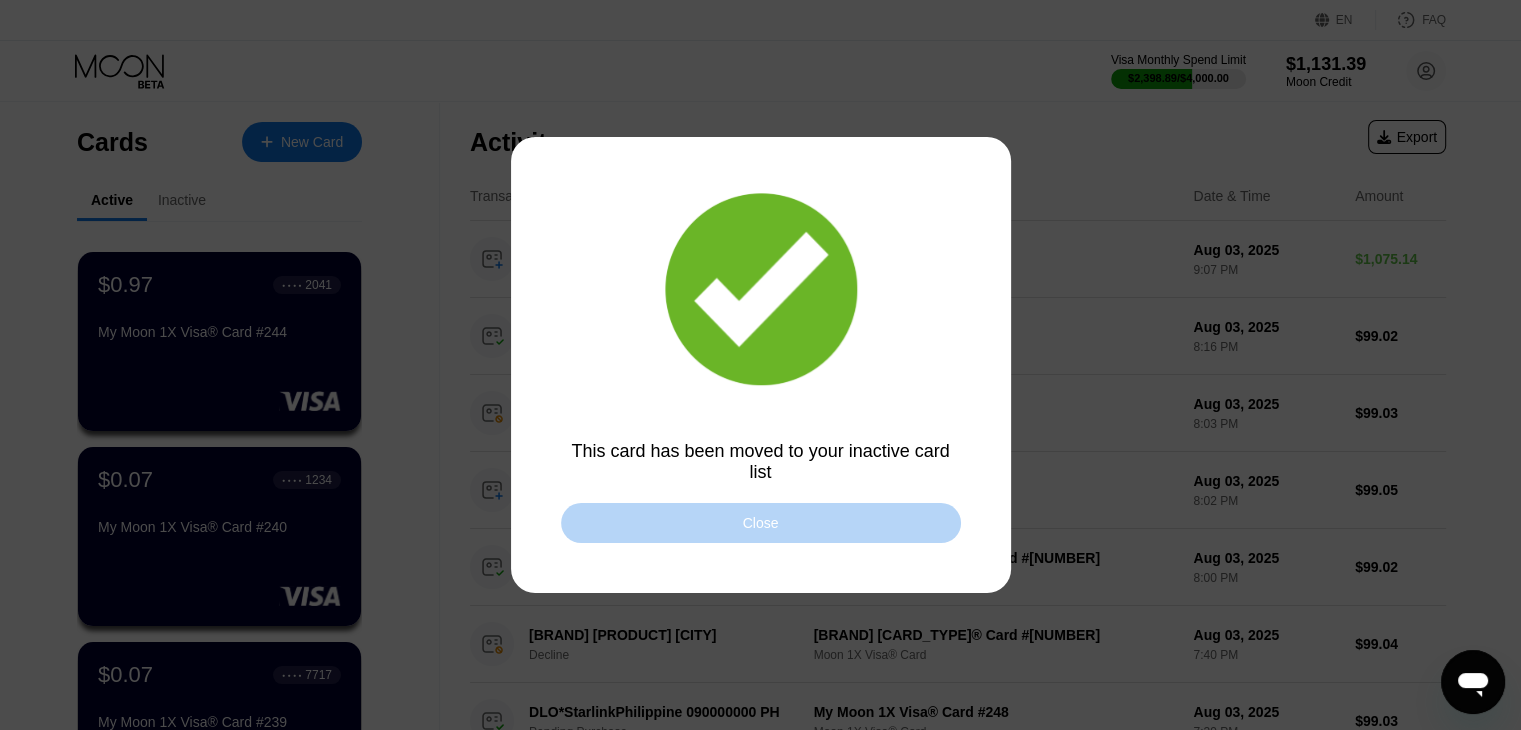 click on "Close" at bounding box center [761, 523] 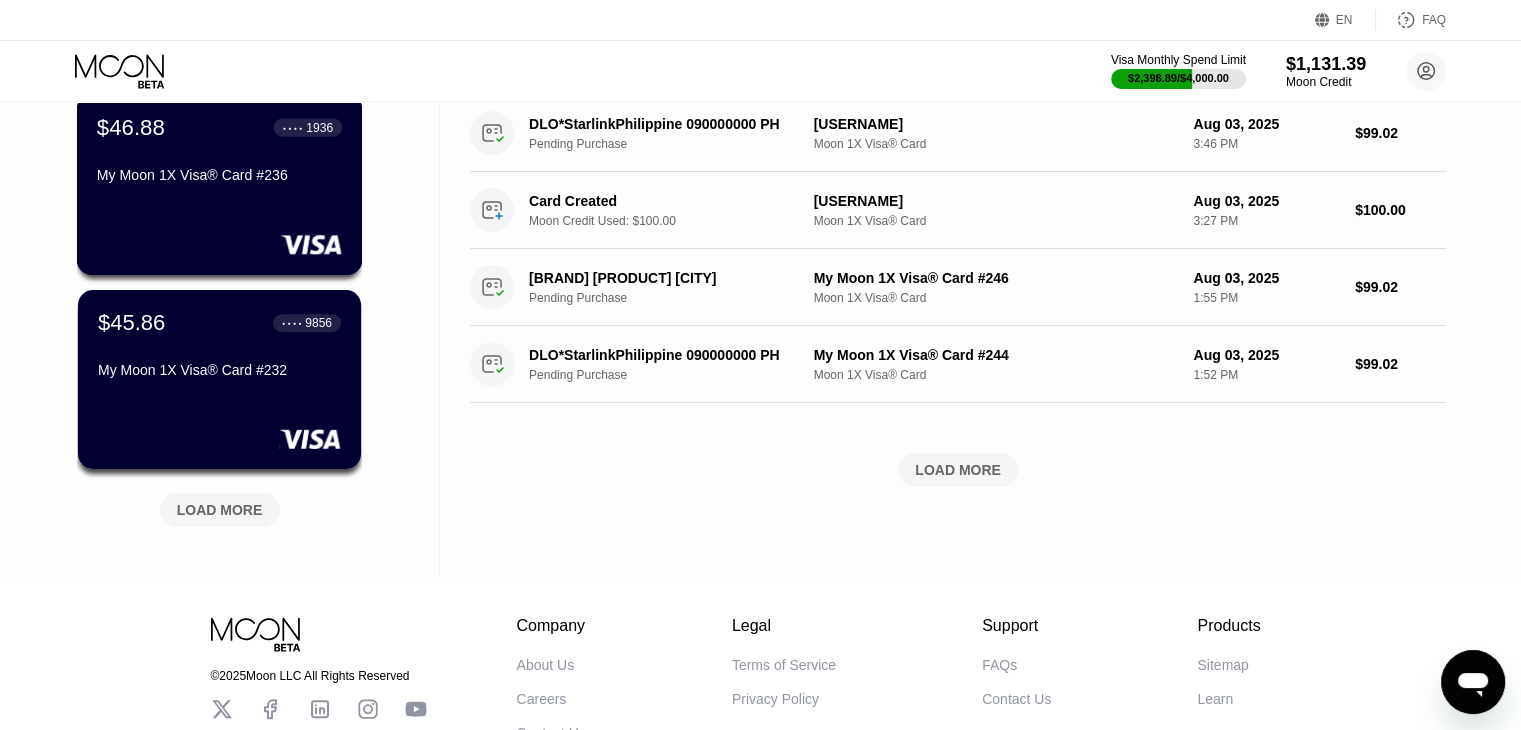 scroll, scrollTop: 747, scrollLeft: 0, axis: vertical 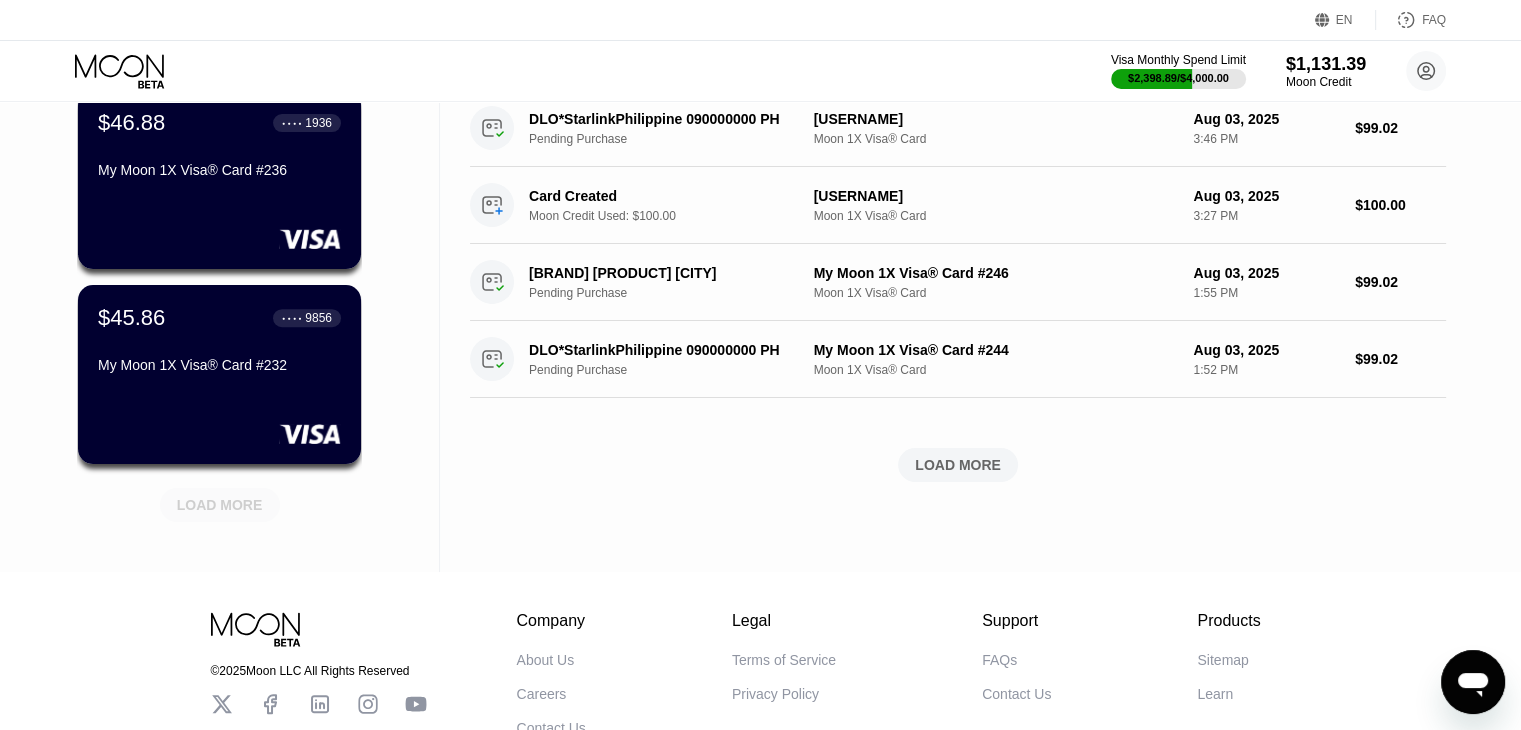 click on "LOAD MORE" at bounding box center [220, 505] 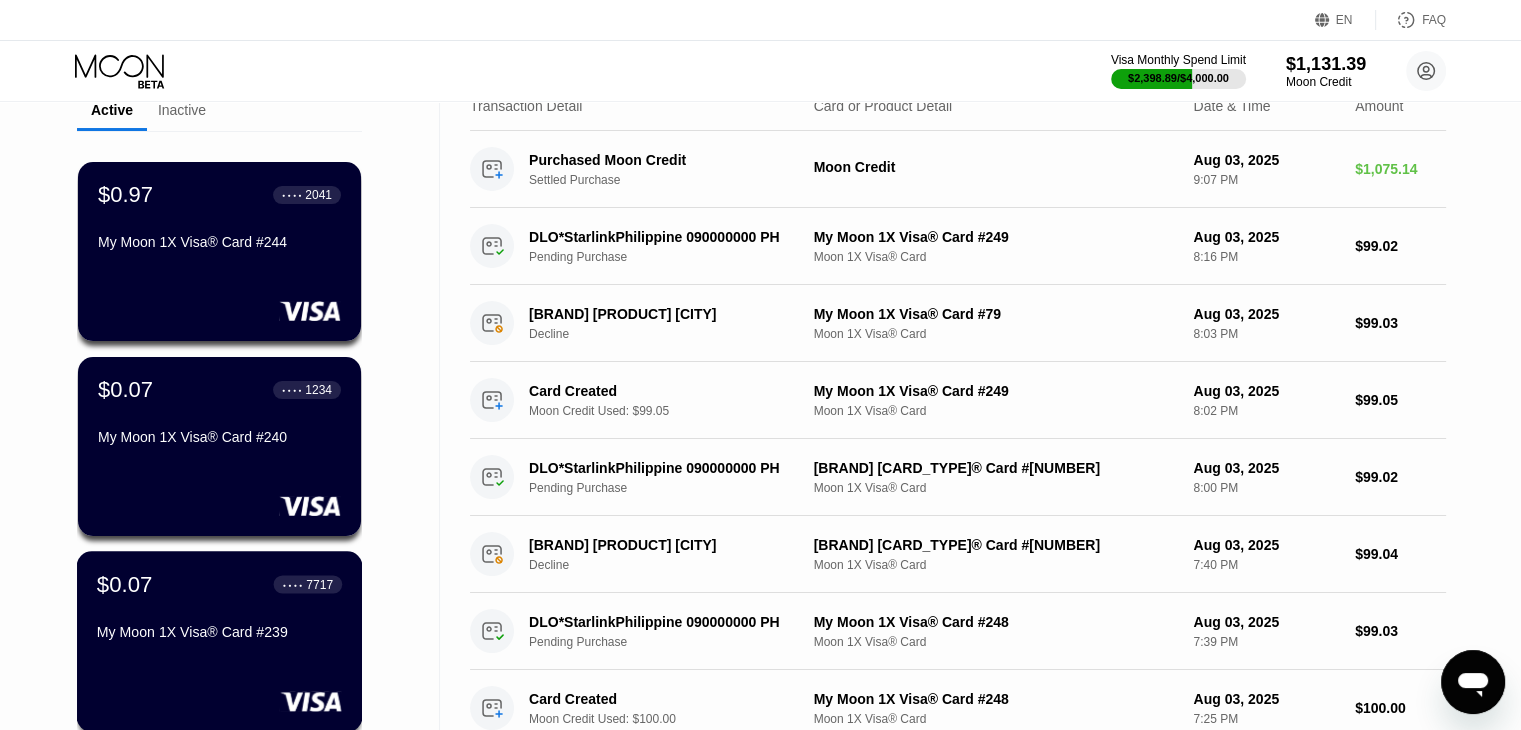 scroll, scrollTop: 88, scrollLeft: 0, axis: vertical 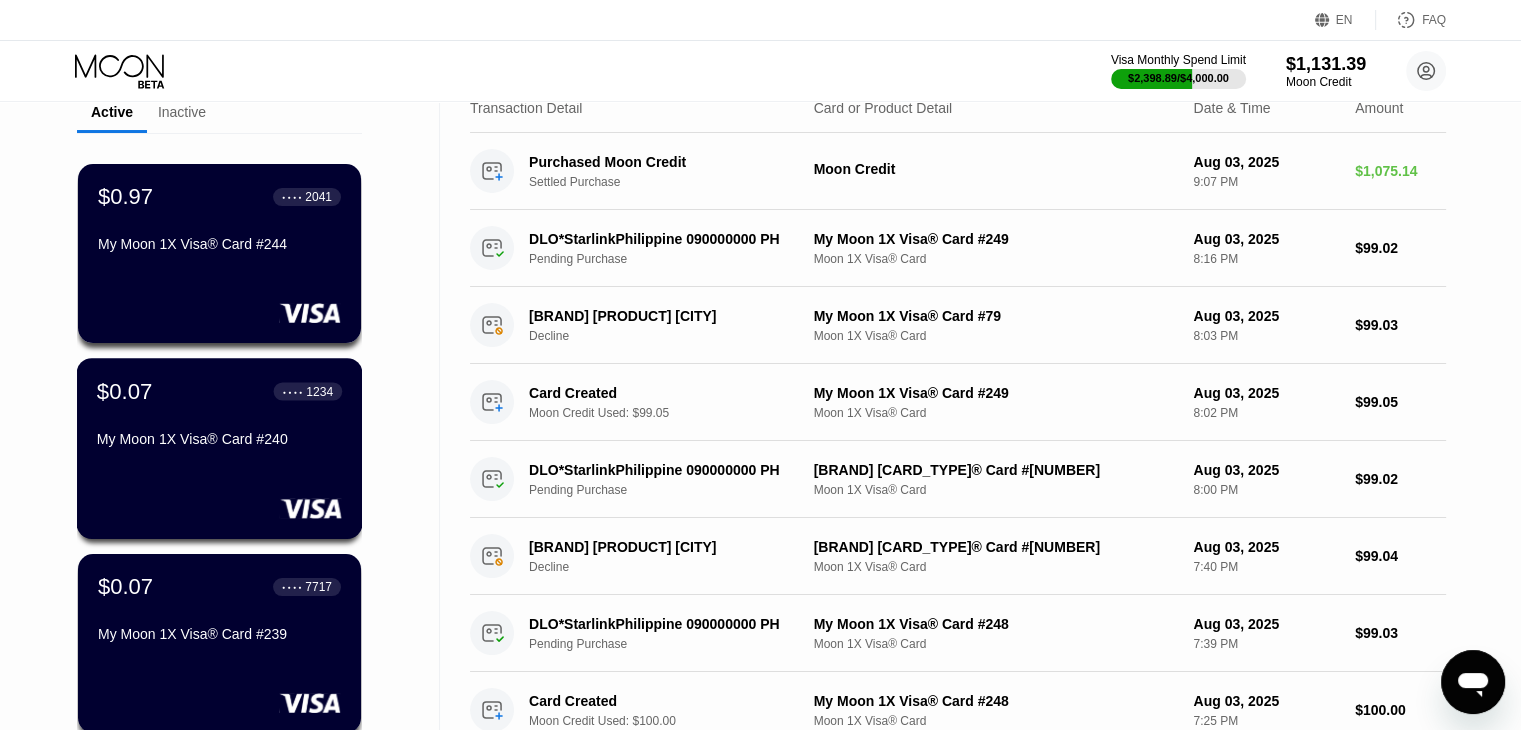 click at bounding box center (219, 508) 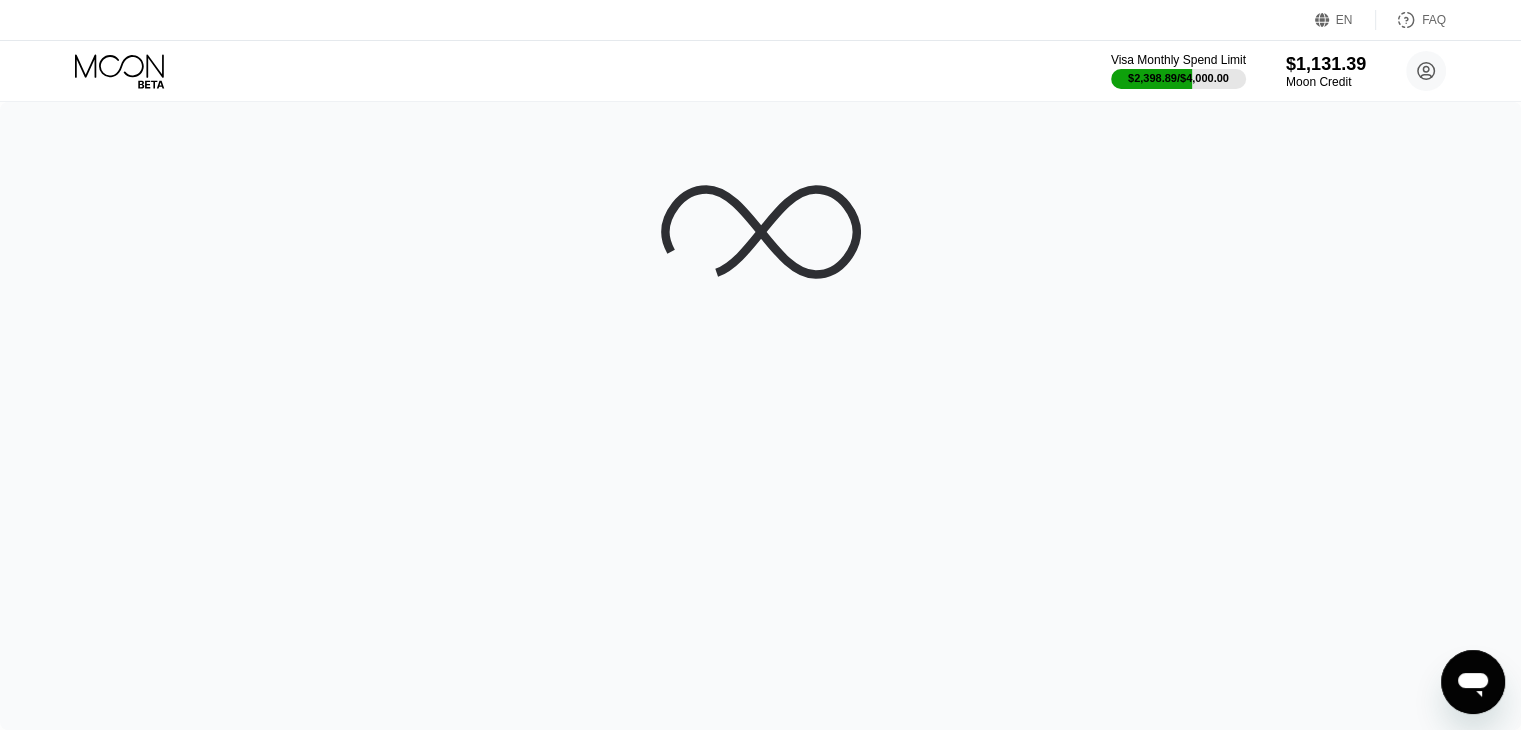 scroll, scrollTop: 0, scrollLeft: 0, axis: both 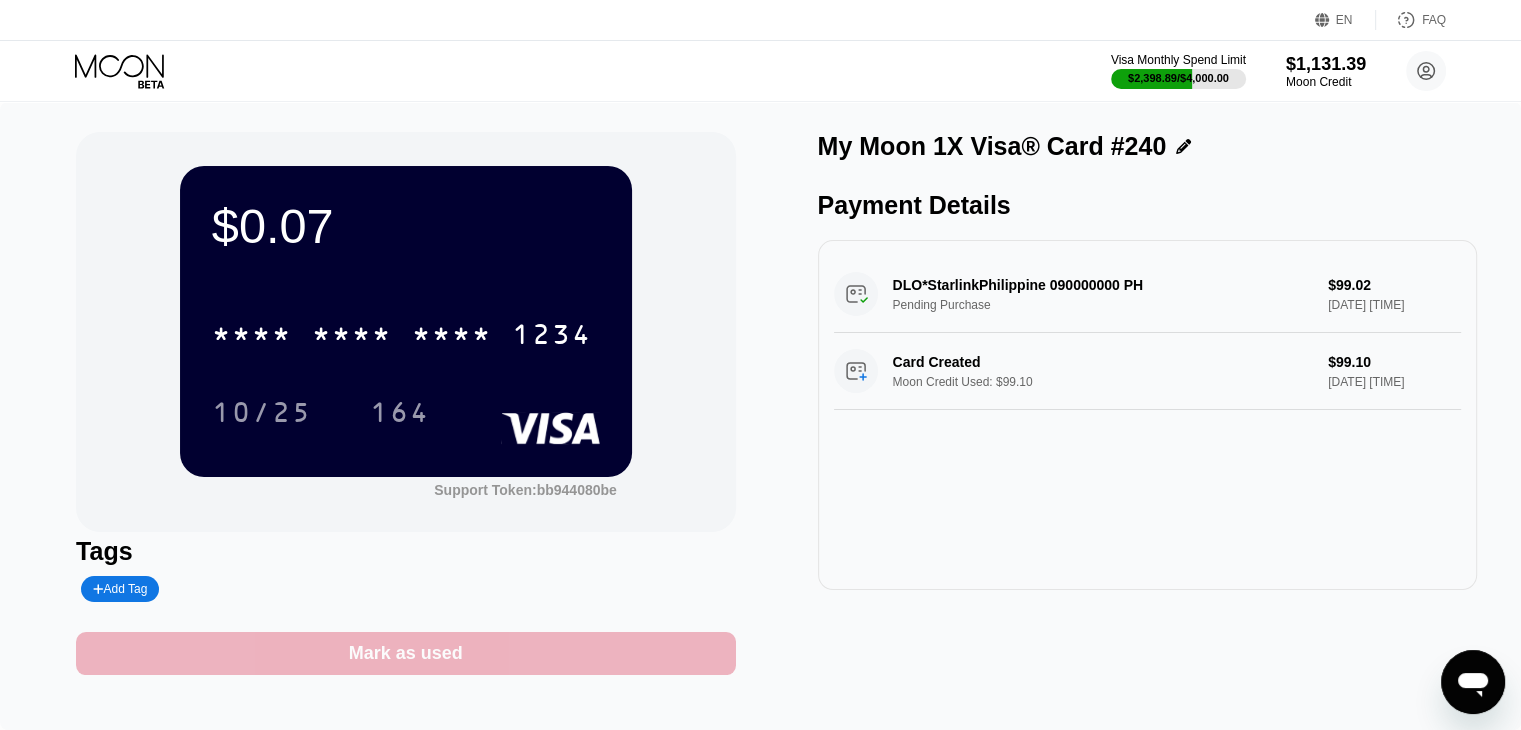 click on "Mark as used" at bounding box center [406, 653] 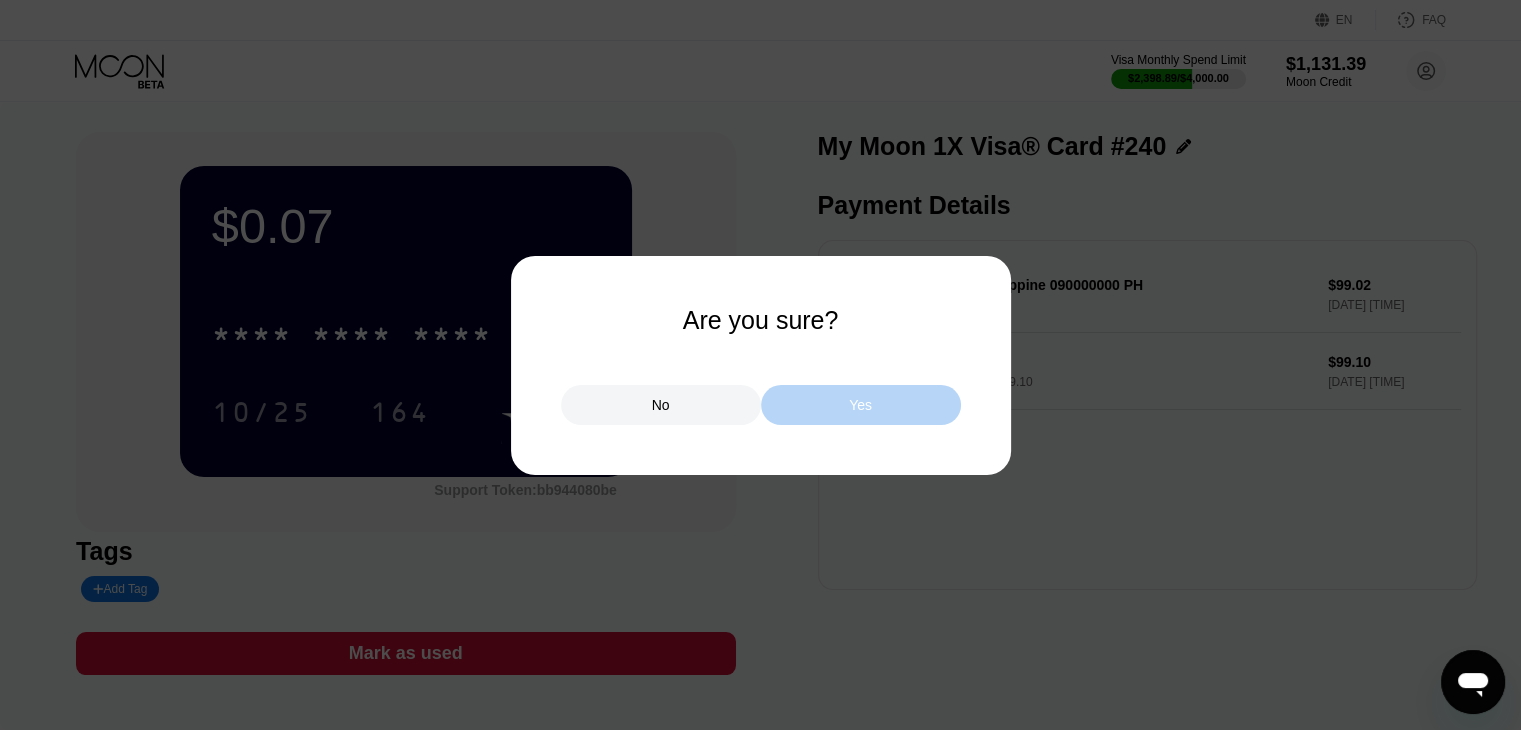 click on "Yes" at bounding box center [861, 405] 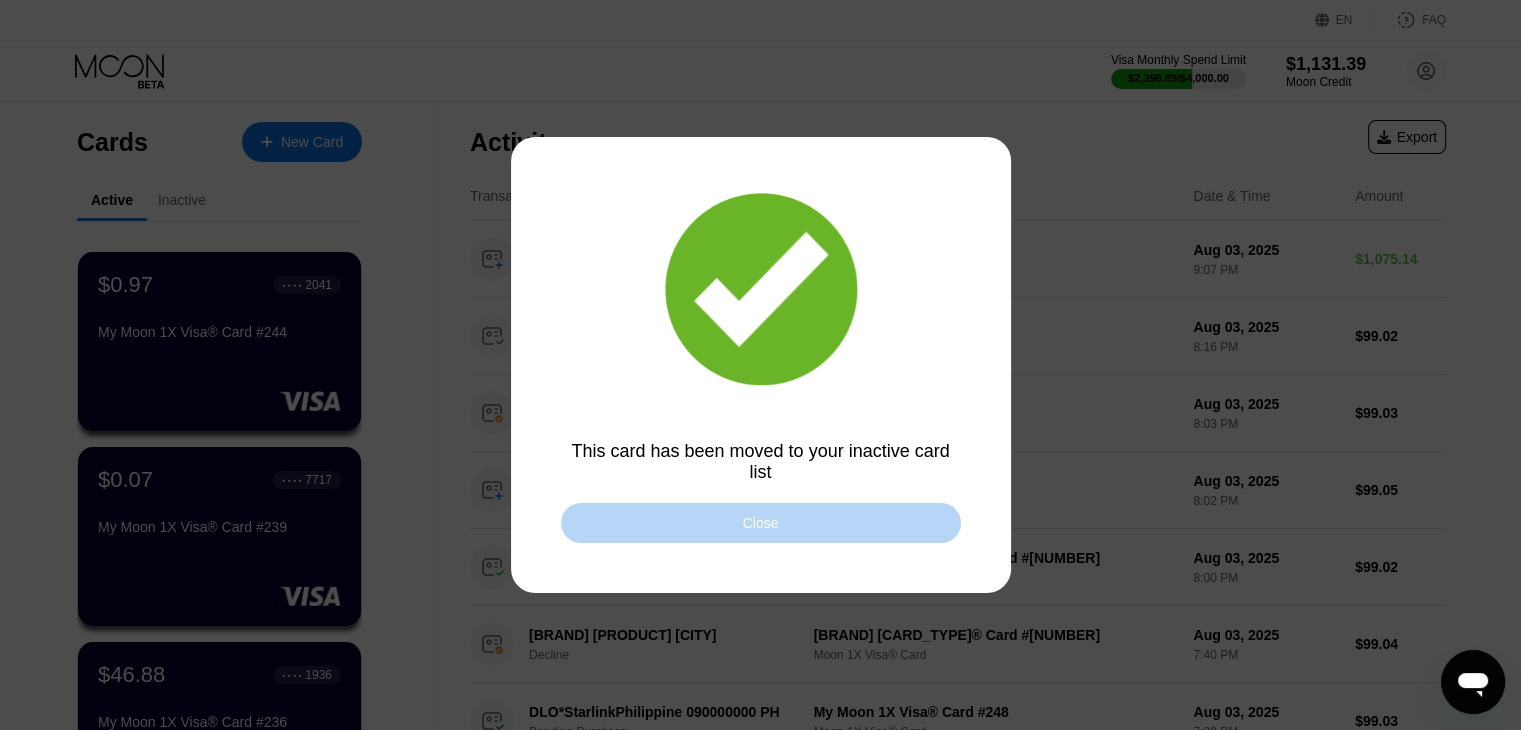 click on "Close" at bounding box center (761, 523) 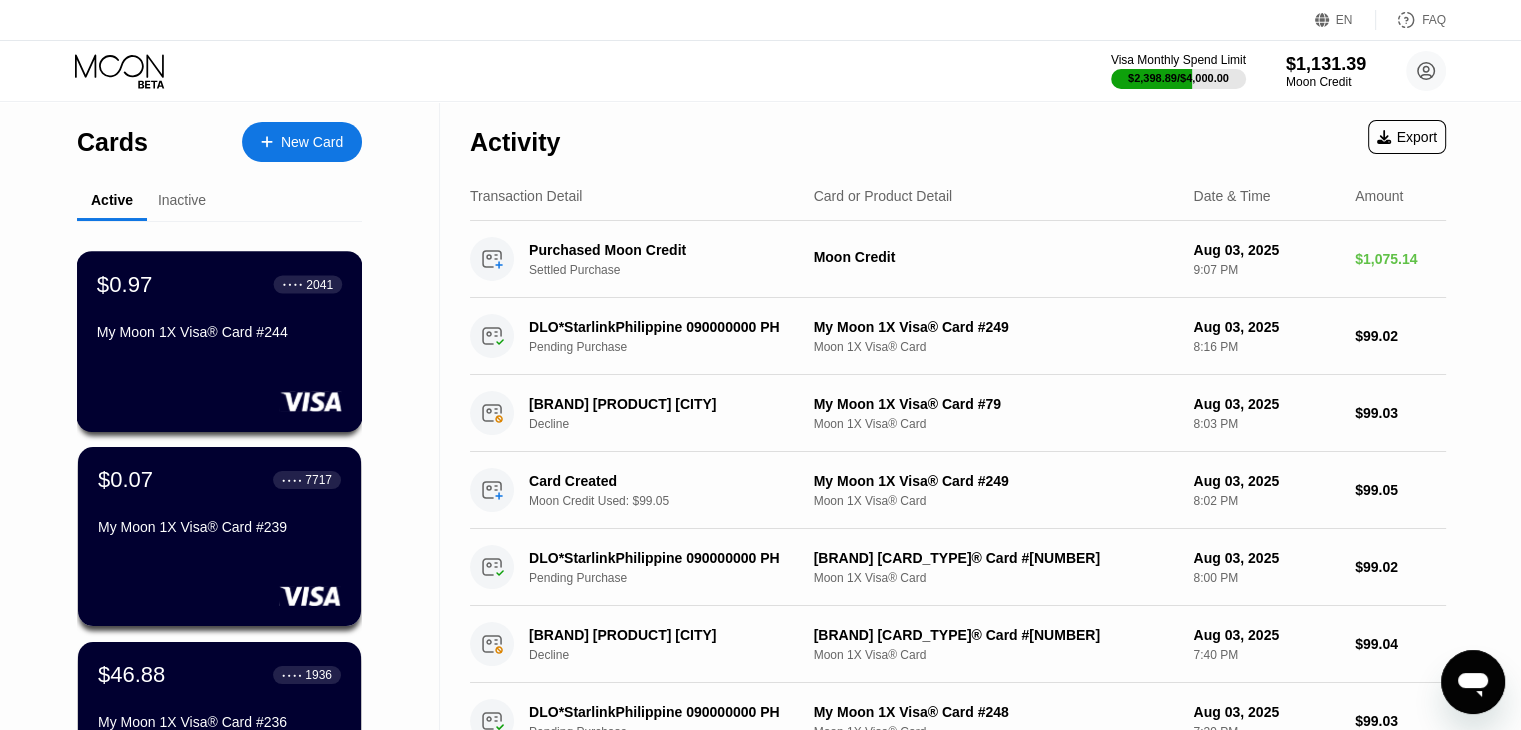 scroll, scrollTop: 0, scrollLeft: 0, axis: both 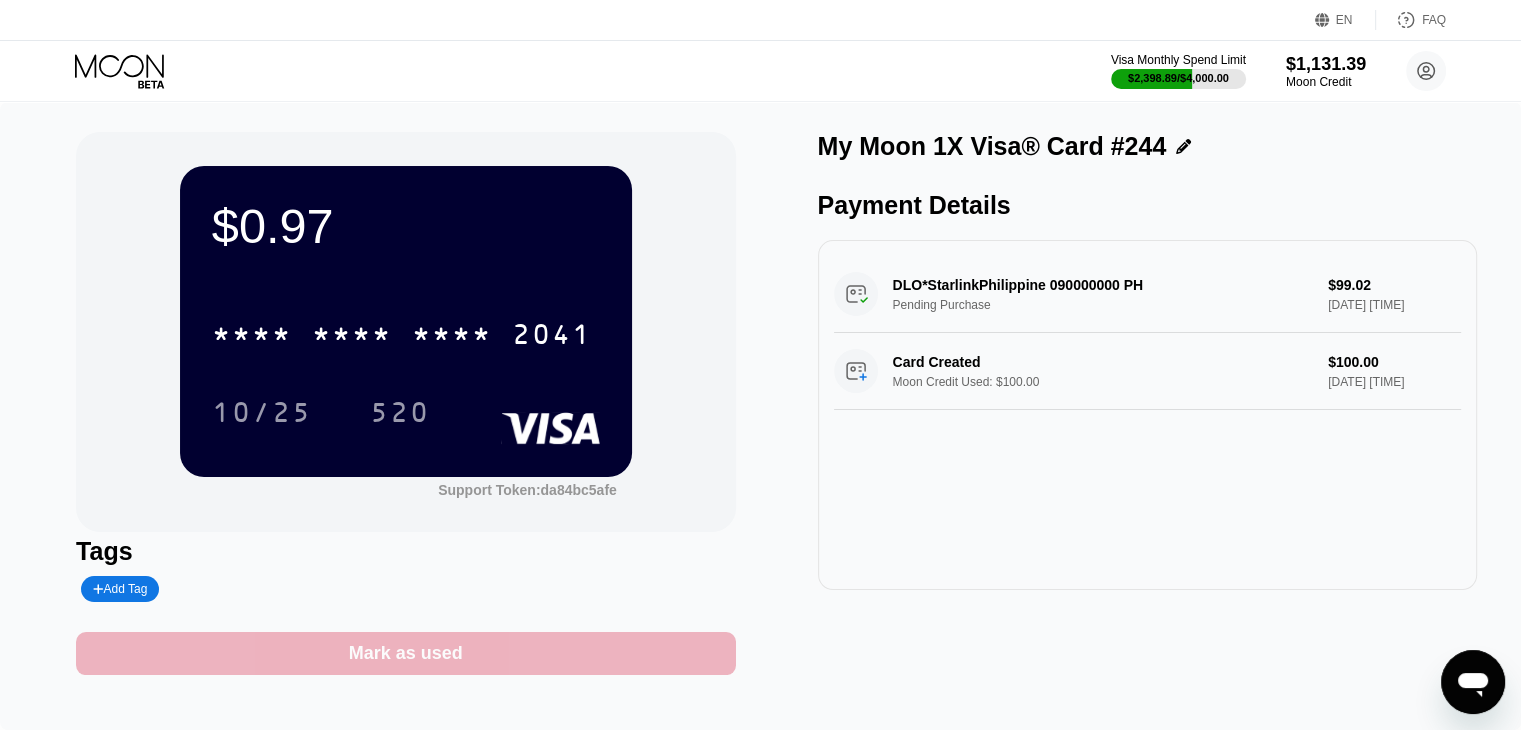 click on "Mark as used" at bounding box center [406, 653] 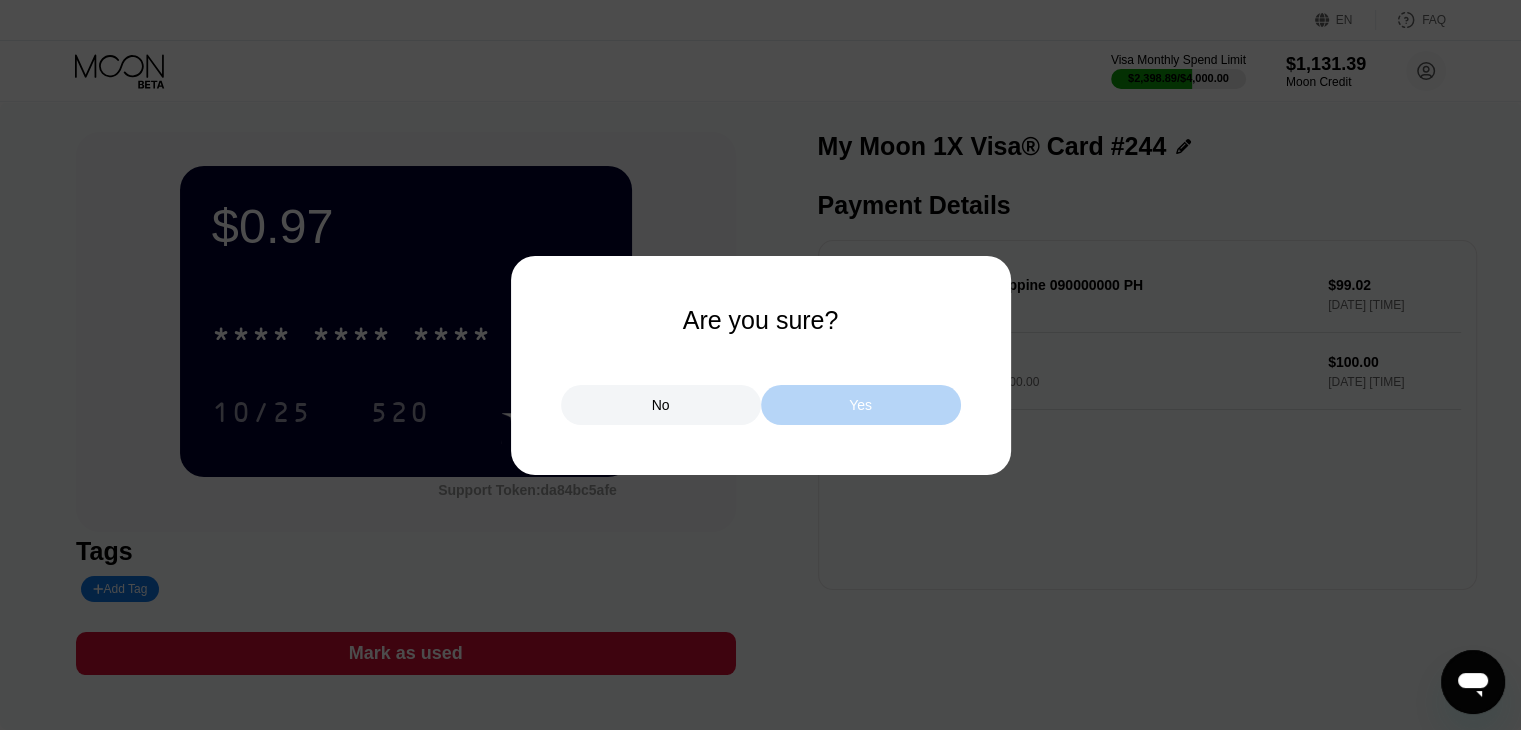 click on "Yes" at bounding box center (861, 405) 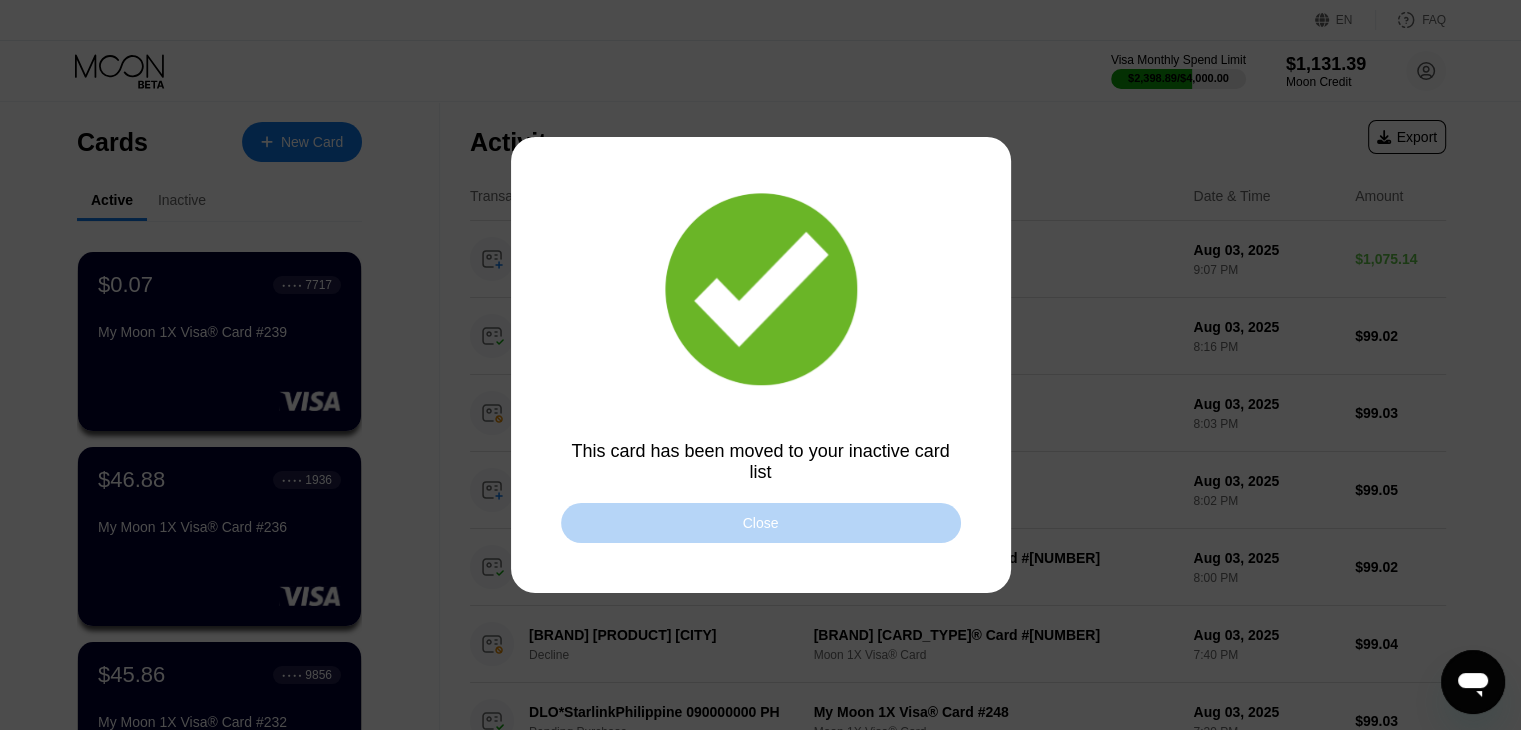click on "Close" at bounding box center [761, 523] 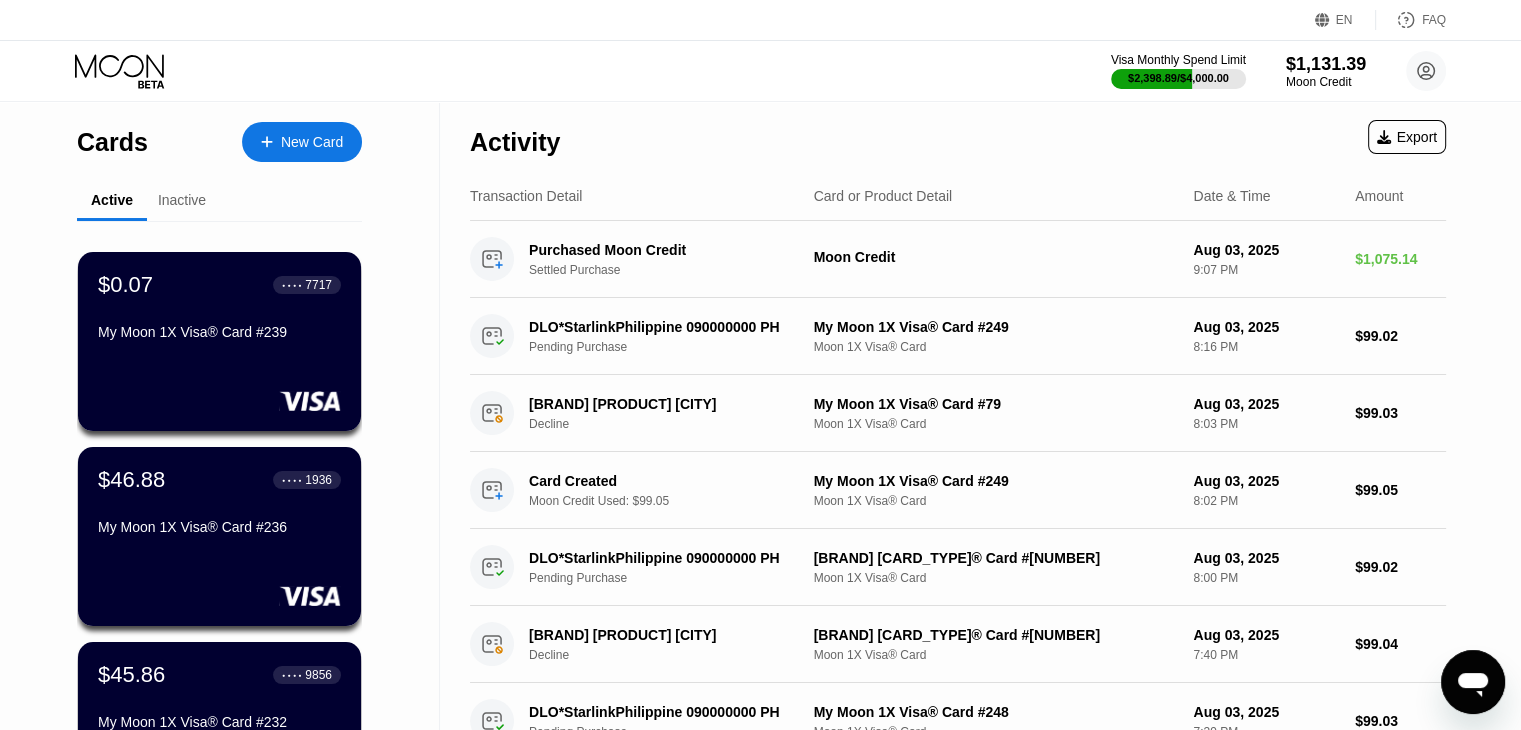 click on "Inactive" at bounding box center (182, 200) 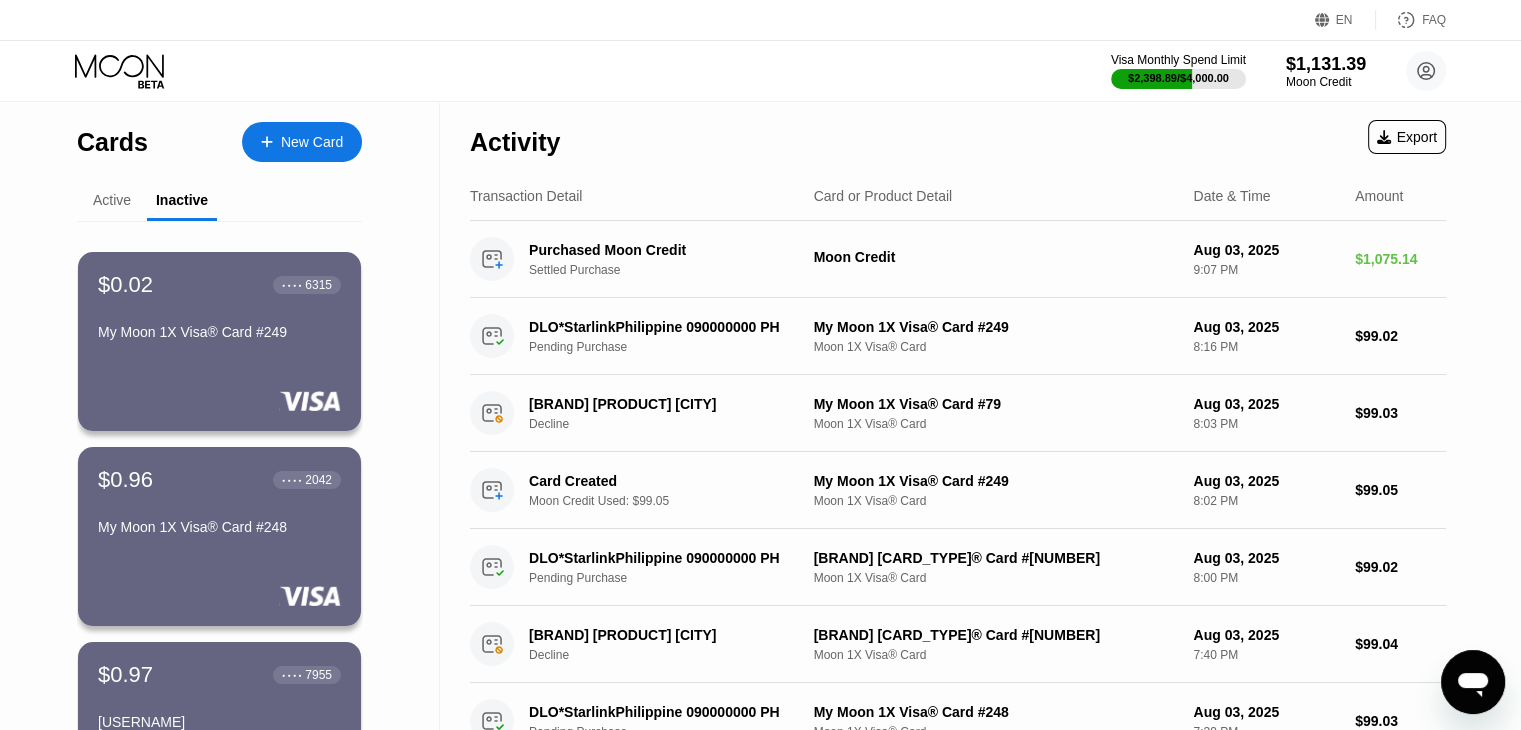 click on "Active" at bounding box center [112, 200] 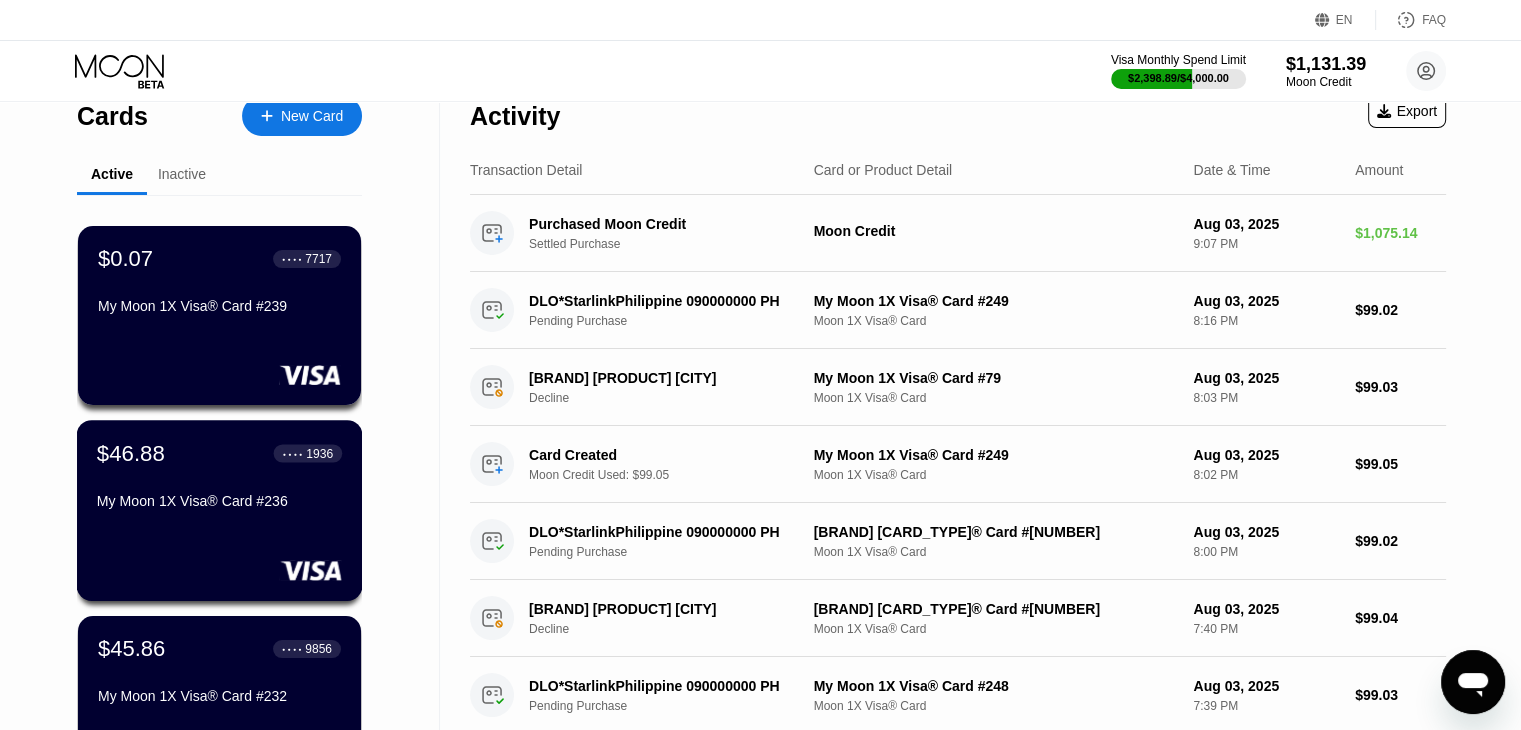 scroll, scrollTop: 0, scrollLeft: 0, axis: both 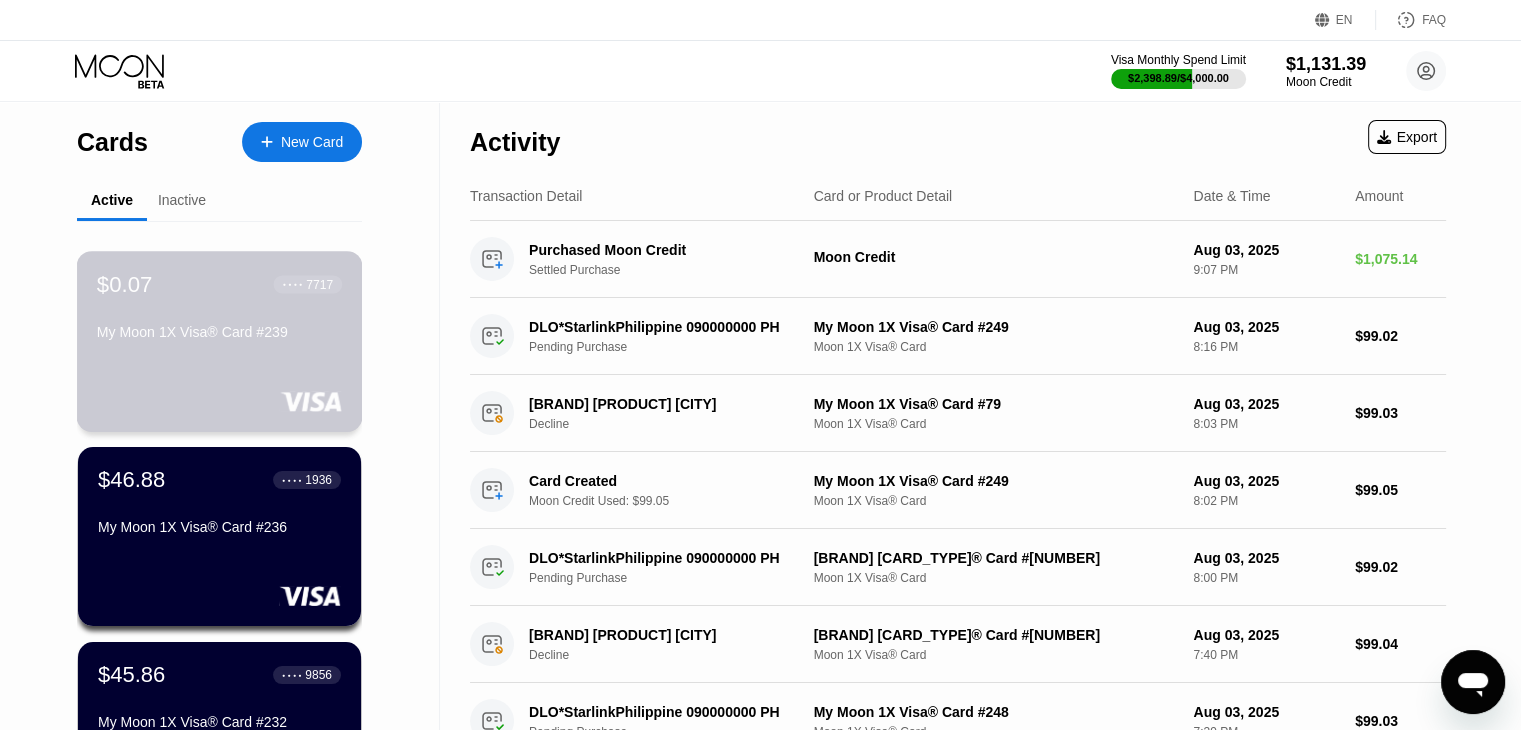 click on "My Moon 1X Visa® Card #239" at bounding box center [219, 336] 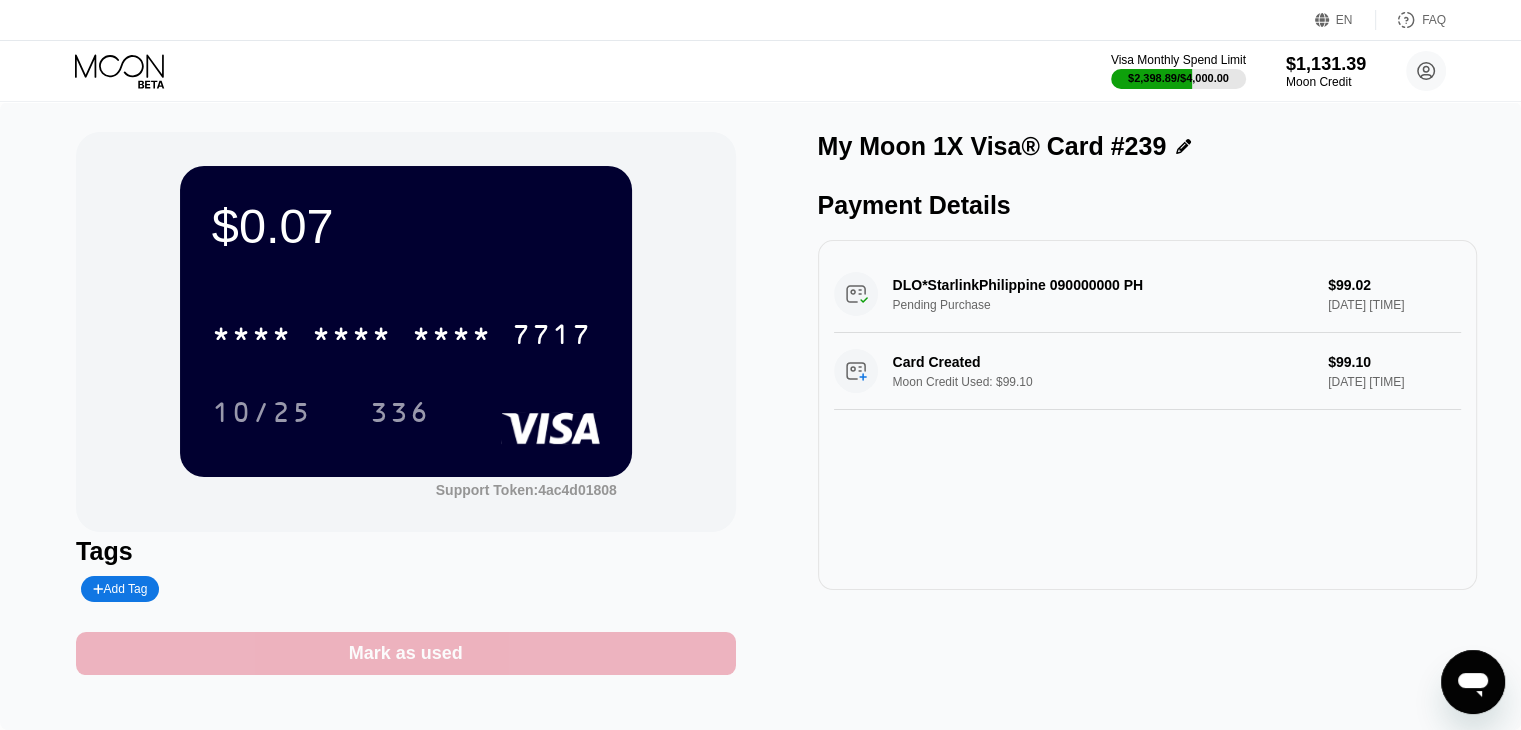 click on "Mark as used" at bounding box center [405, 653] 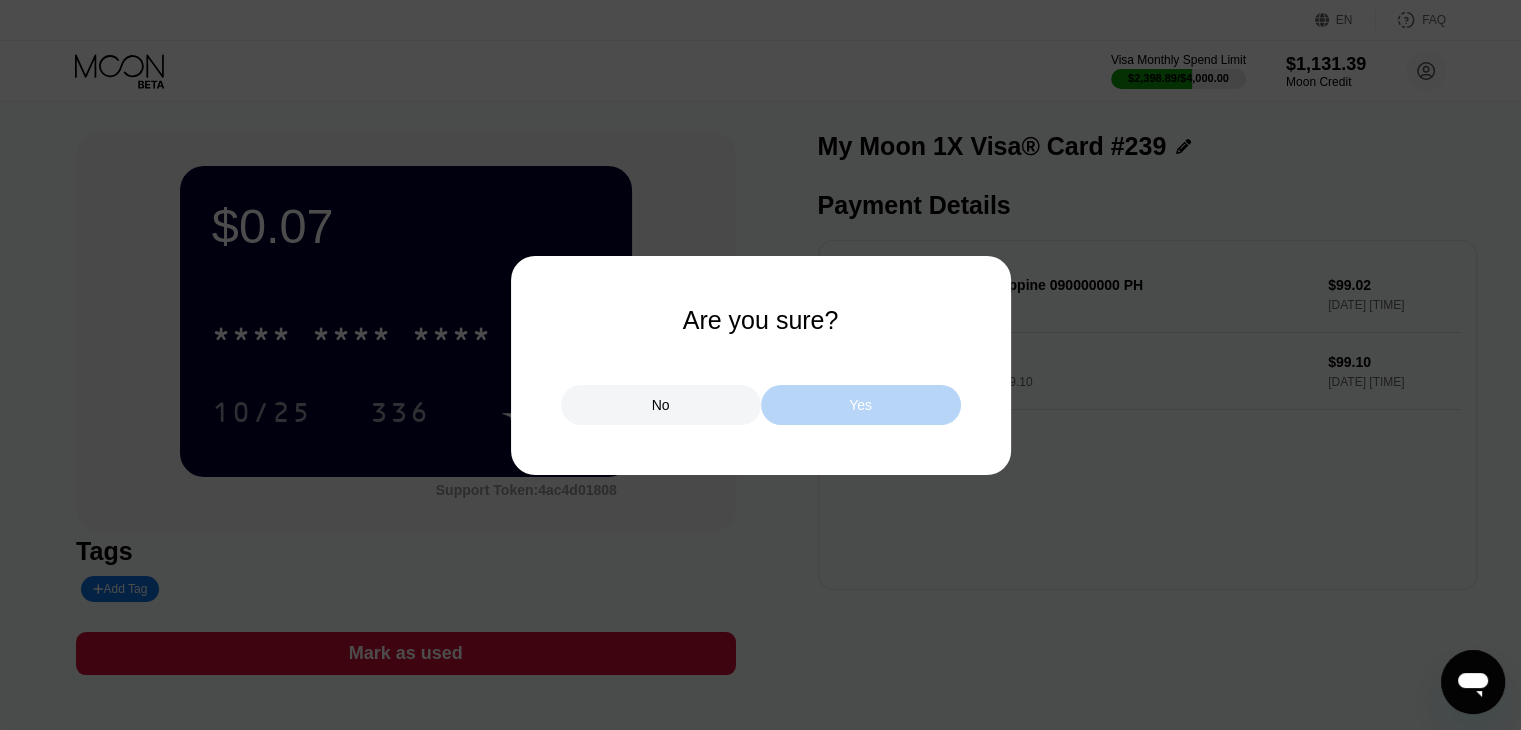 click on "Yes" at bounding box center [860, 405] 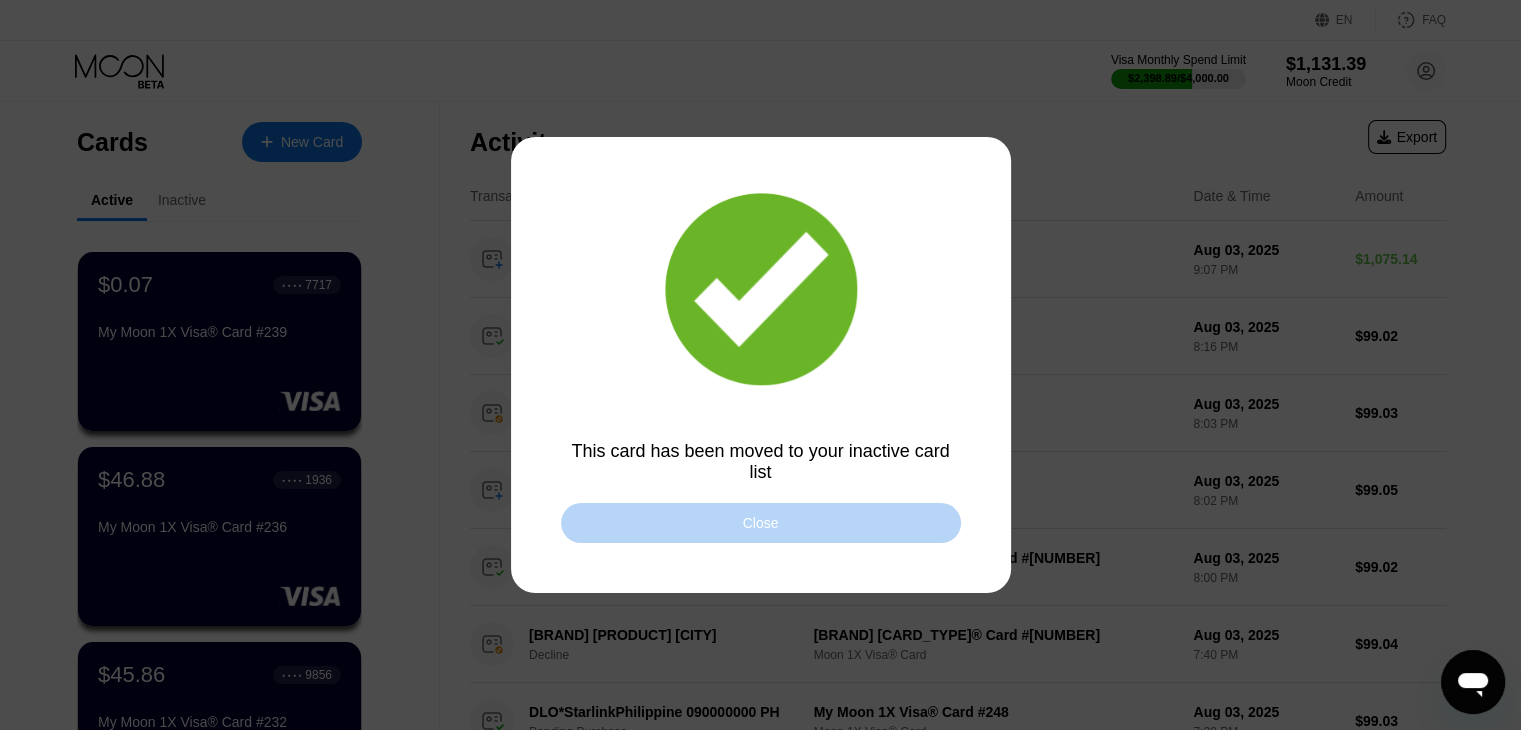 click on "Close" at bounding box center (761, 523) 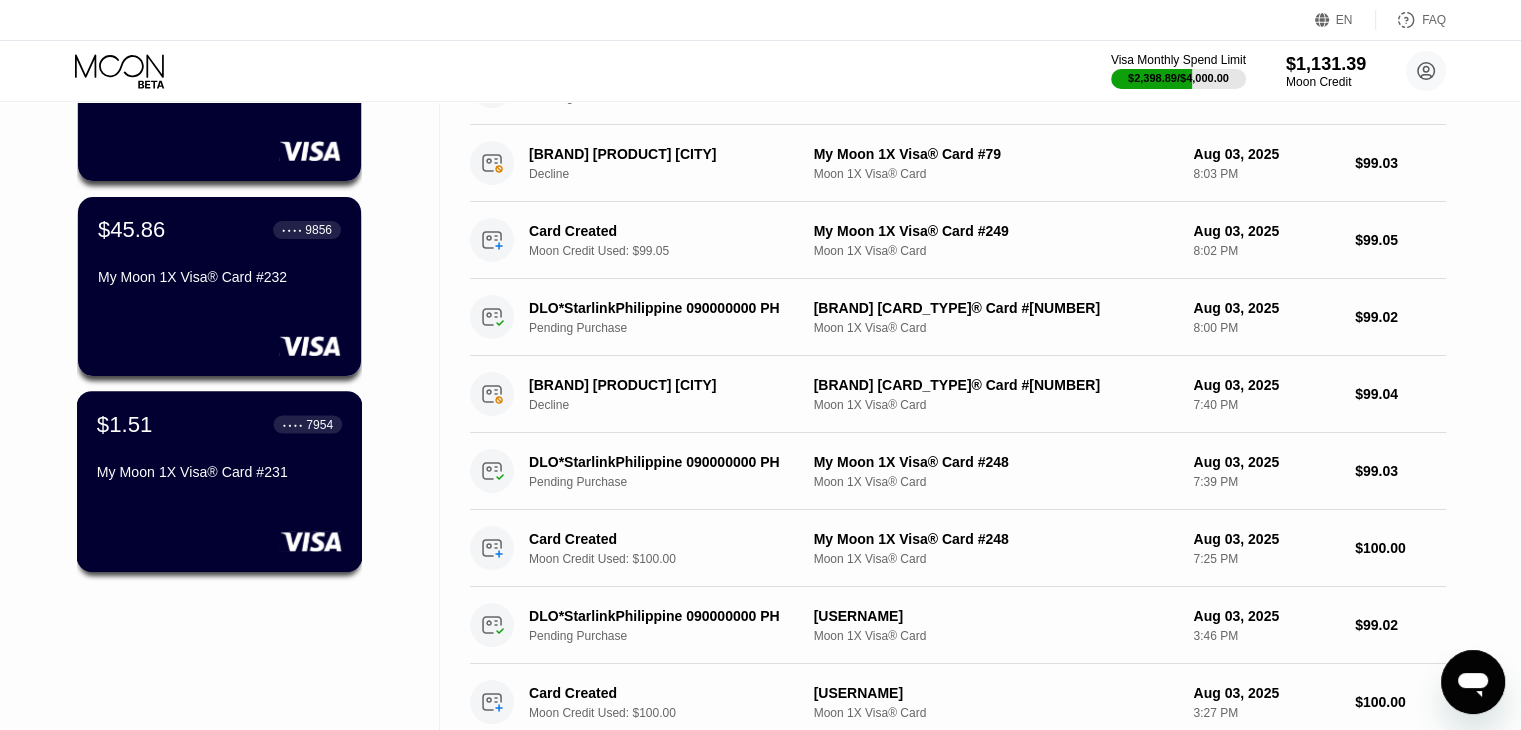 scroll, scrollTop: 0, scrollLeft: 0, axis: both 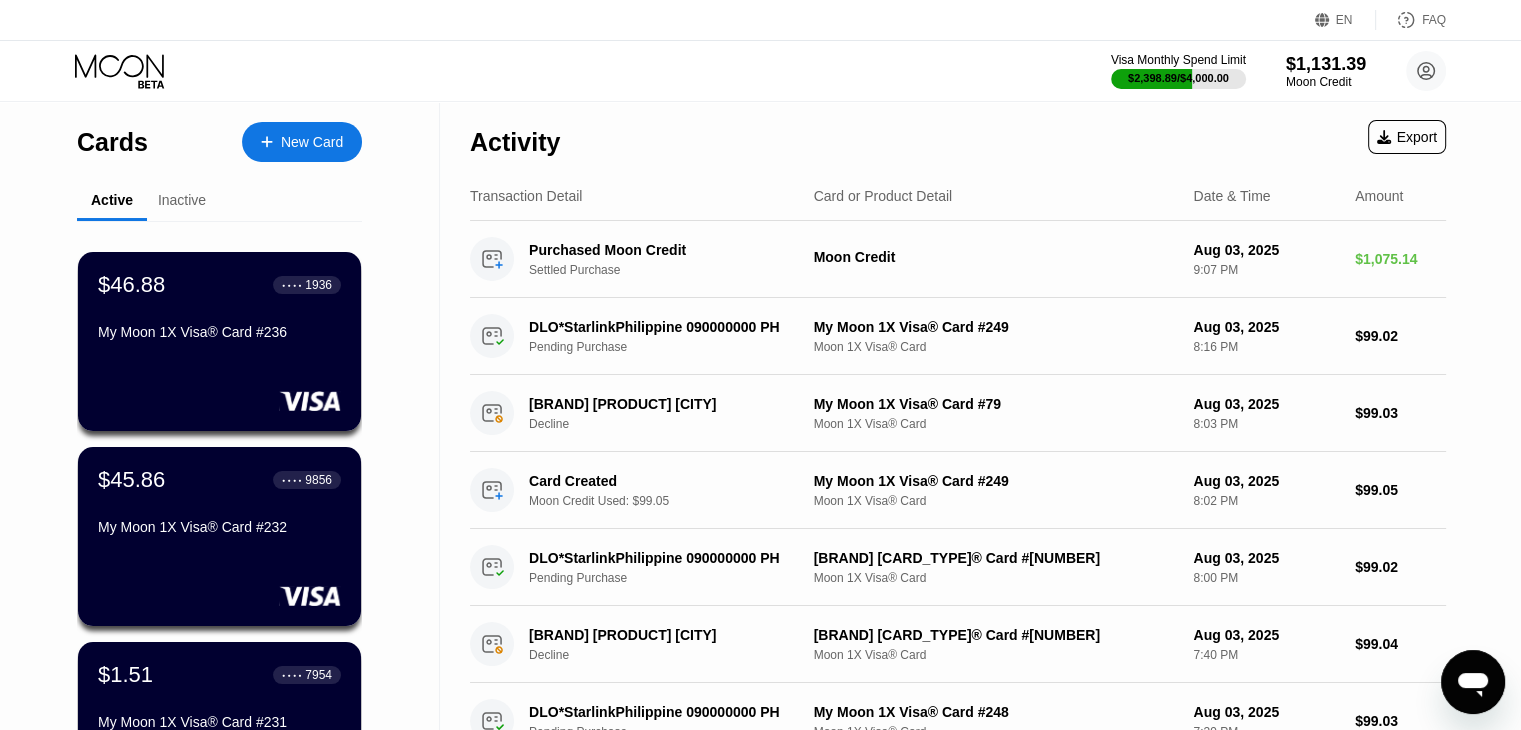 click on "Inactive" at bounding box center (182, 201) 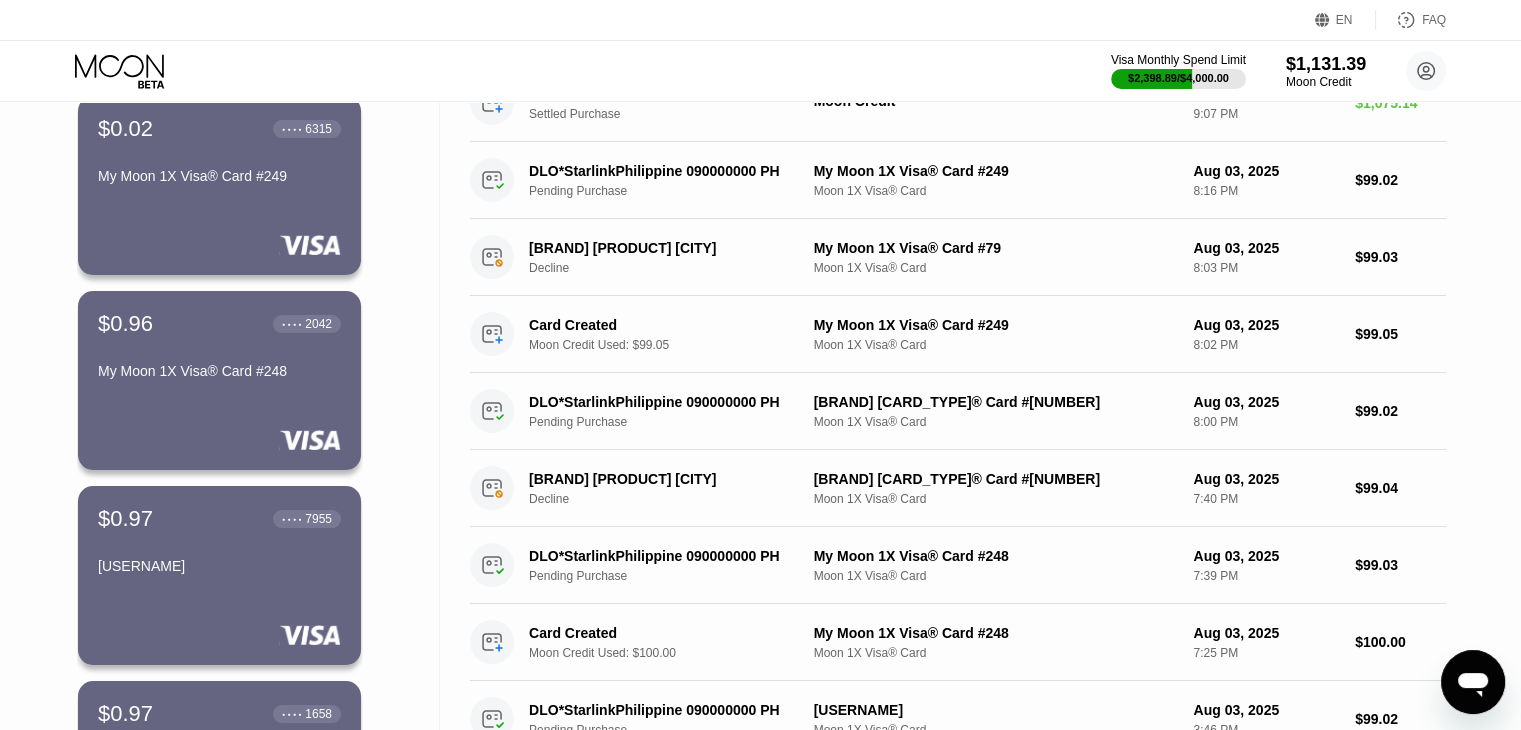 scroll, scrollTop: 0, scrollLeft: 0, axis: both 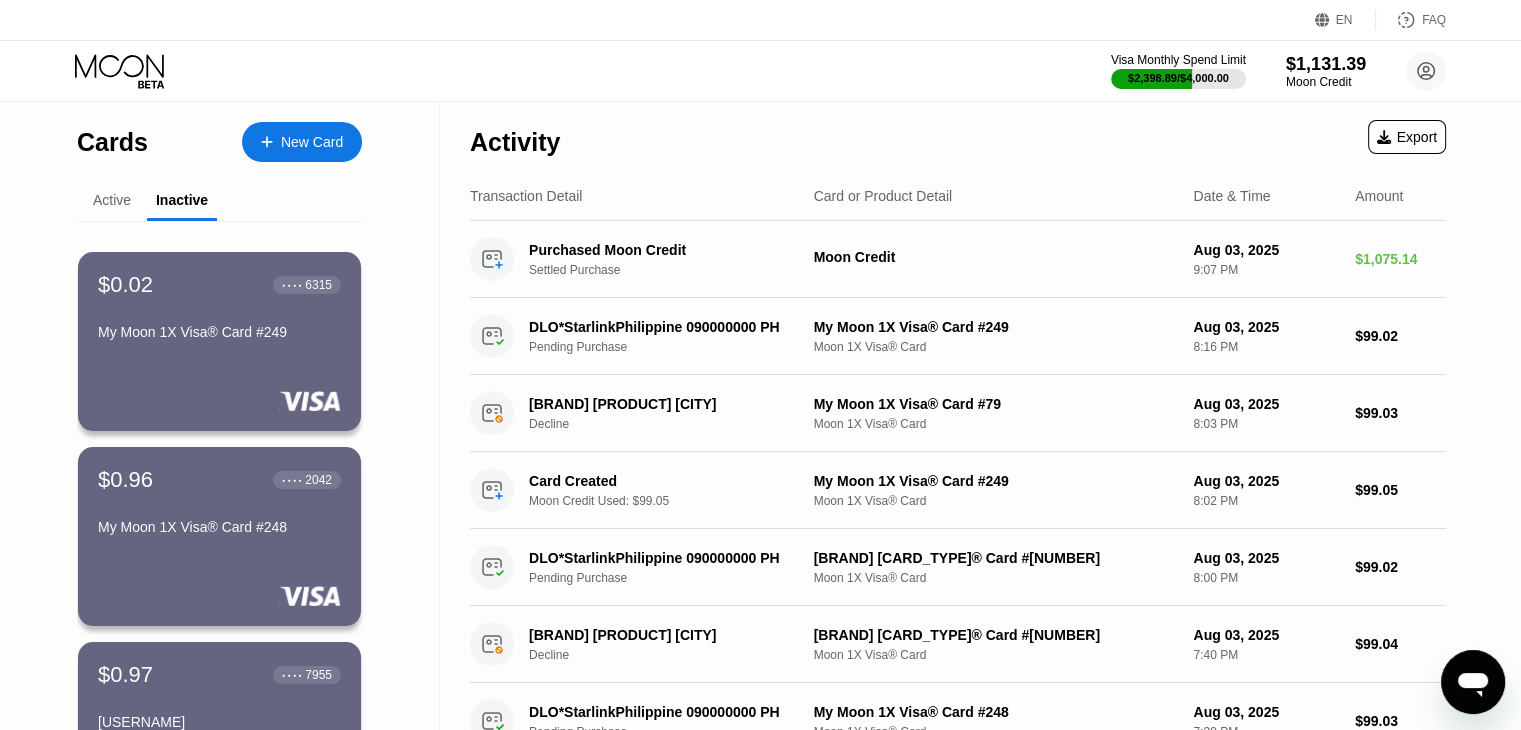 click on "Active" at bounding box center (112, 201) 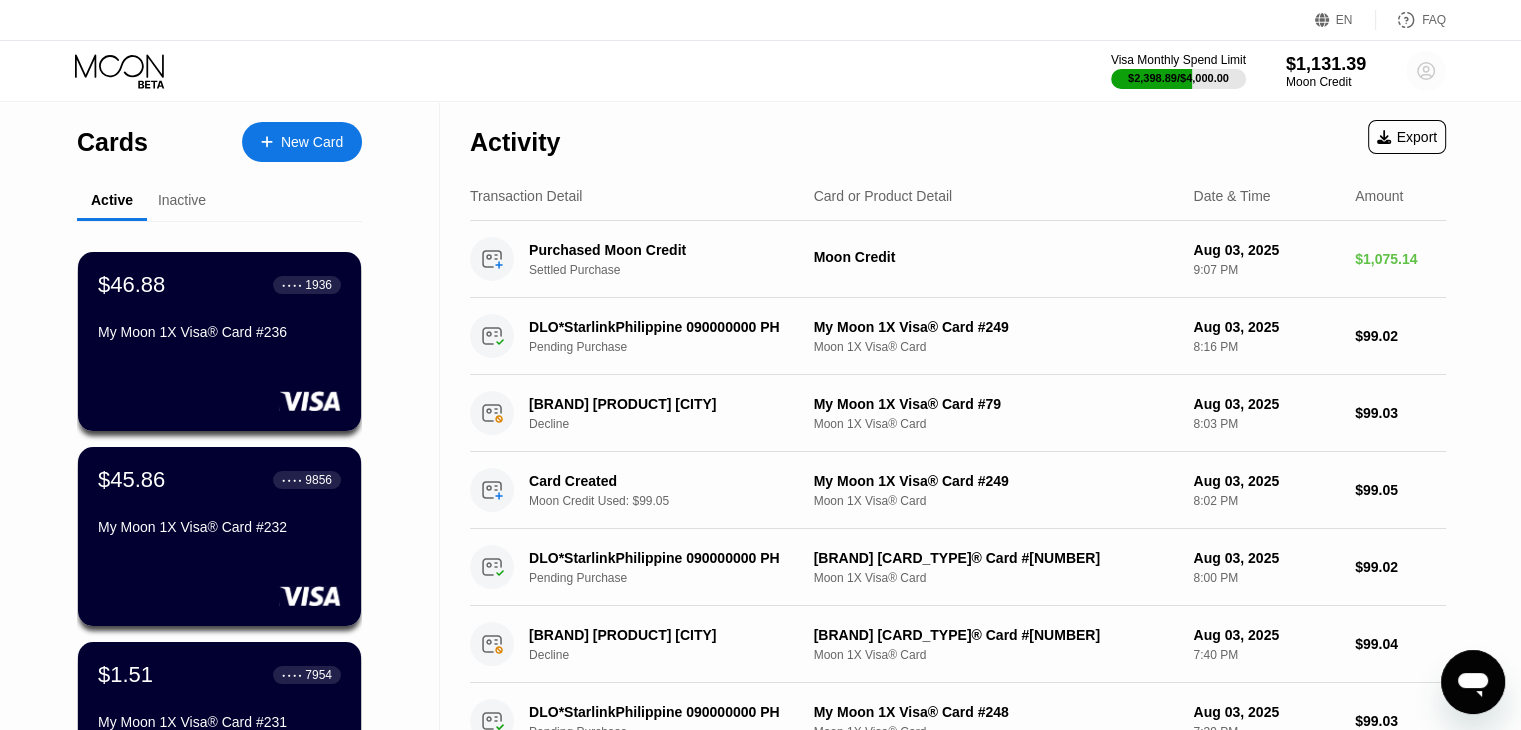 click 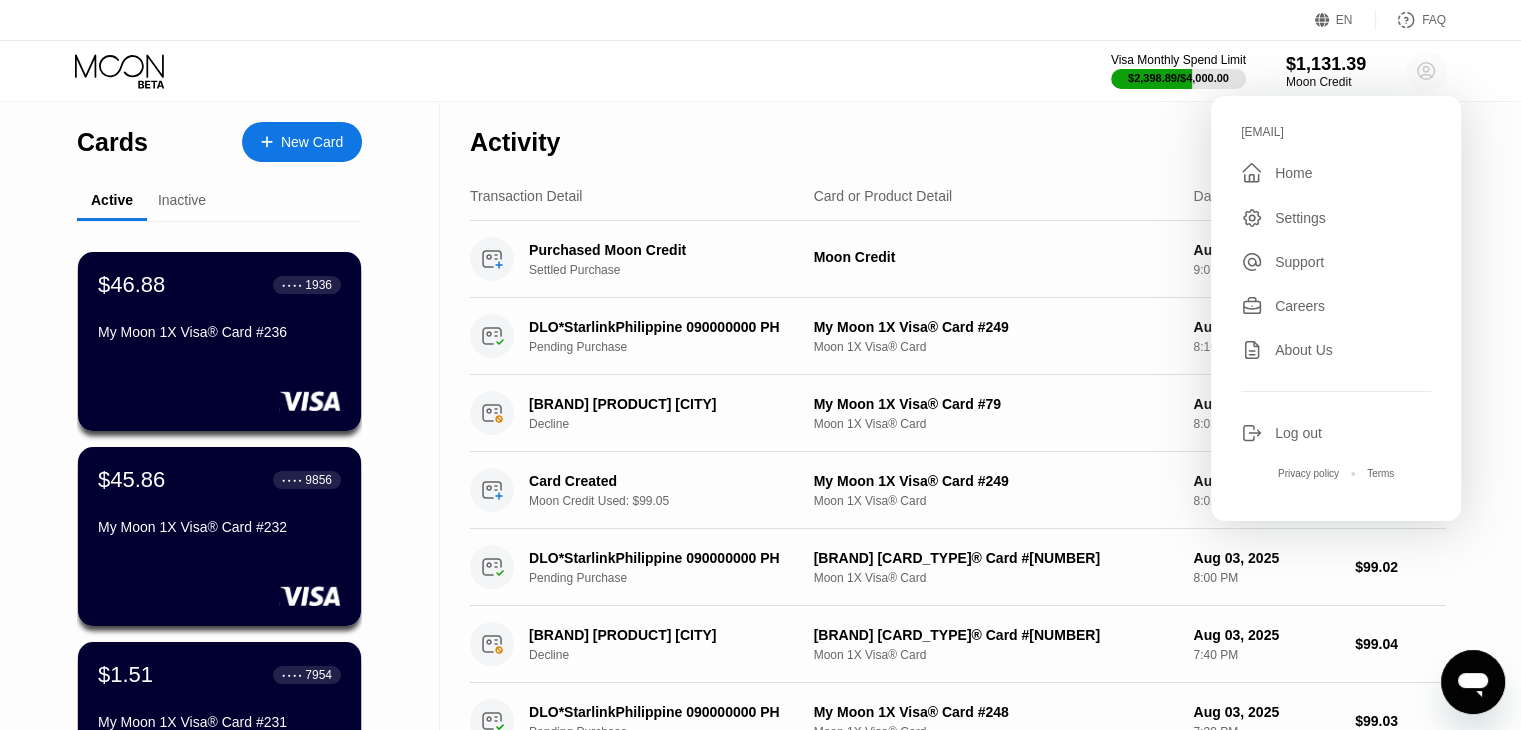 click 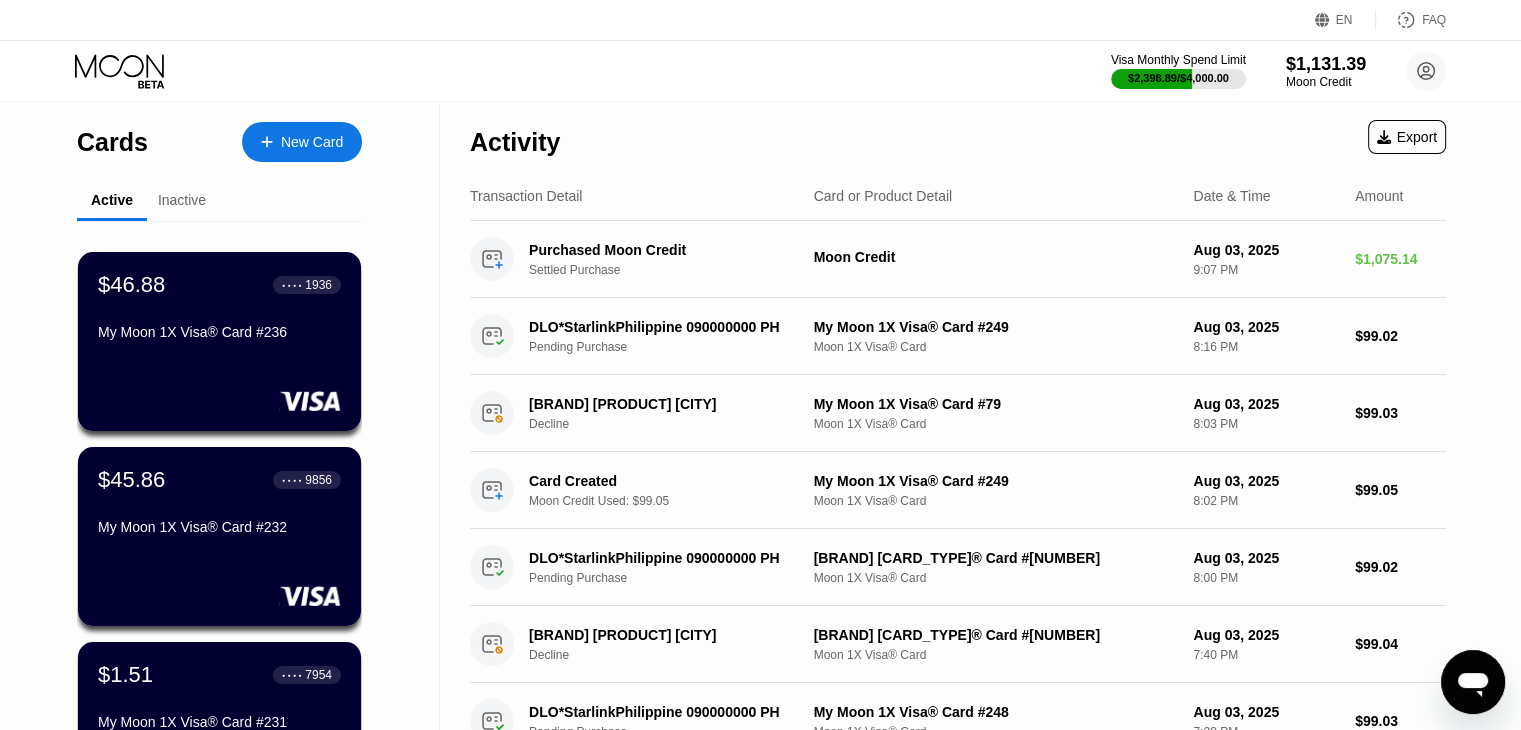 click on "Inactive" at bounding box center (182, 200) 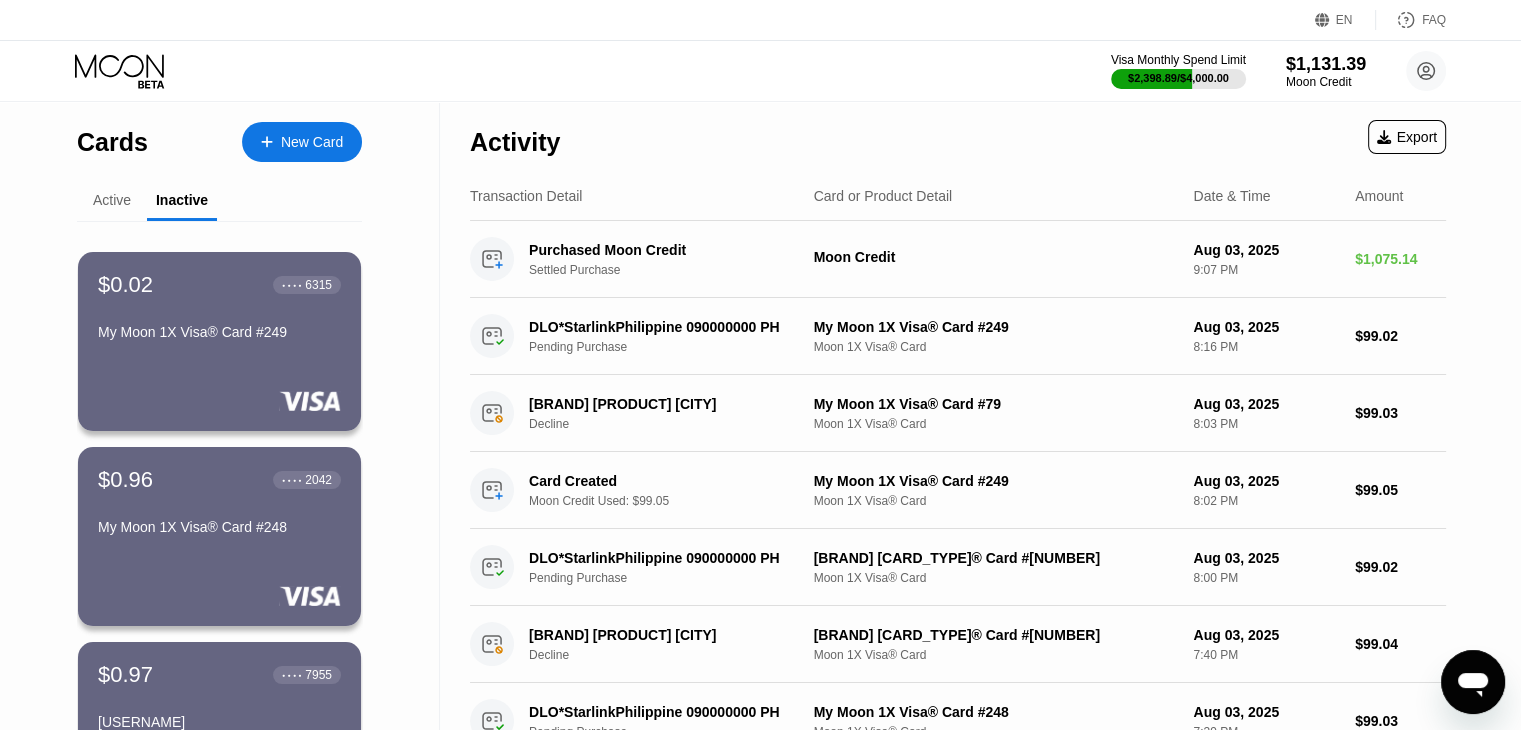 click on "Active" at bounding box center [112, 201] 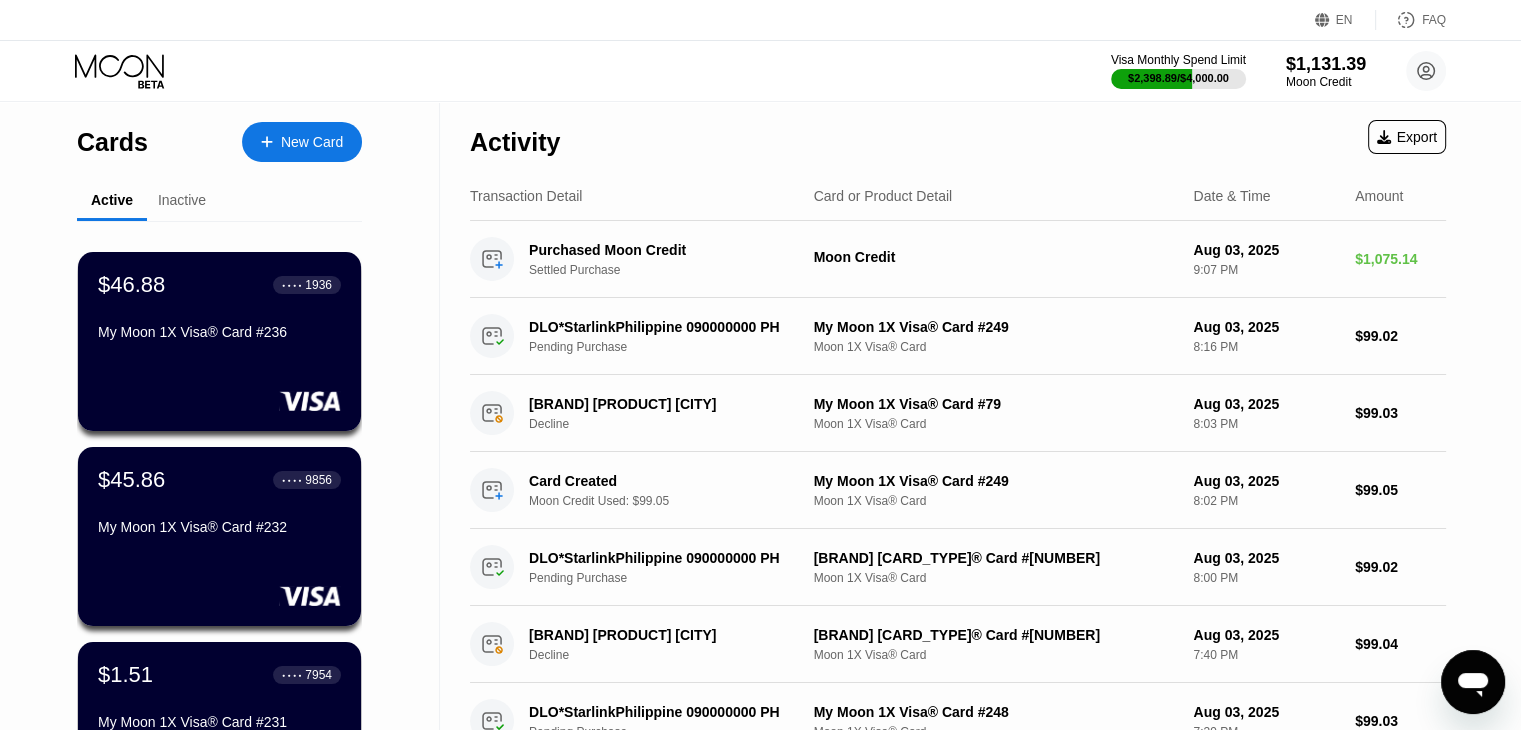 click on "Inactive" at bounding box center [182, 200] 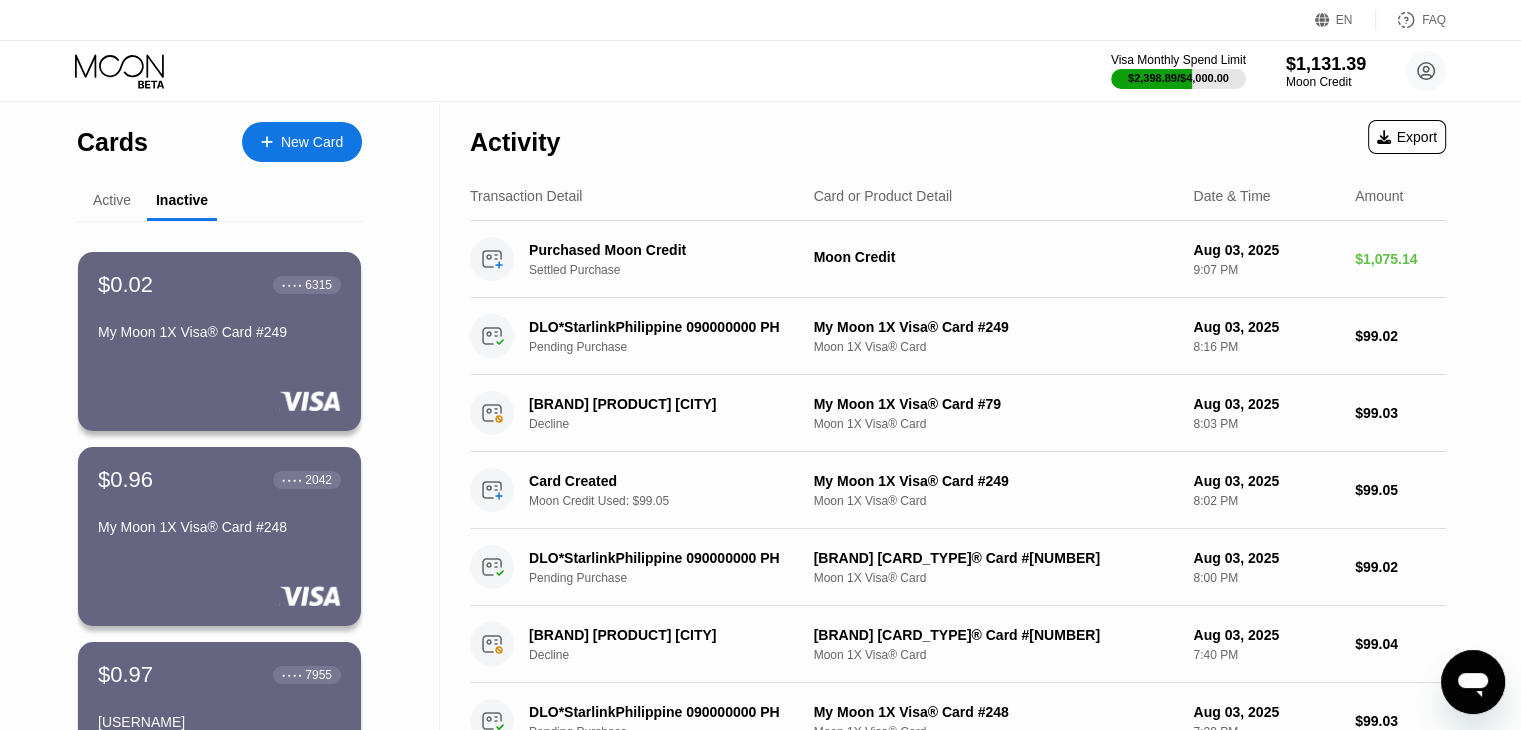 click on "Active" at bounding box center (112, 200) 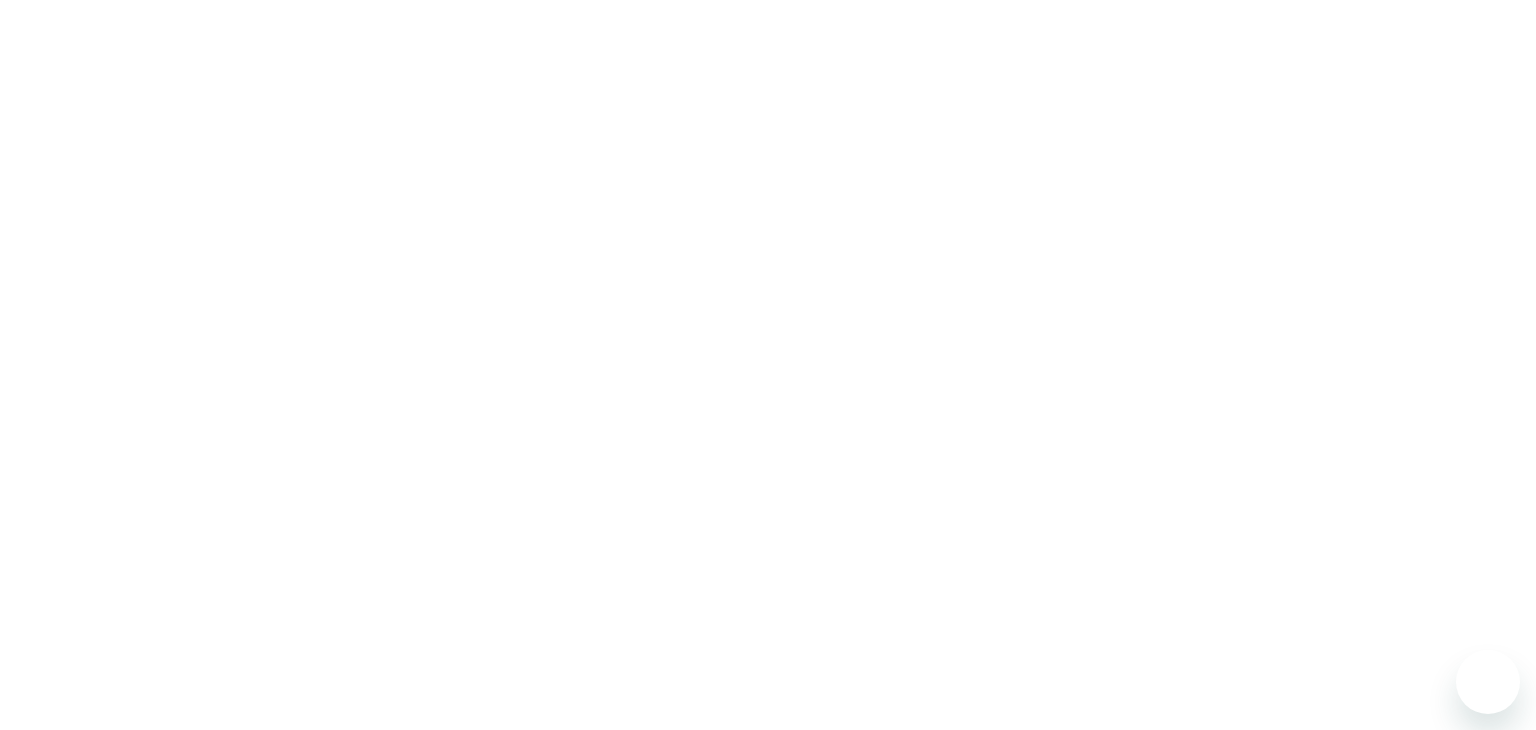 scroll, scrollTop: 0, scrollLeft: 0, axis: both 